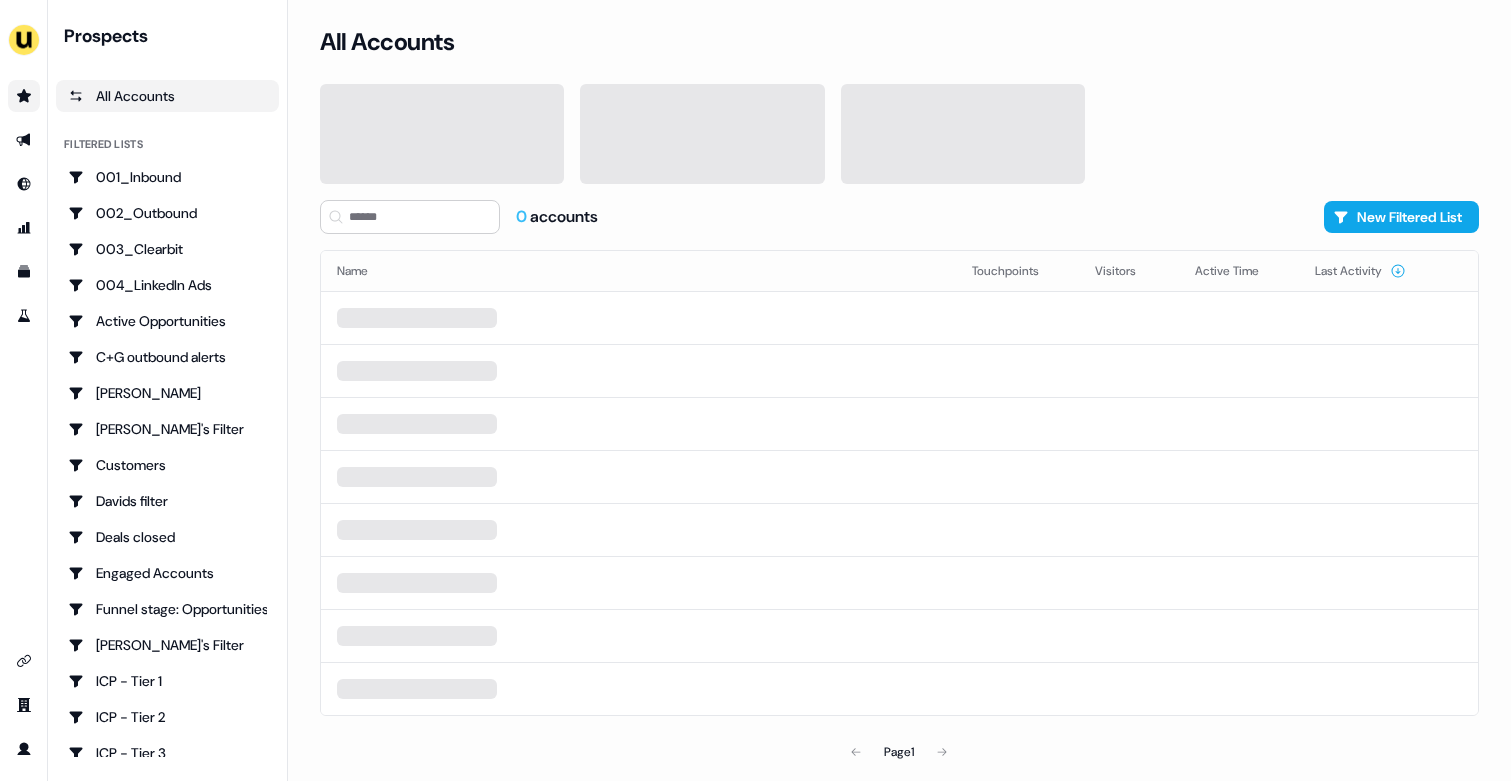 scroll, scrollTop: 0, scrollLeft: 0, axis: both 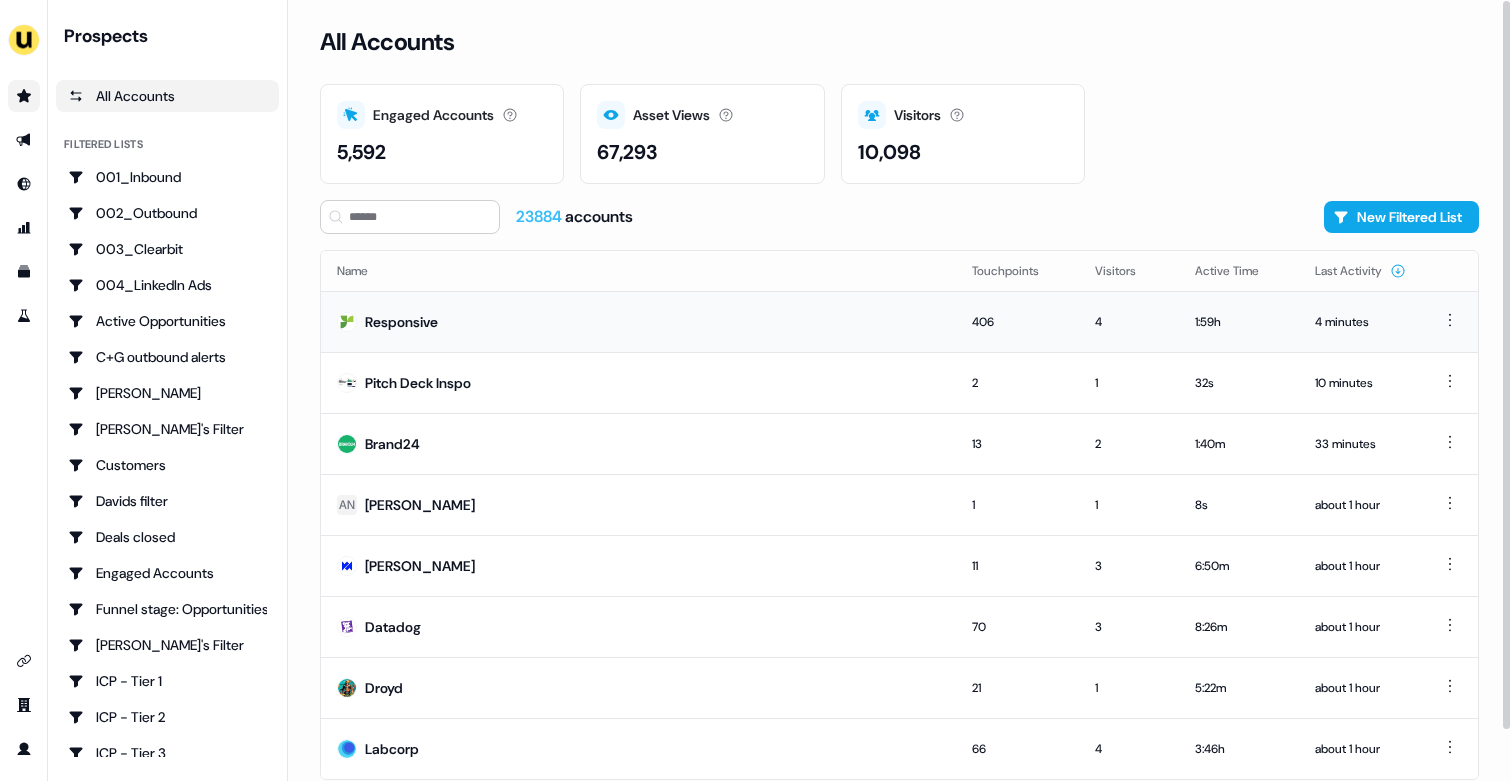 click on "Responsive" at bounding box center [638, 321] 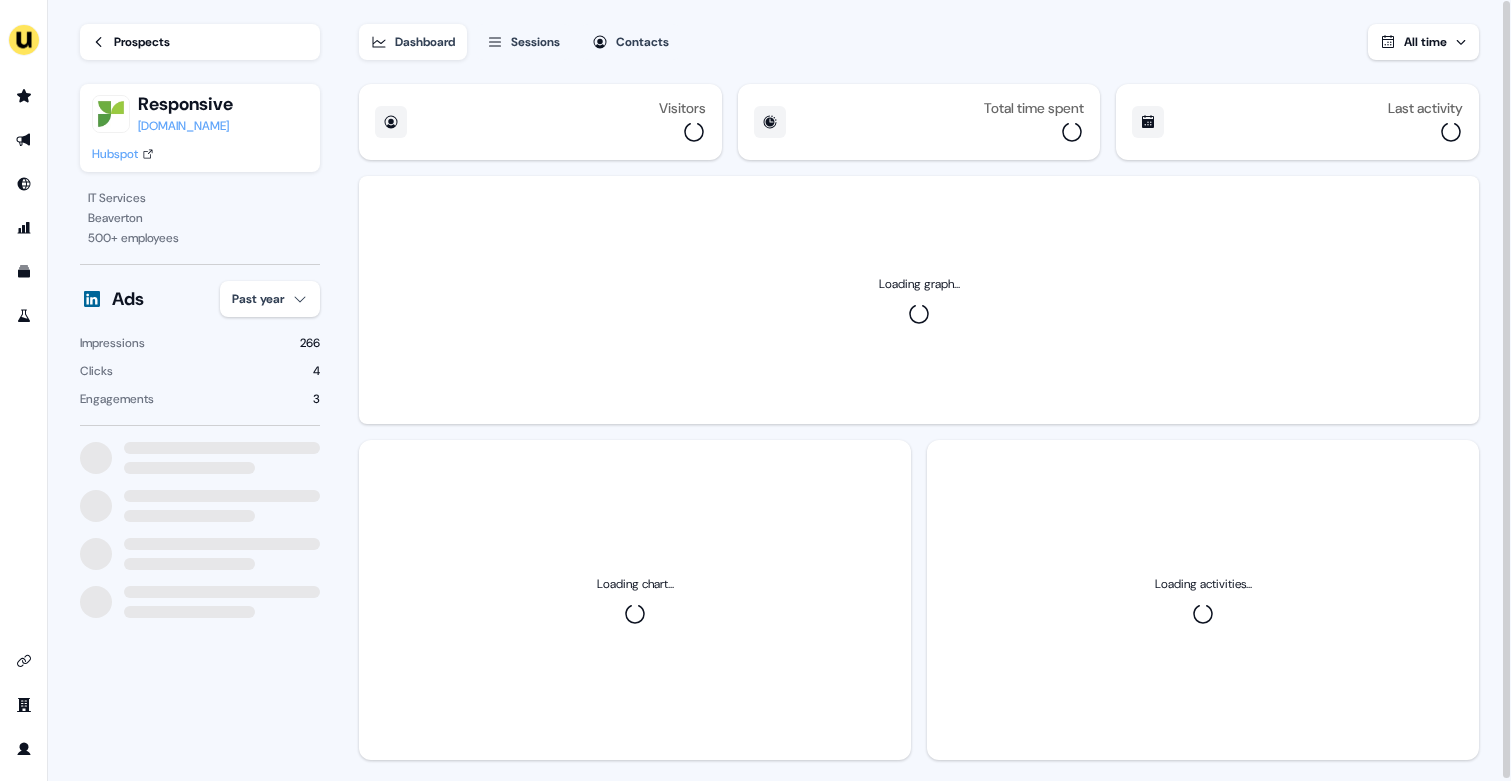 click on "For the best experience switch devices to a bigger screen. Go to Userled.io Loading... Prospects Responsive responsive.io Hubspot IT Services Beaverton 500 + employees Ads Past year Impressions 266 Clicks 4 Engagements 3 Dashboard Sessions Contacts All time Visitors Total time spent Last activity Loading graph... Loading chart... Loading activities..." at bounding box center (755, 390) 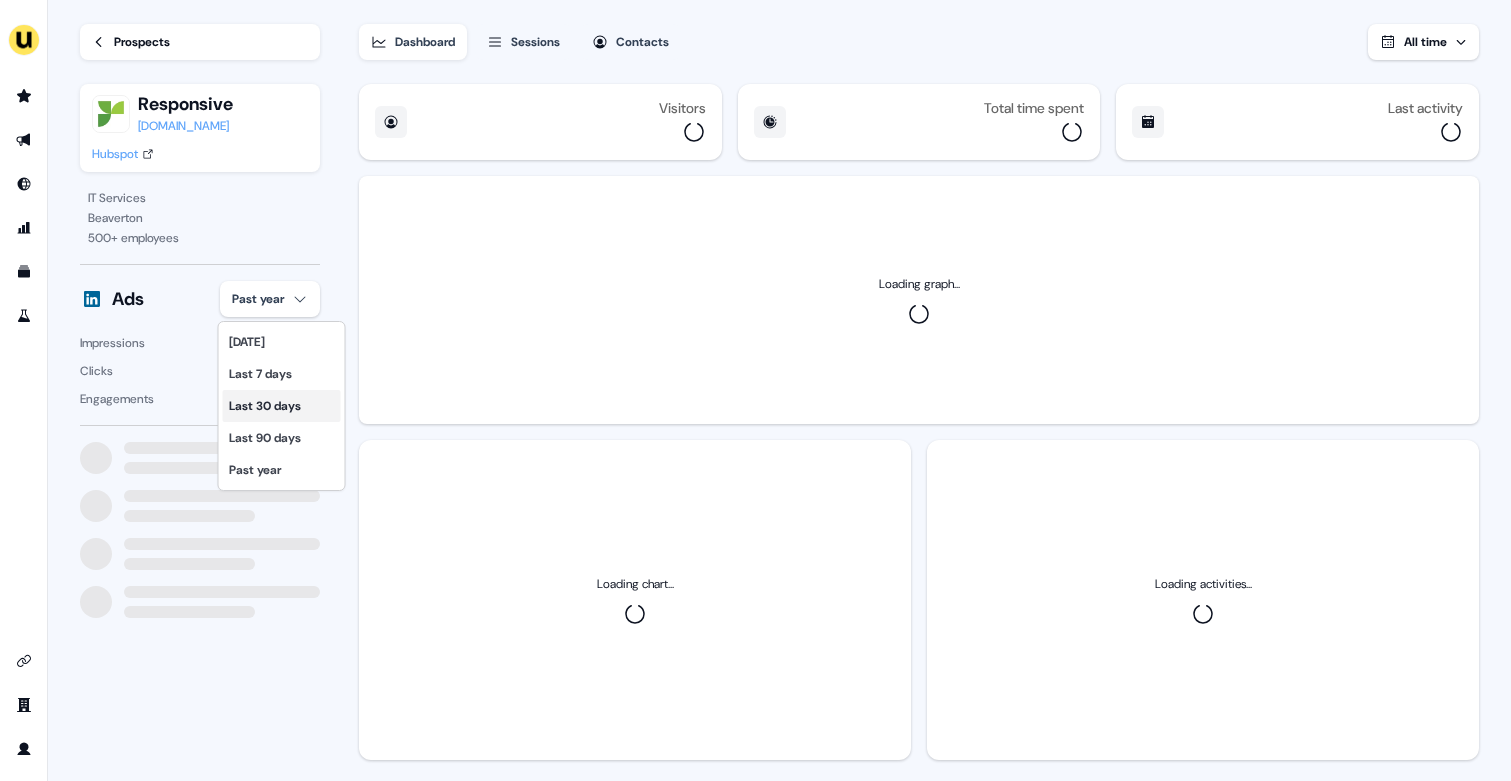 click on "Last 30 days" at bounding box center [282, 406] 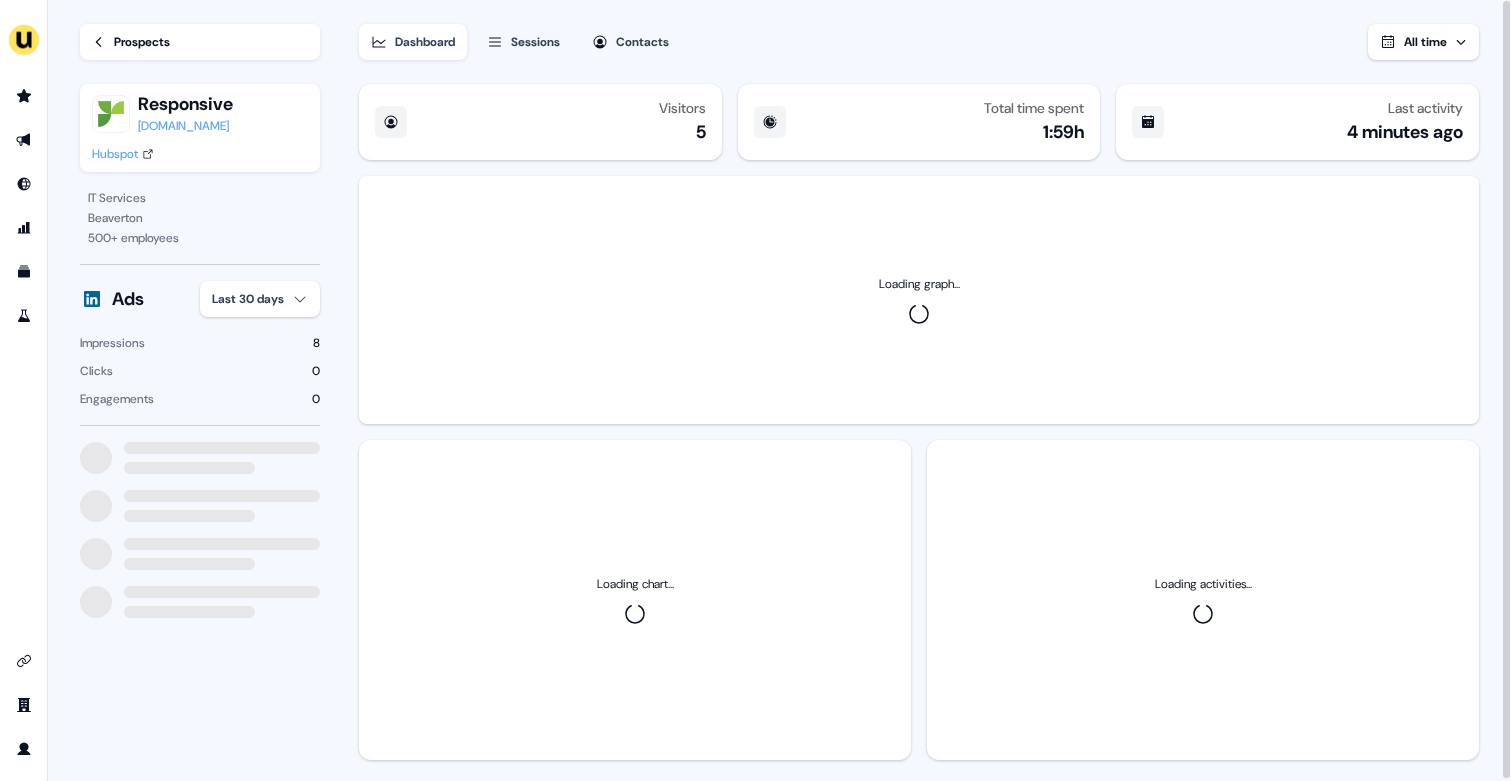 click on "For the best experience switch devices to a bigger screen. Go to Userled.io Loading... Prospects Responsive responsive.io Hubspot IT Services Beaverton 500 + employees Ads Last 30 days Impressions 8 Clicks 0 Engagements 0 Dashboard Sessions Contacts All time Visitors 5 Total time spent 1:59h Last activity 4 minutes ago Loading graph... Loading chart... Loading activities..." at bounding box center (755, 390) 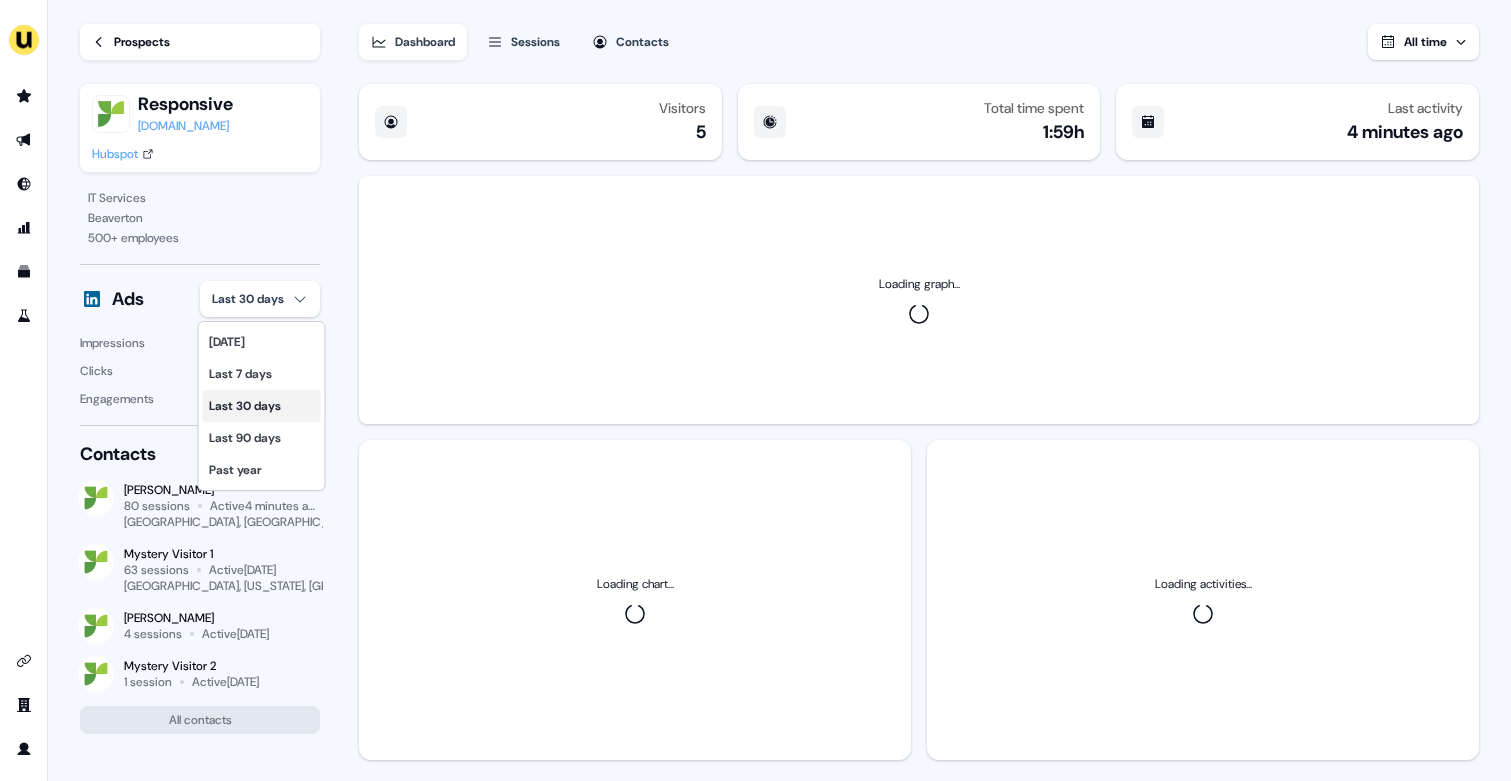 click on "Last 30 days" at bounding box center (262, 406) 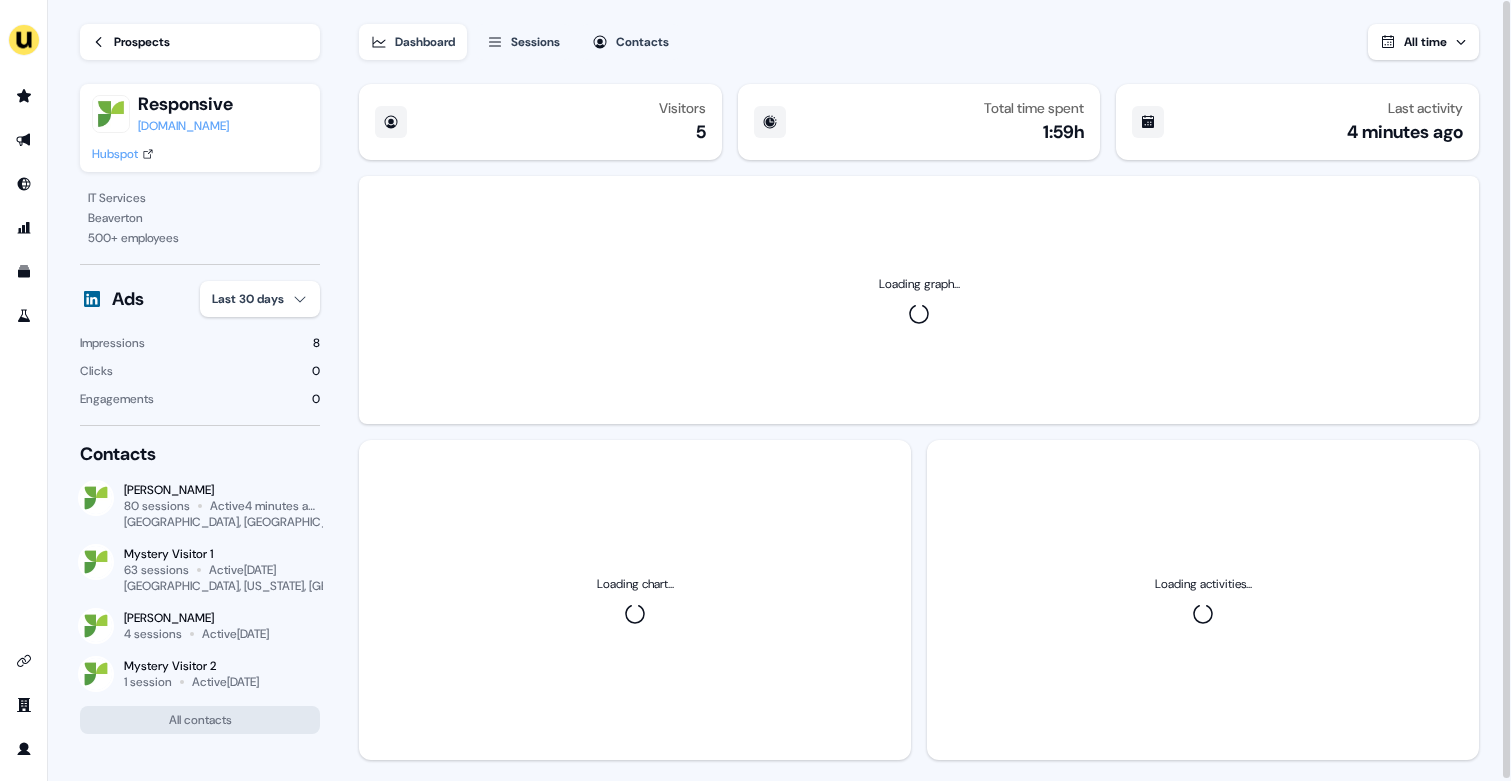 click on "For the best experience switch devices to a bigger screen. Go to Userled.io Loading... Prospects Responsive responsive.io Hubspot IT Services Beaverton 500 + employees Ads Last 30 days Impressions 8 Clicks 0 Engagements 0 Contacts Kevin Zhu 80   sessions Active  4 minutes ago Paris, France Mystery Visitor 1 63   sessions Active  5 days ago Daly City, California, US Francois-olivier Grisel 4   sessions Active  28 days ago Mystery Visitor 2 1   session Active  3 months ago All contacts Dashboard Sessions Contacts All time Visitors 5 Total time spent 1:59h Last activity 4 minutes ago Loading graph... Loading chart... Loading activities..." at bounding box center [755, 390] 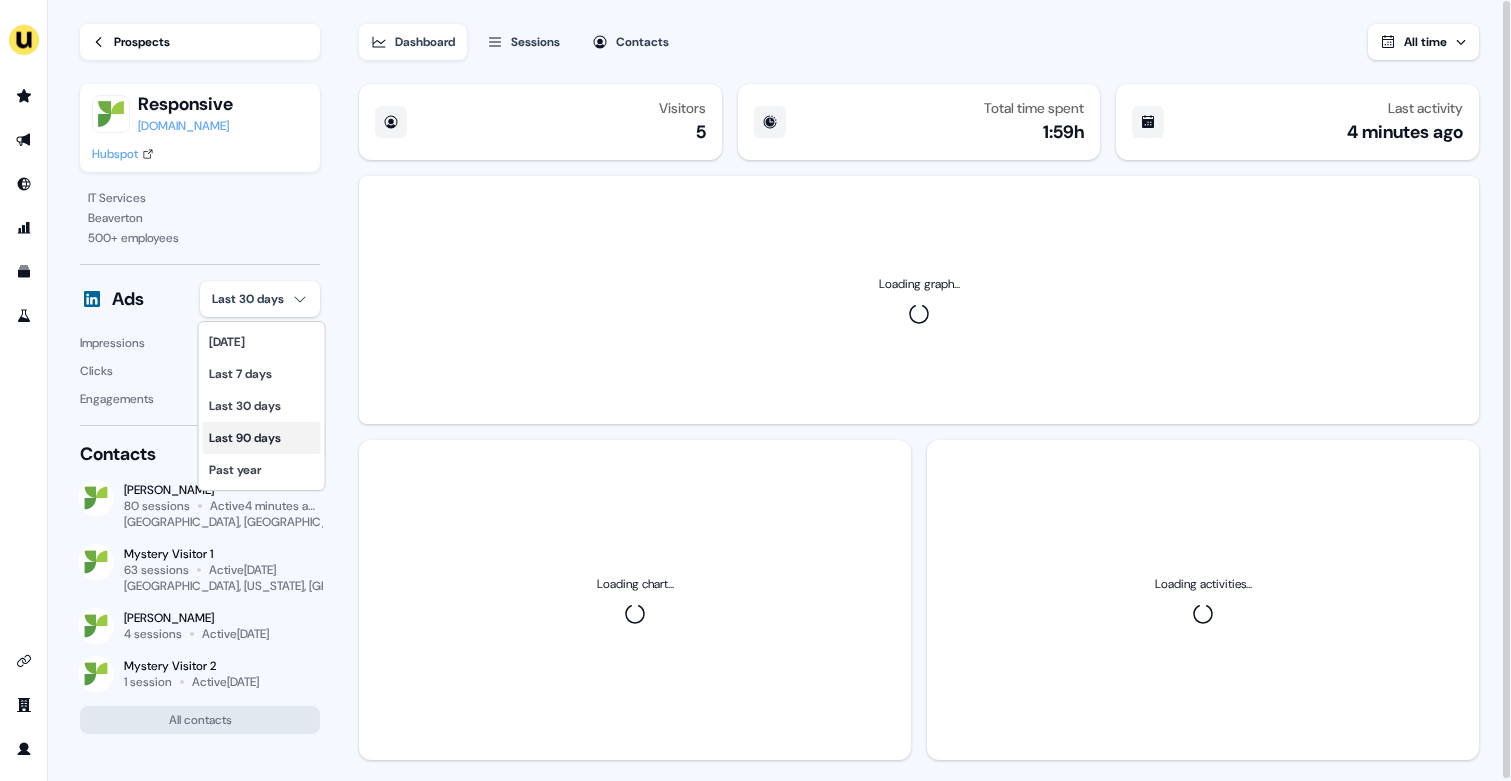 click on "Last 90 days" at bounding box center [262, 438] 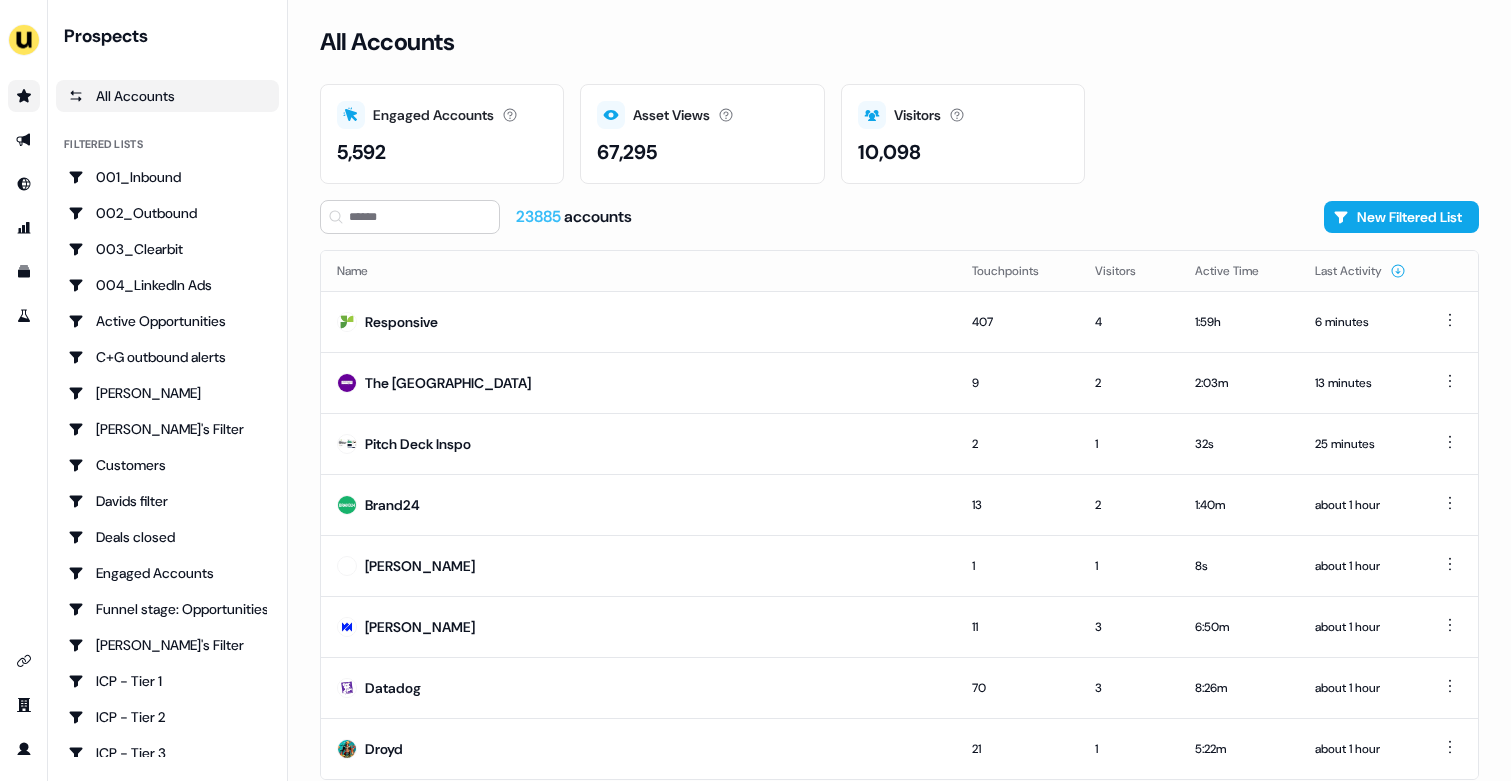 scroll, scrollTop: 0, scrollLeft: 0, axis: both 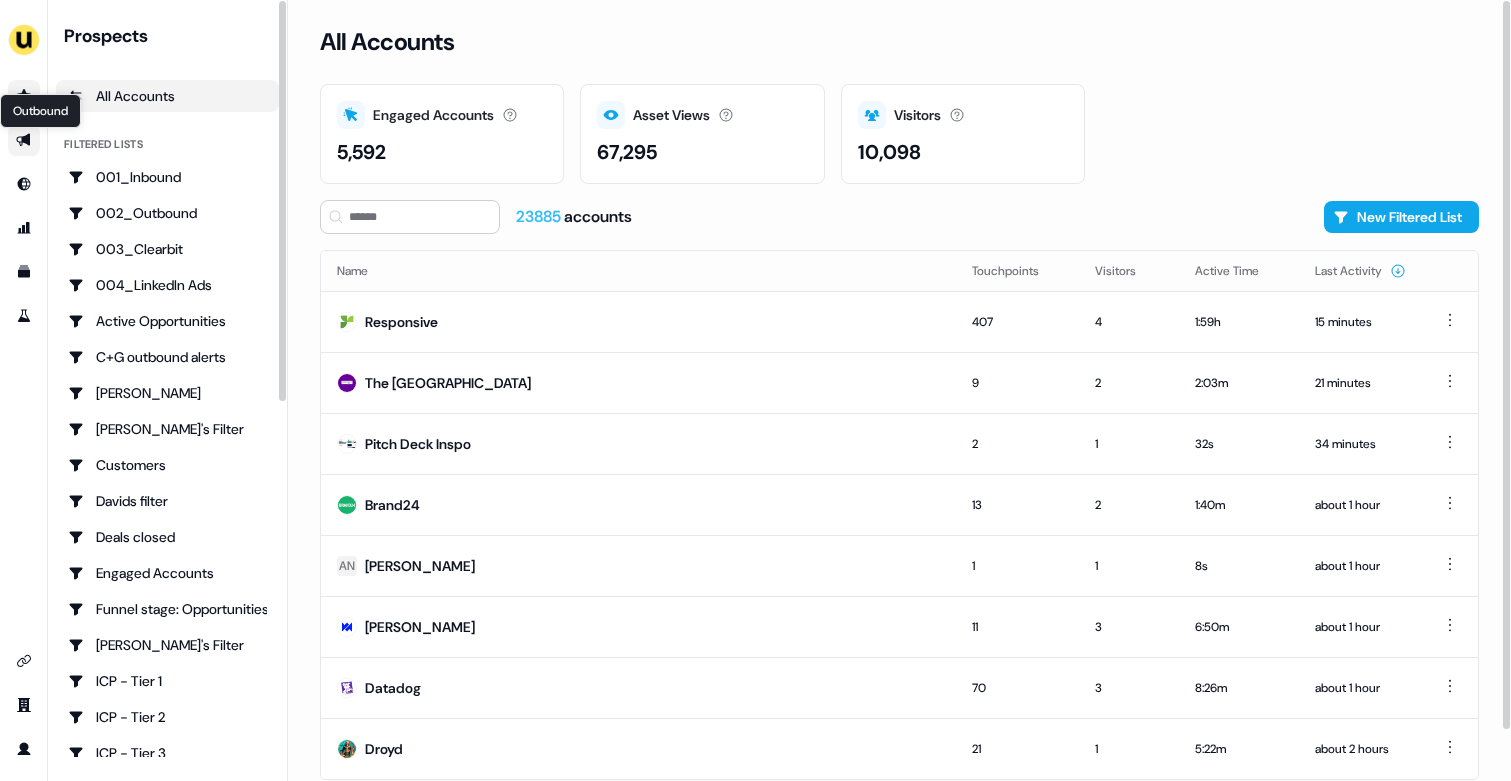click 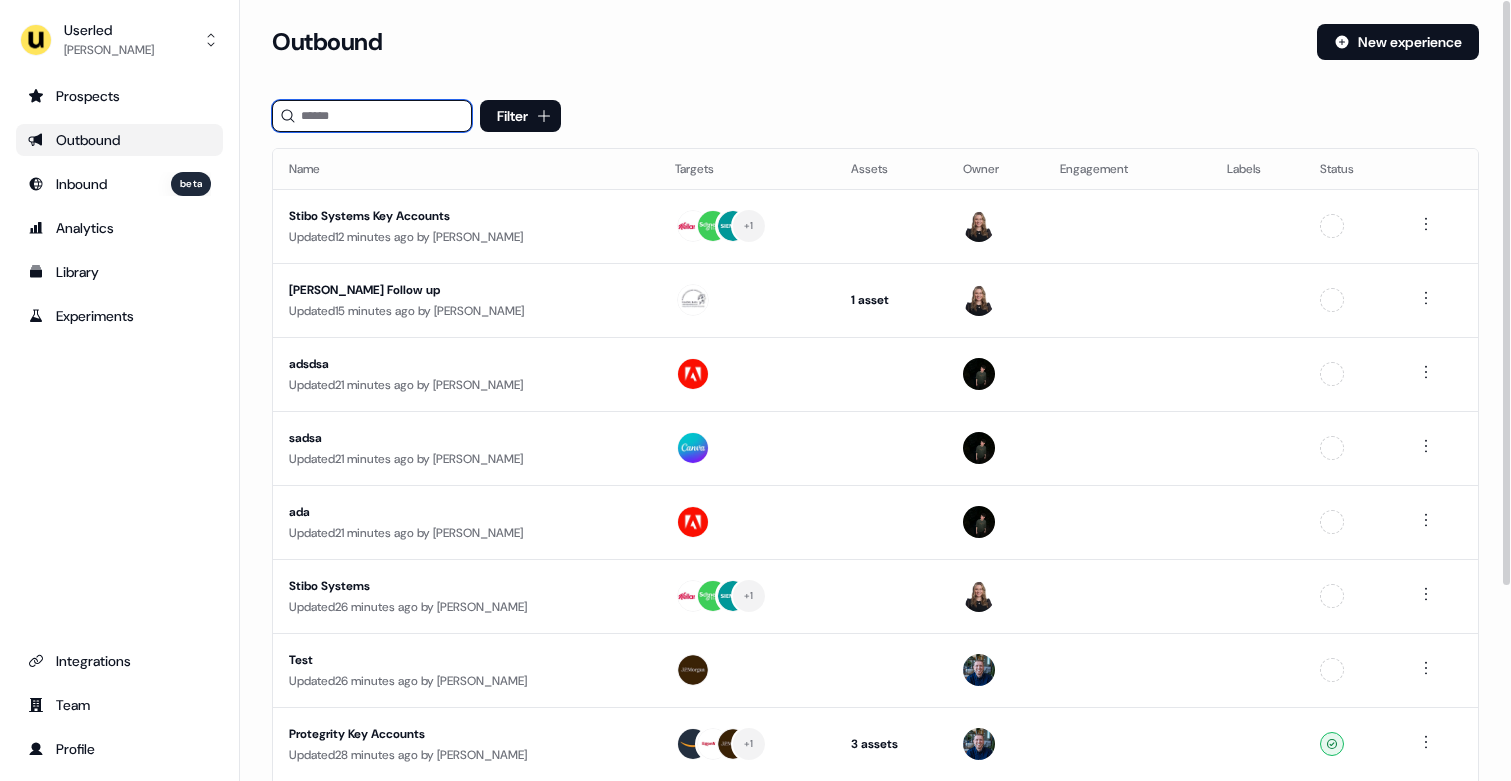click at bounding box center (372, 116) 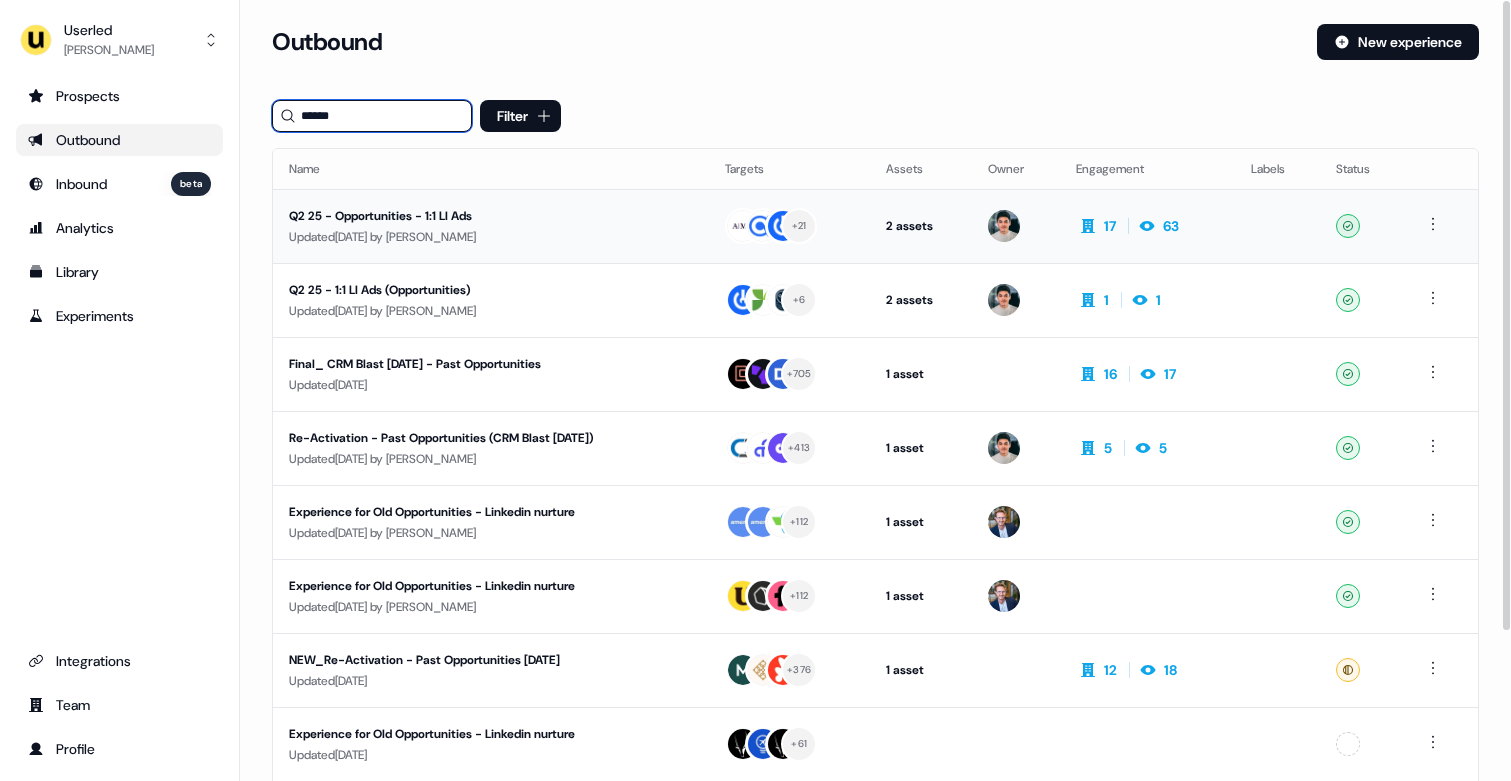 type on "******" 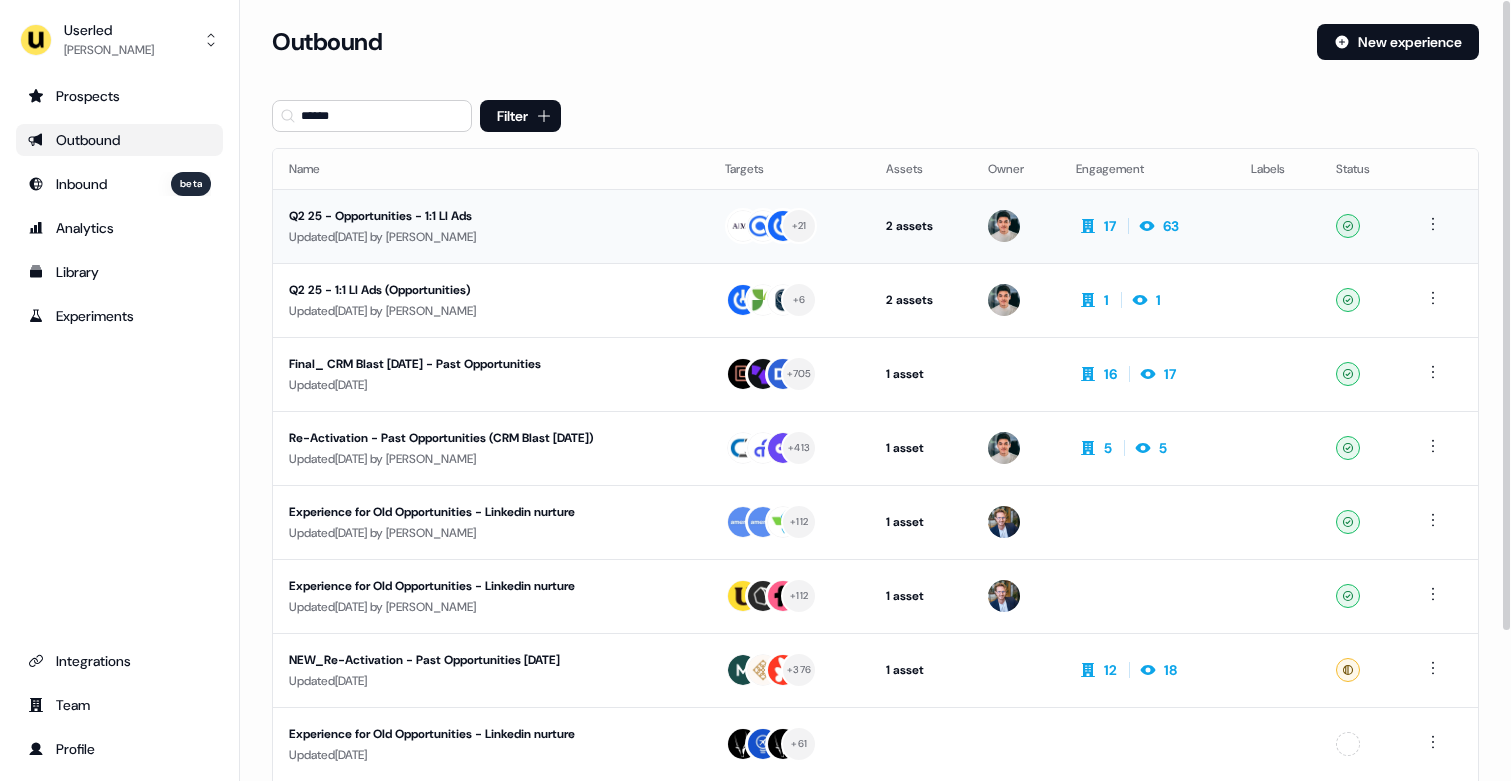 click on "Q2 25 - Opportunities - 1:1 LI Ads" at bounding box center (478, 216) 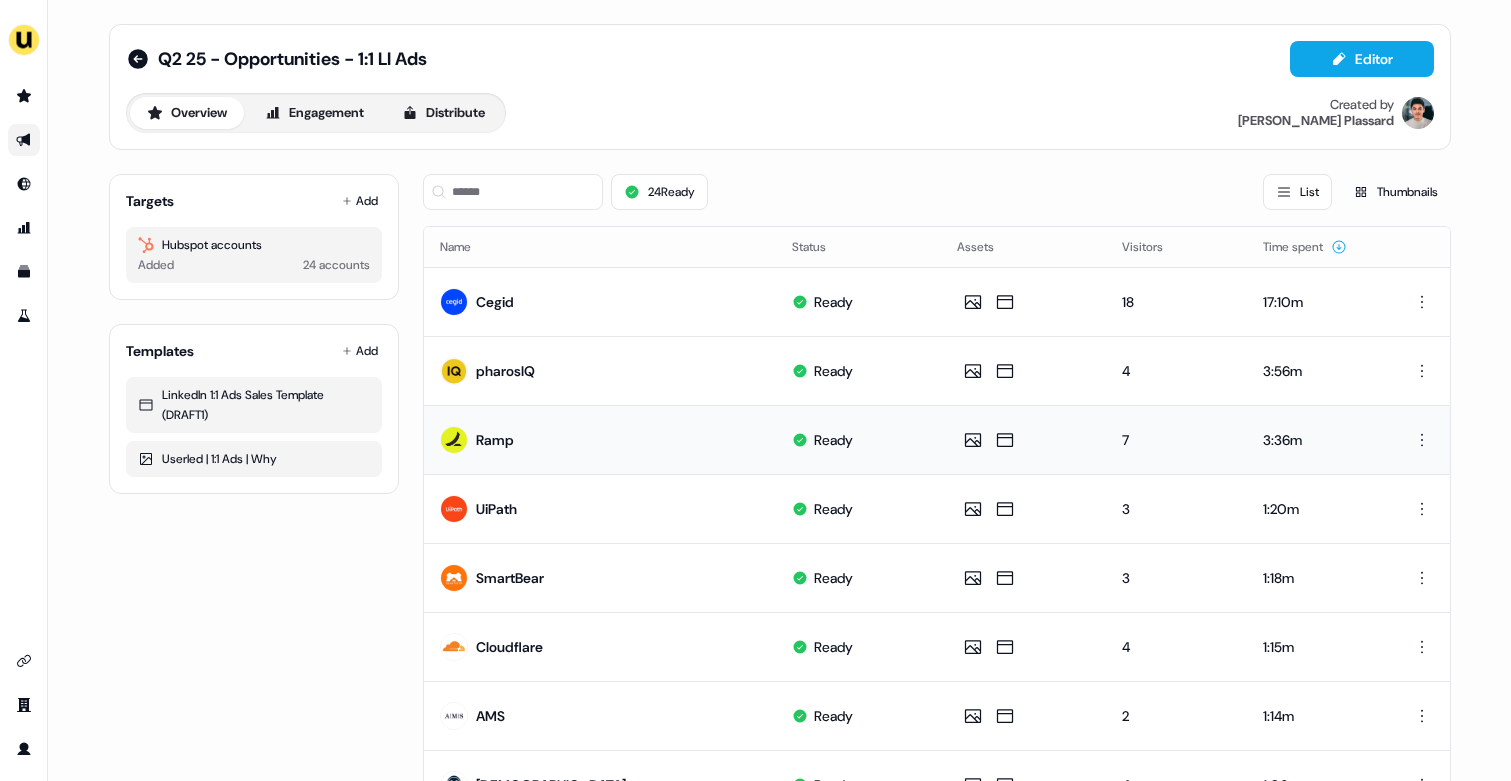scroll, scrollTop: 12, scrollLeft: 0, axis: vertical 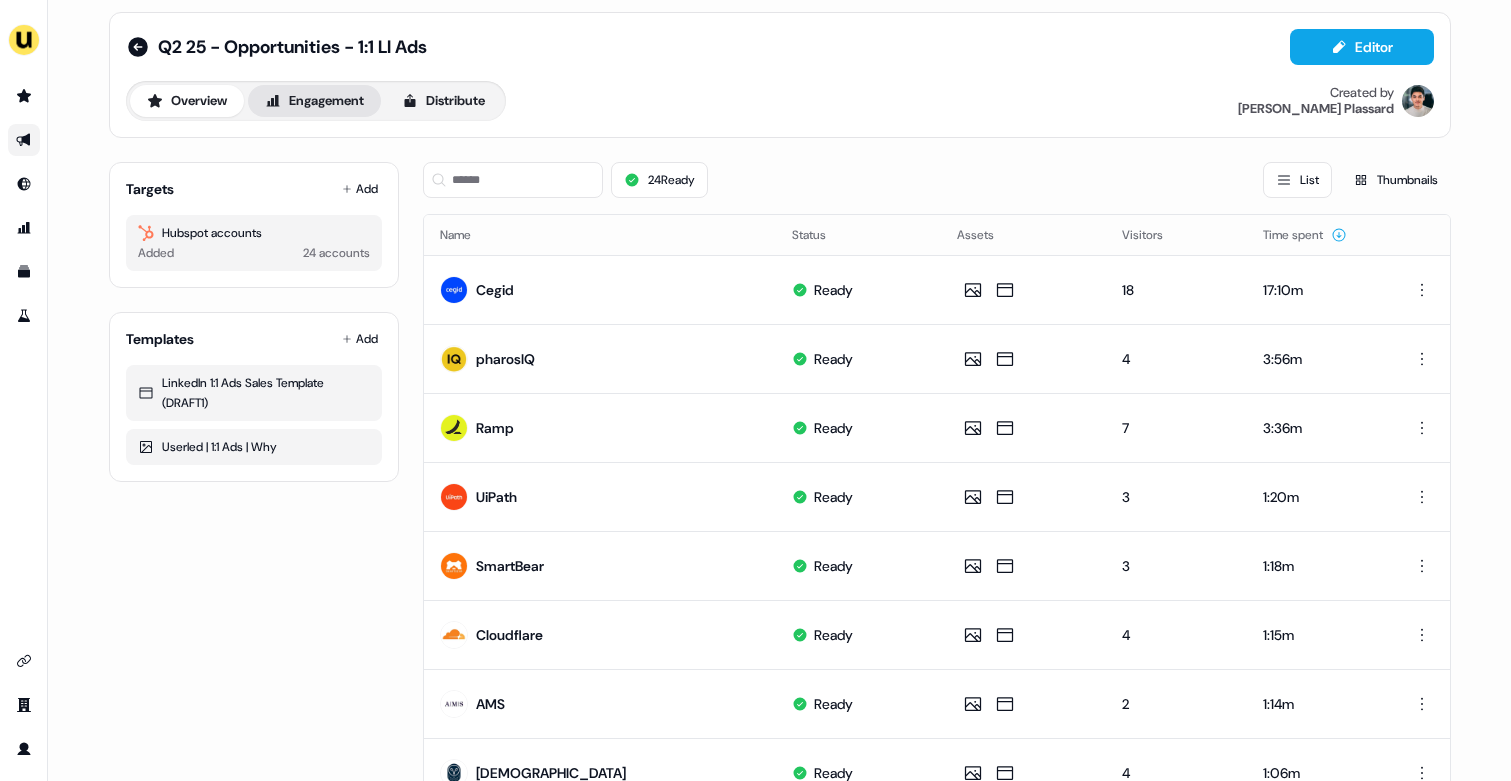 click on "Engagement" at bounding box center (314, 101) 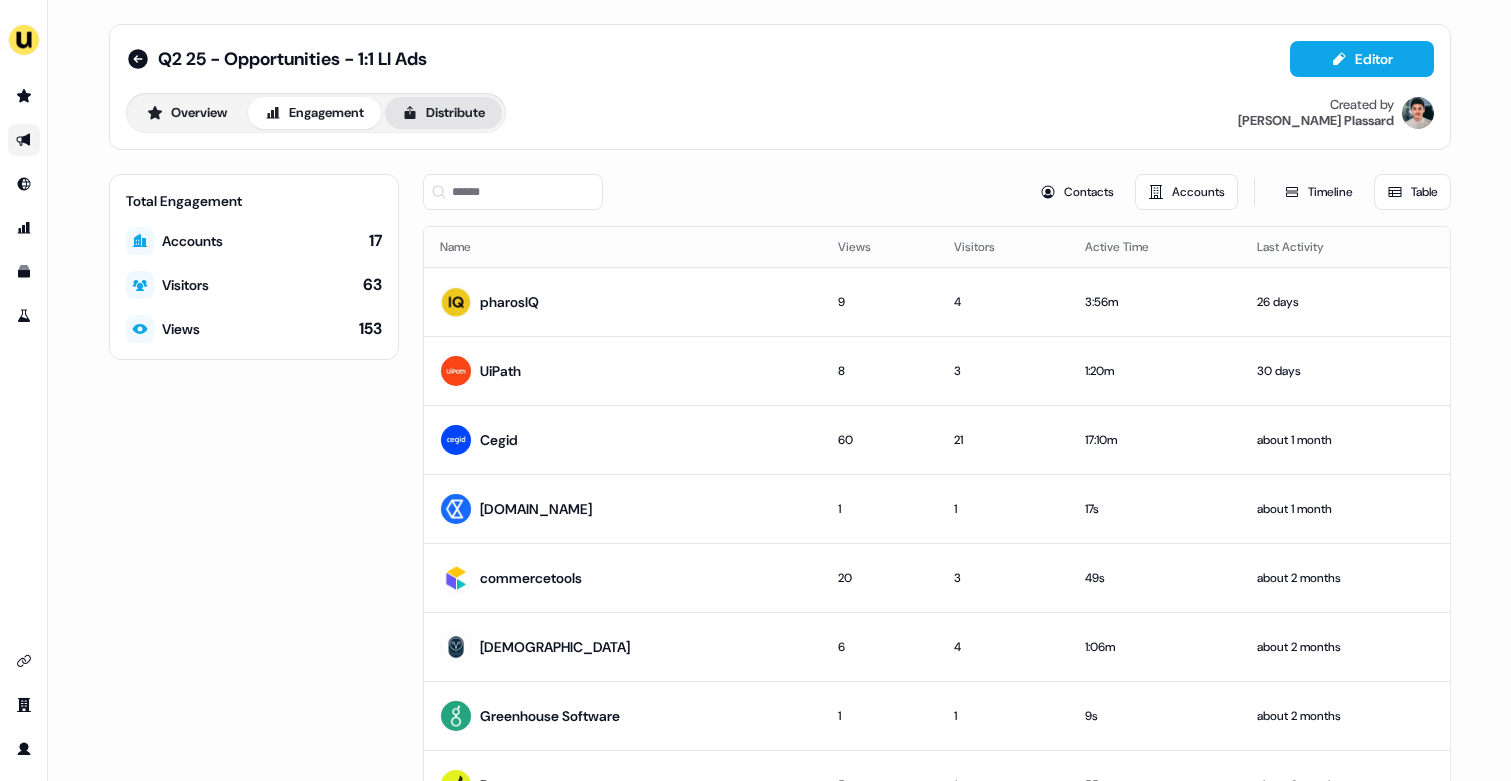 click on "Distribute" at bounding box center [443, 113] 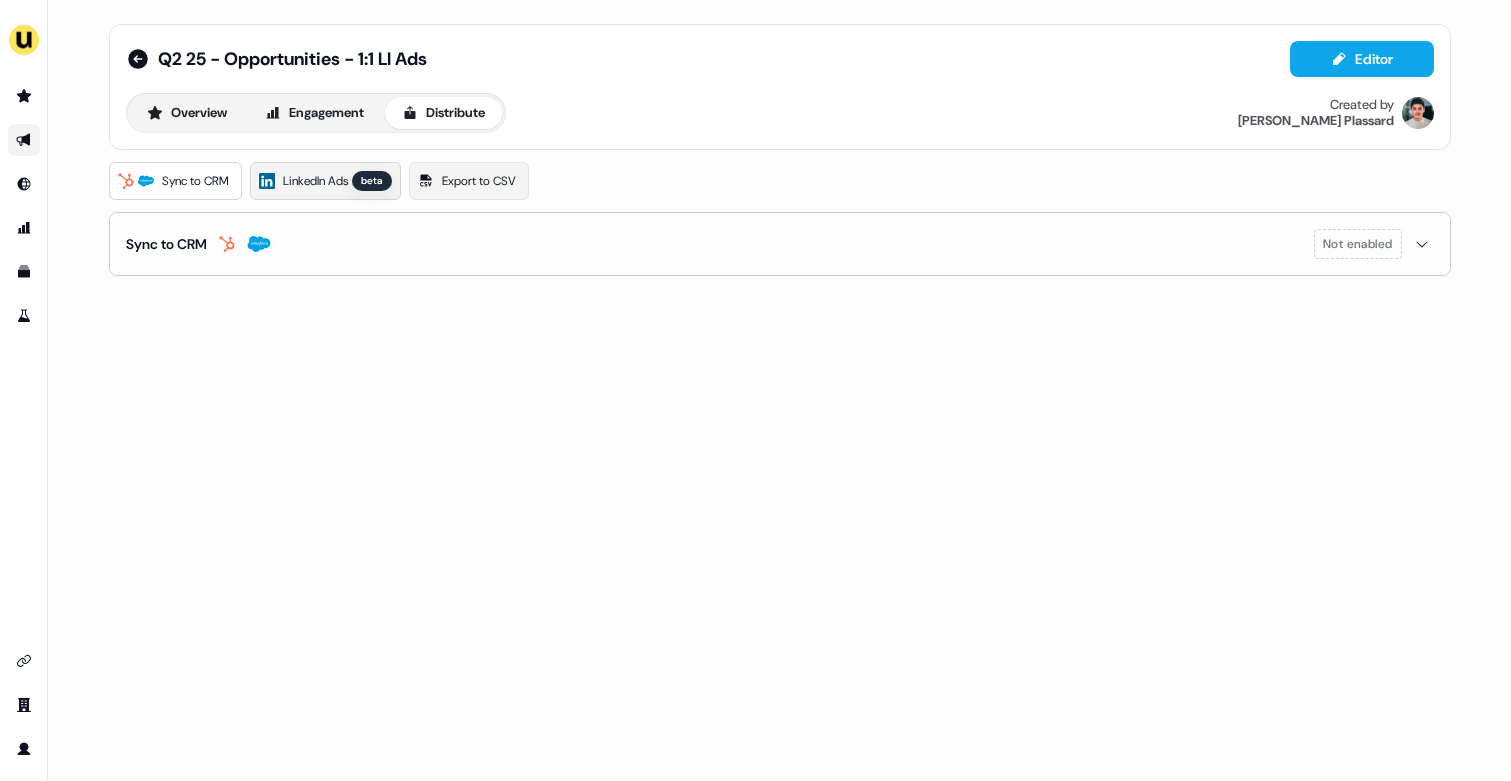 click on "beta" at bounding box center [372, 181] 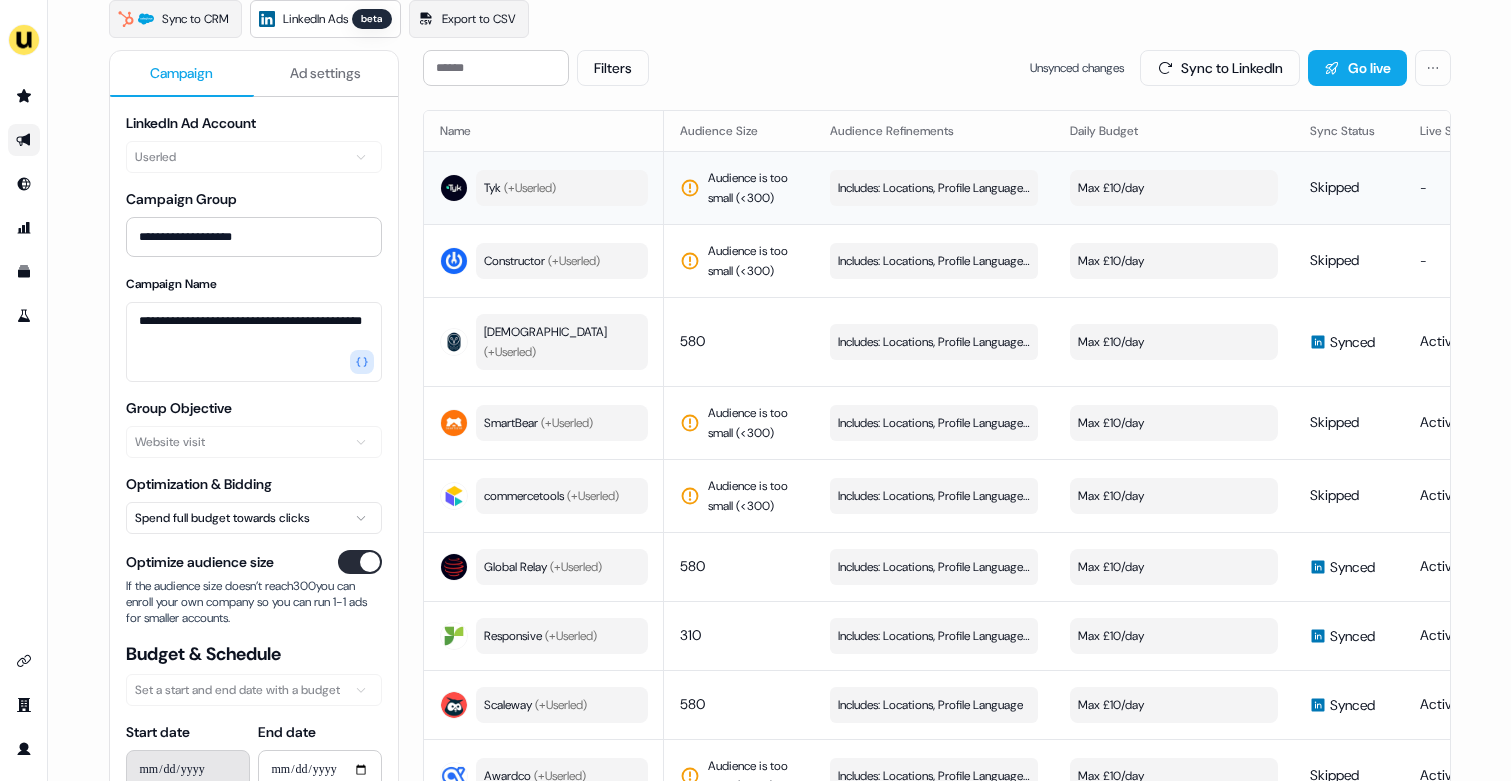 scroll, scrollTop: 202, scrollLeft: 0, axis: vertical 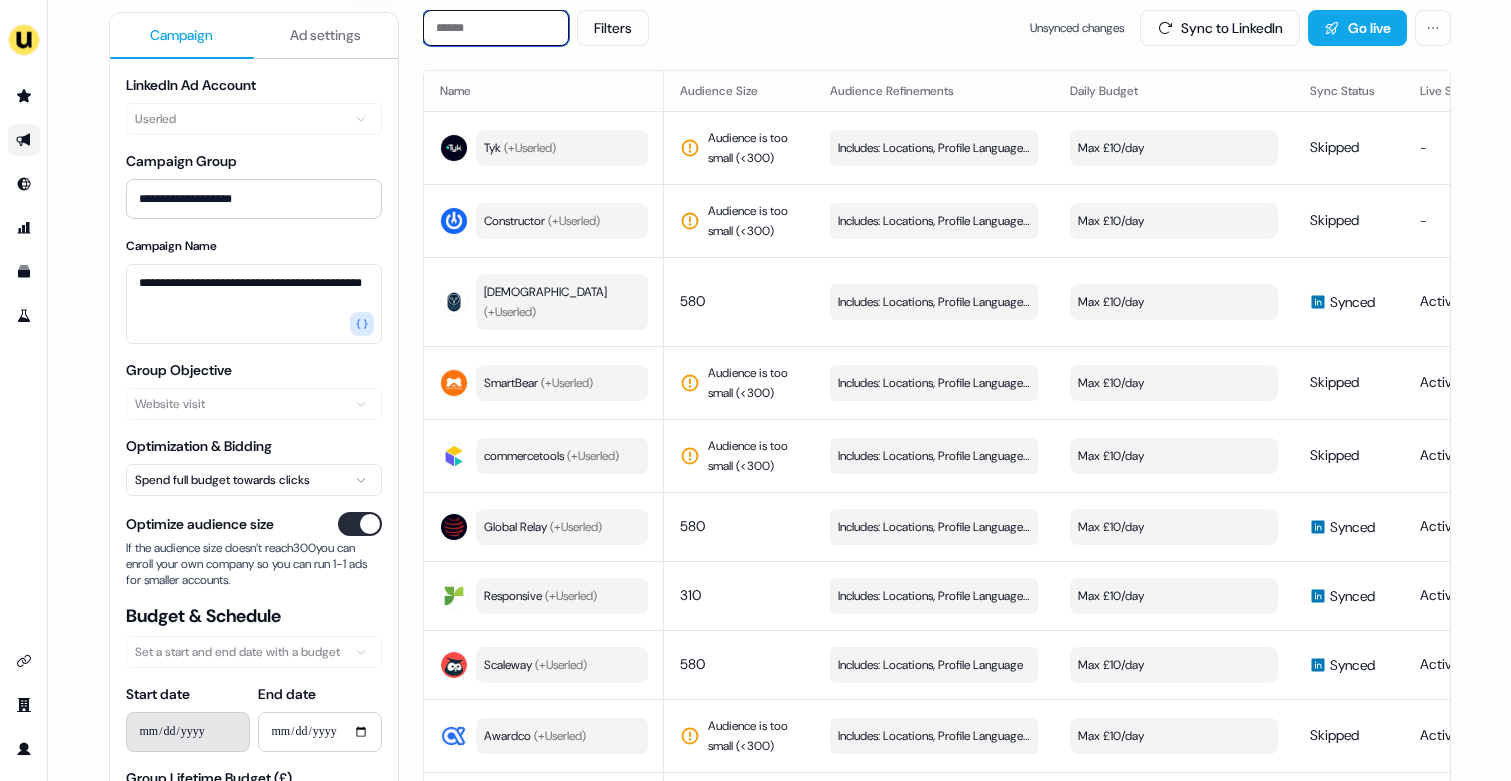 click at bounding box center [496, 28] 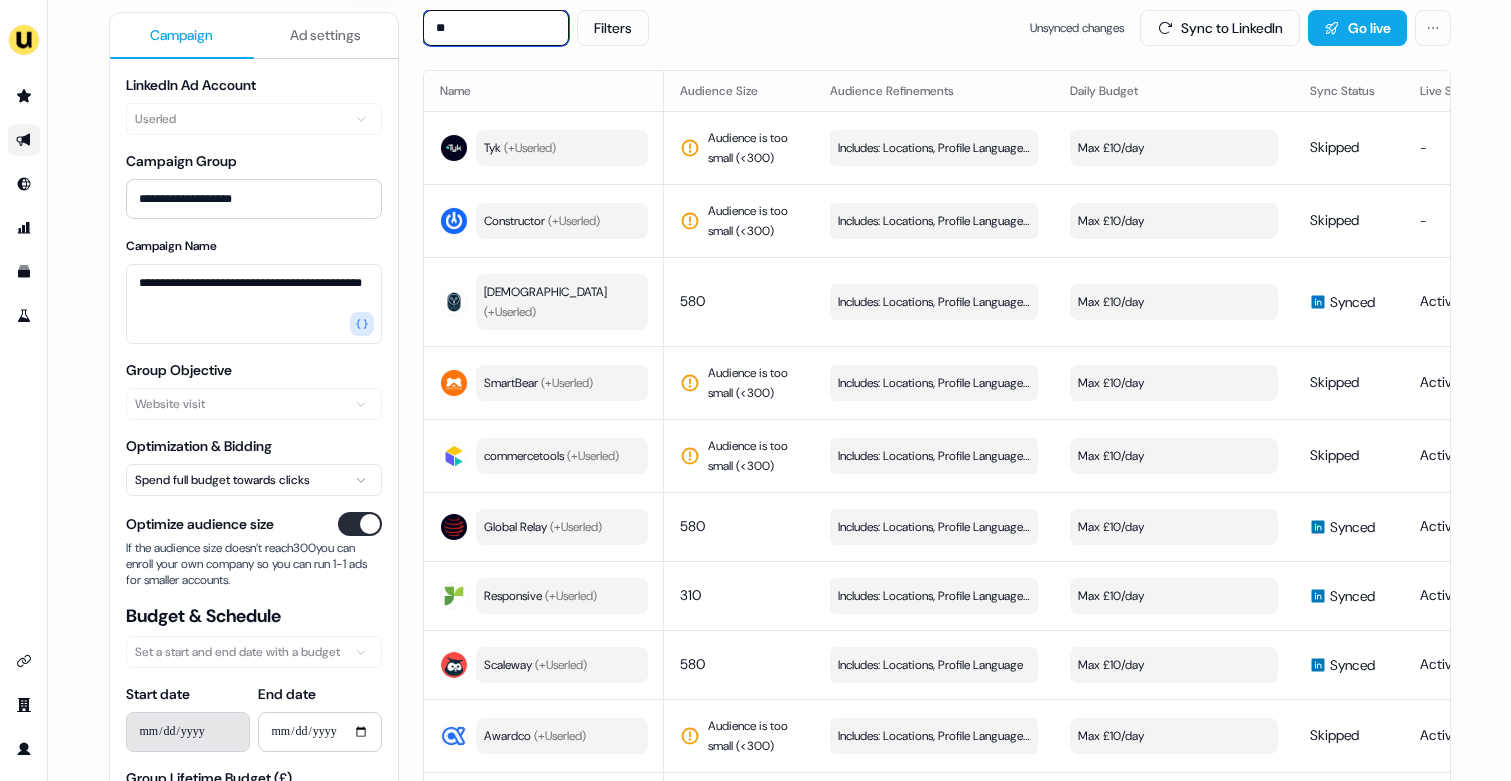 scroll, scrollTop: 200, scrollLeft: 0, axis: vertical 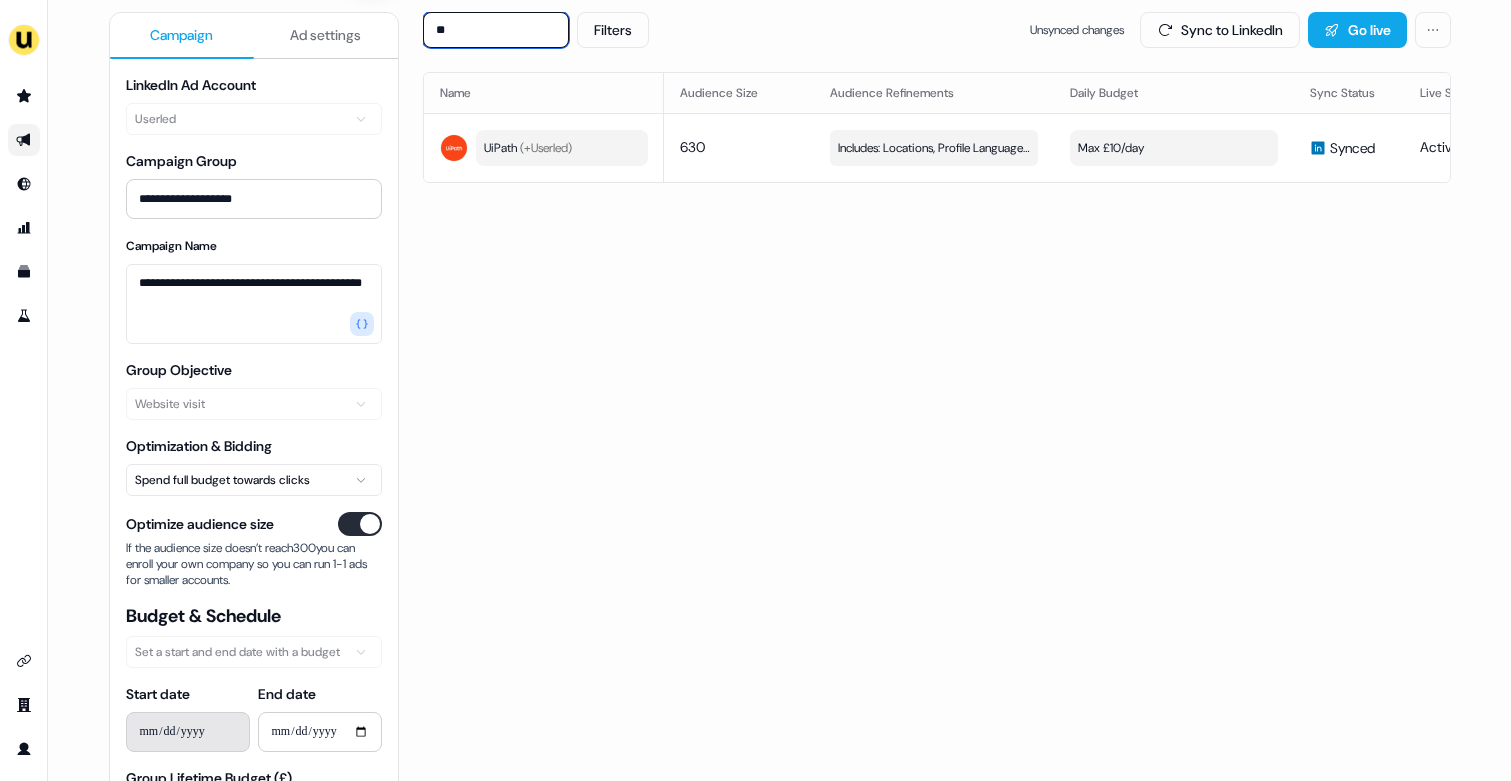 type on "**" 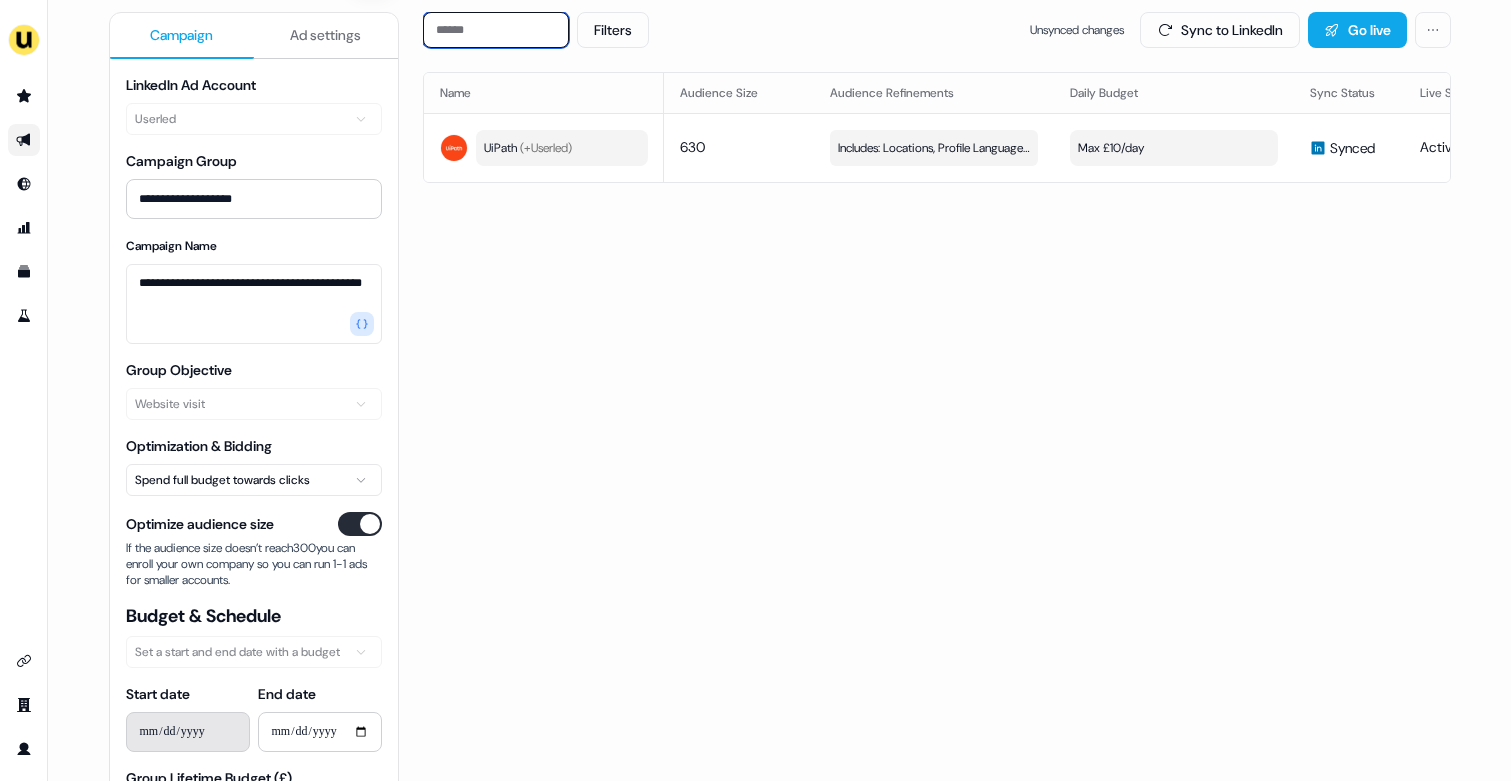 scroll, scrollTop: 202, scrollLeft: 0, axis: vertical 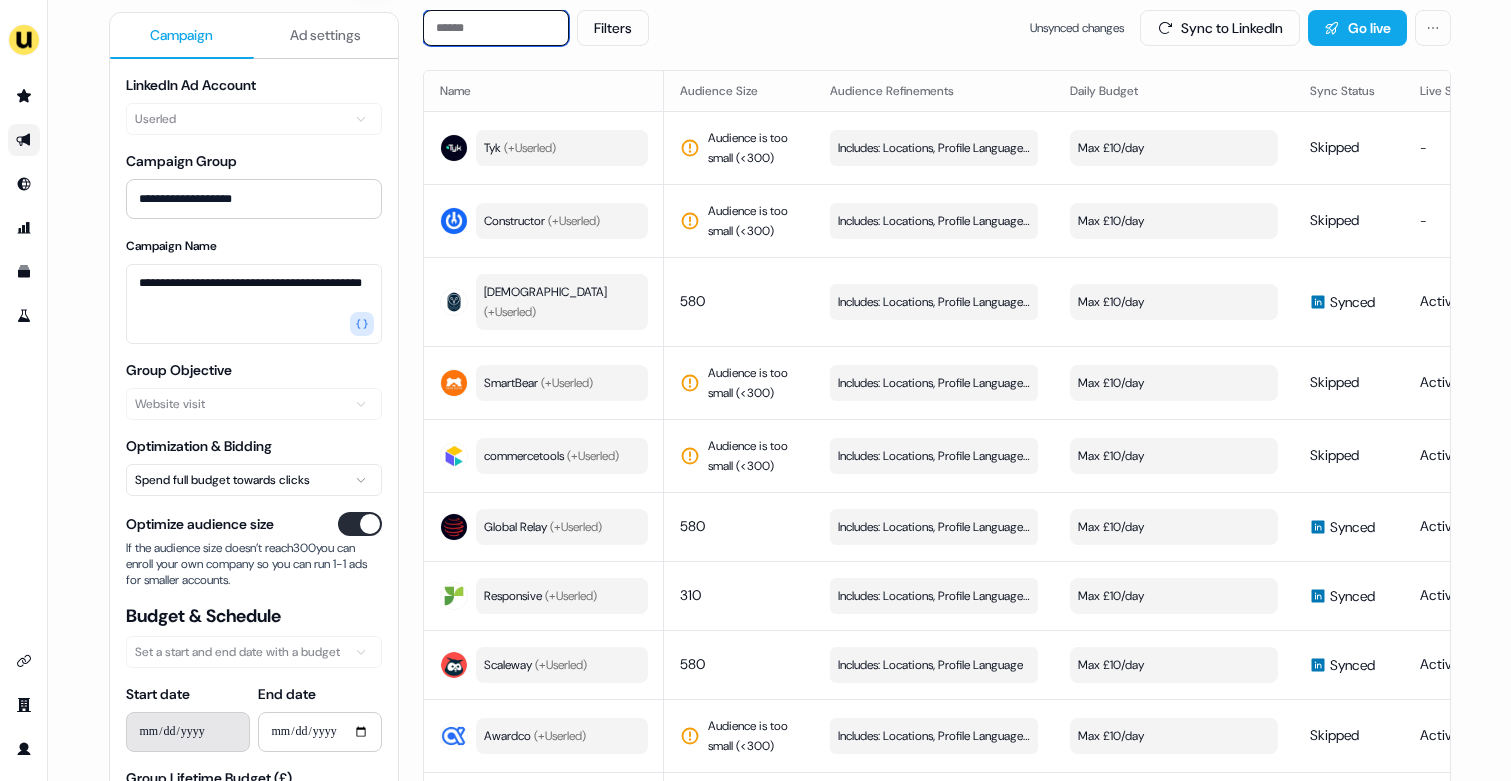 type 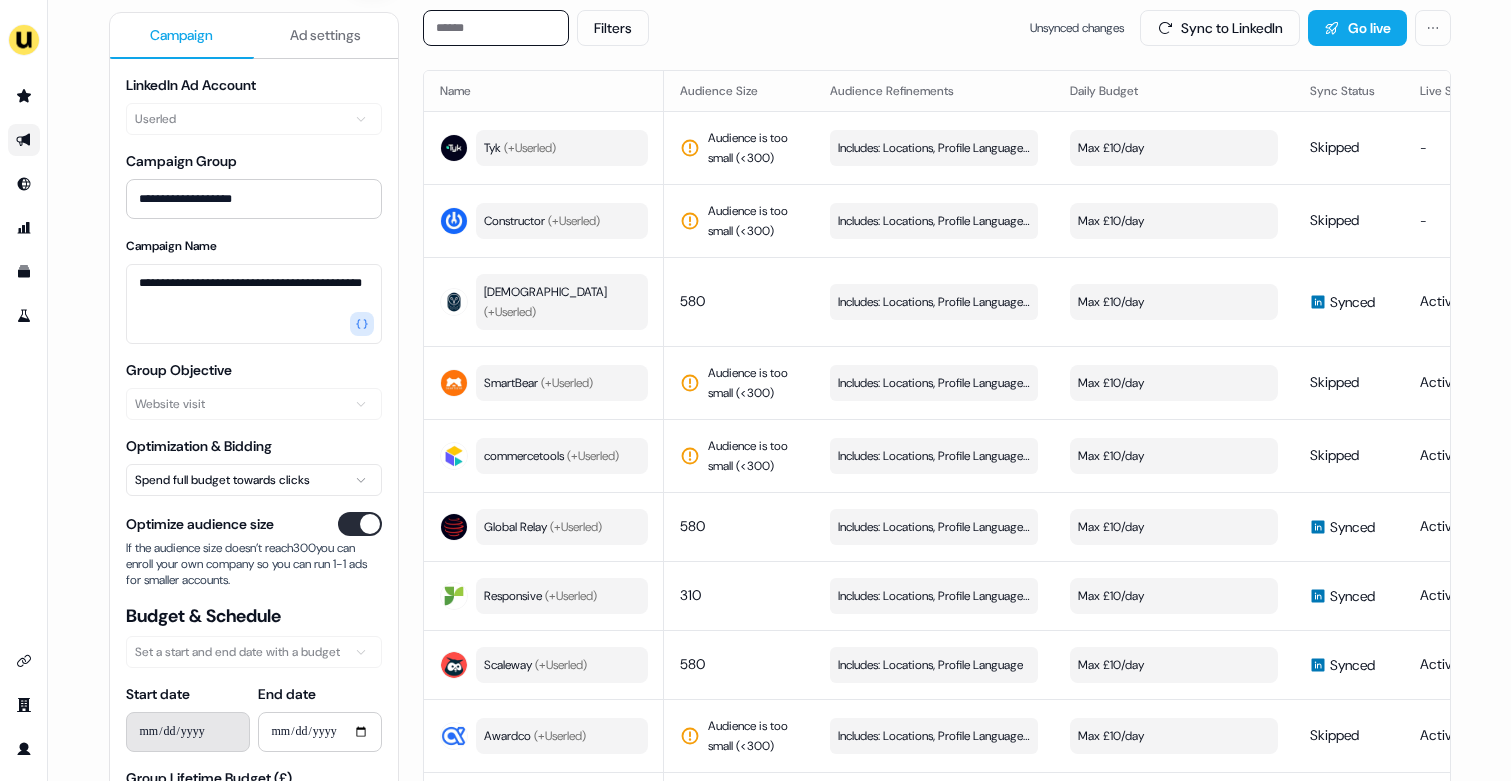 click on "Audience Size" at bounding box center (739, 91) 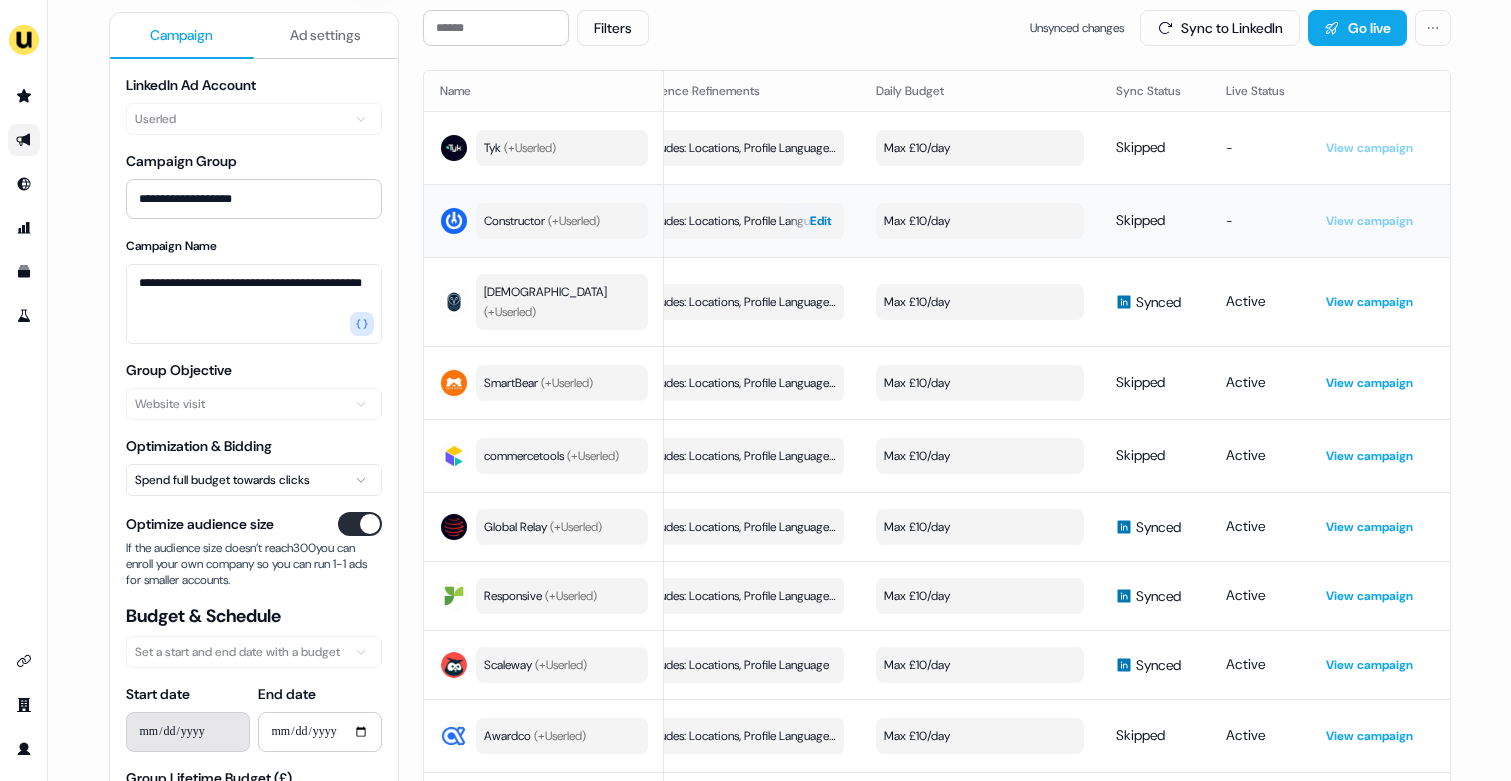 scroll, scrollTop: 0, scrollLeft: 0, axis: both 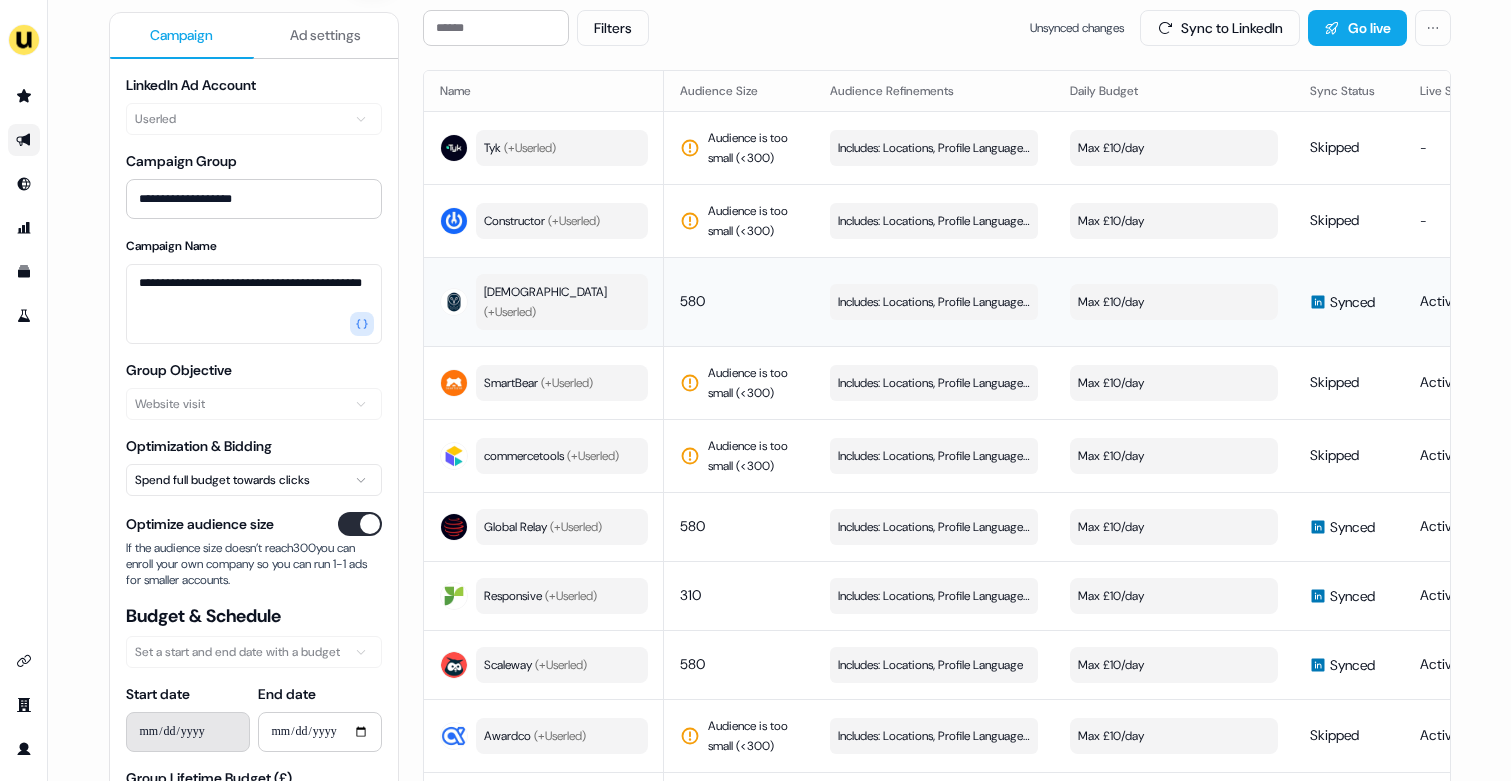 click on "580" at bounding box center [692, 301] 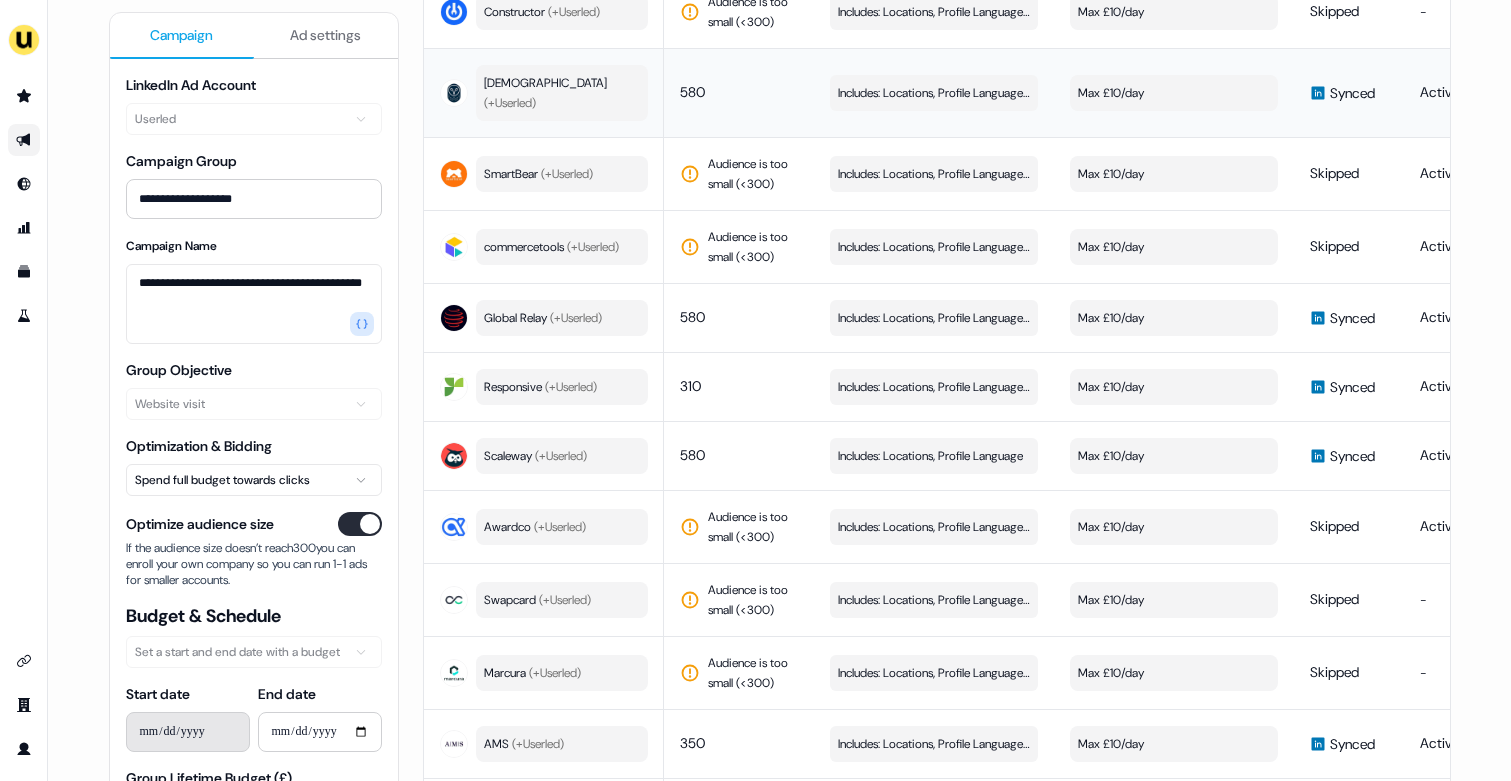 scroll, scrollTop: 457, scrollLeft: 0, axis: vertical 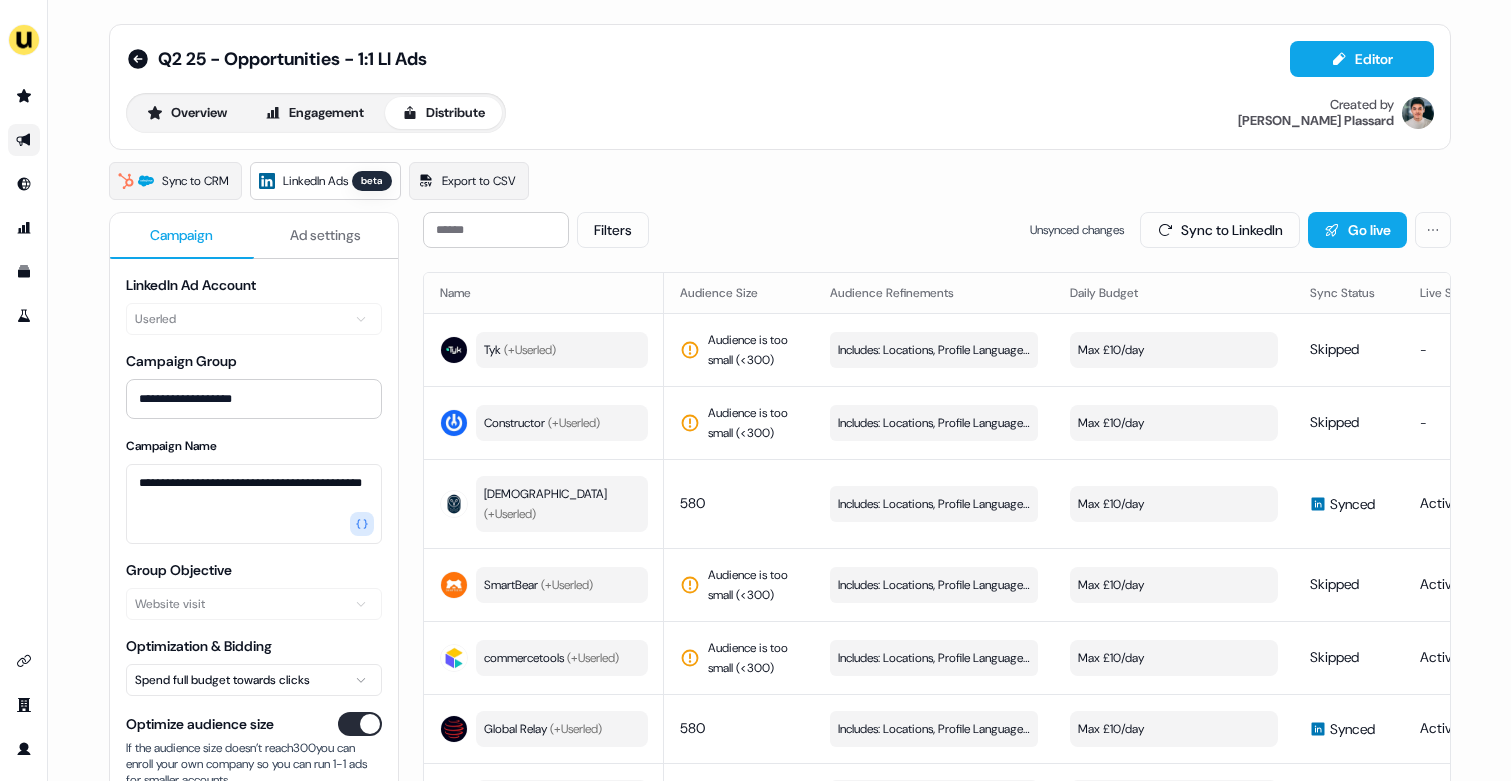 click 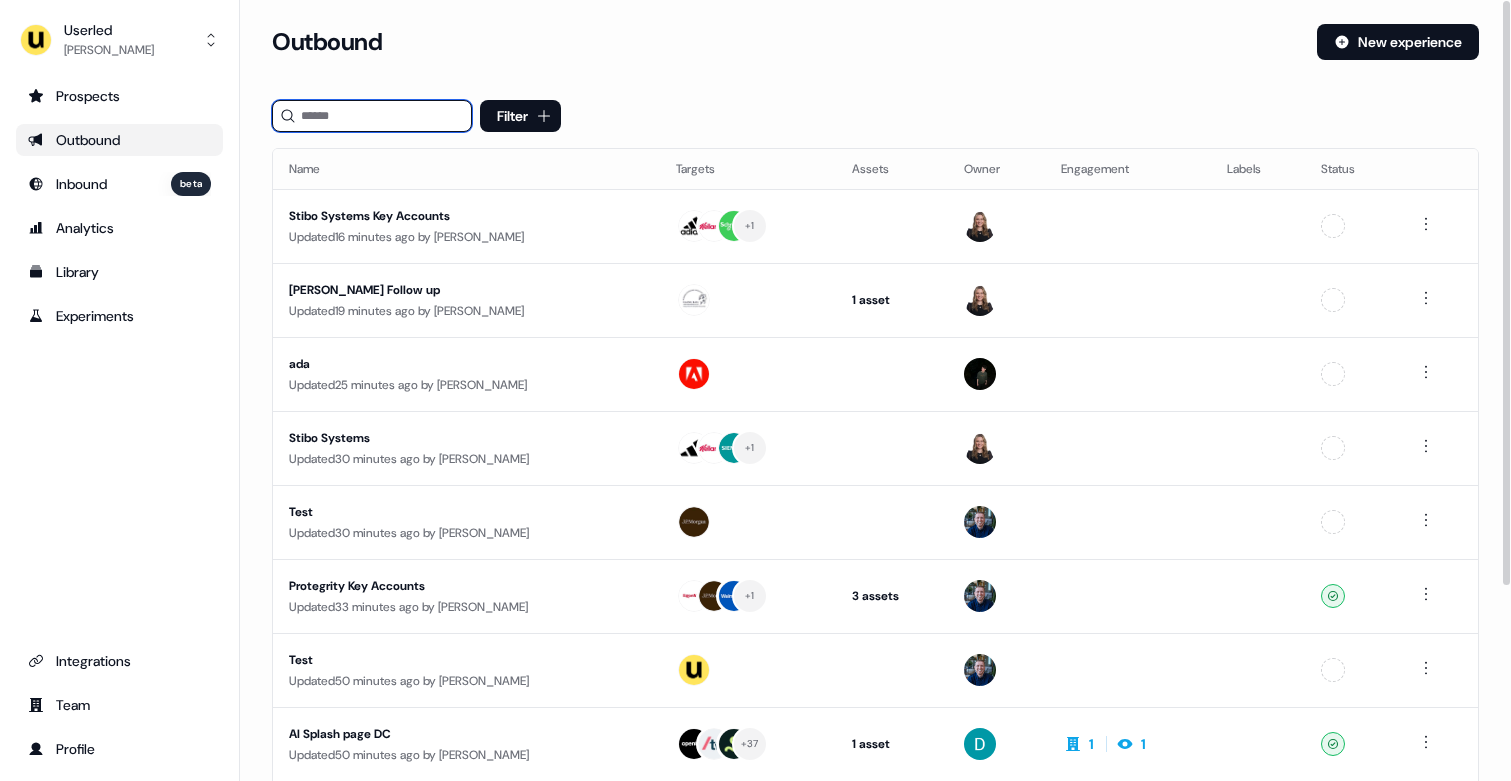 click at bounding box center (372, 116) 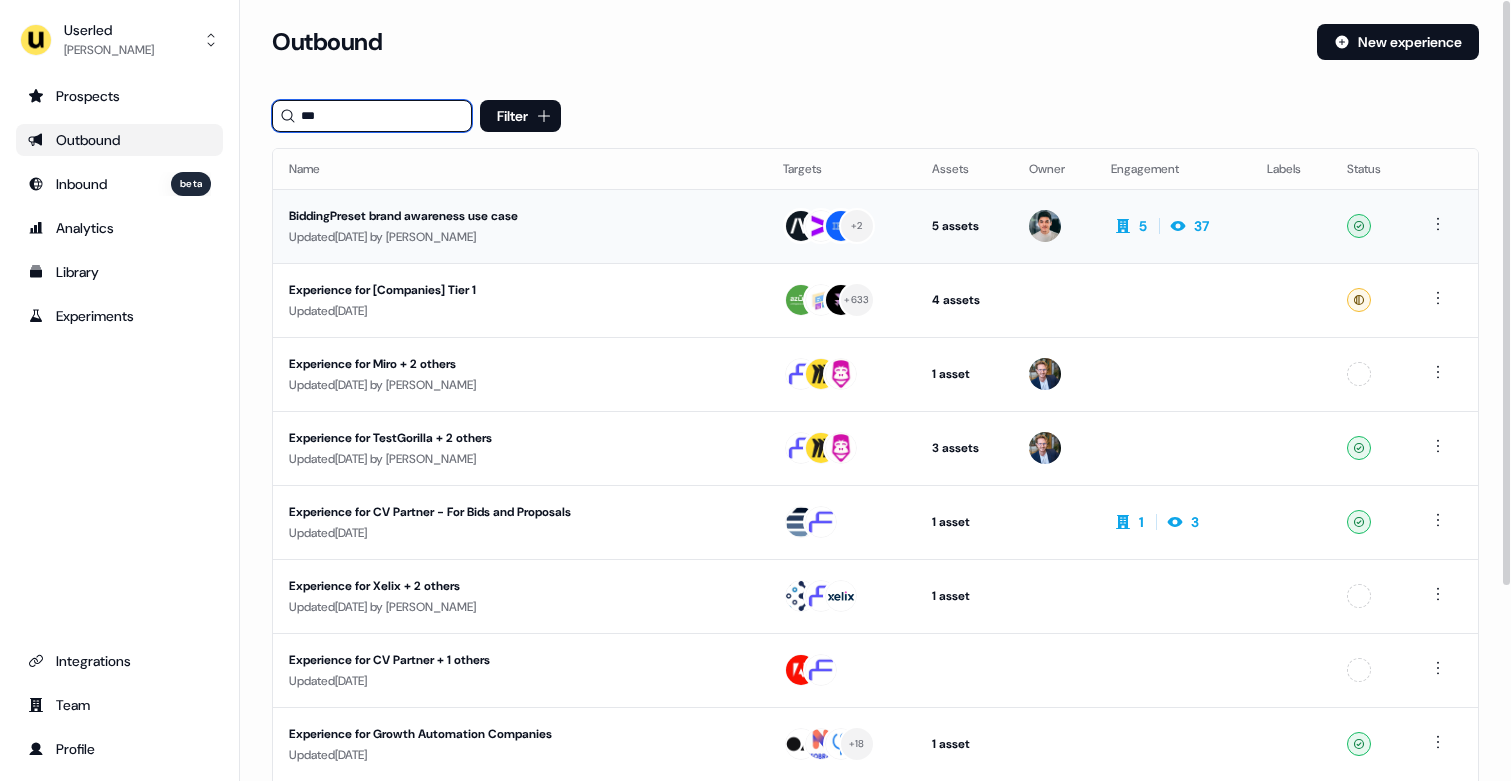 type on "***" 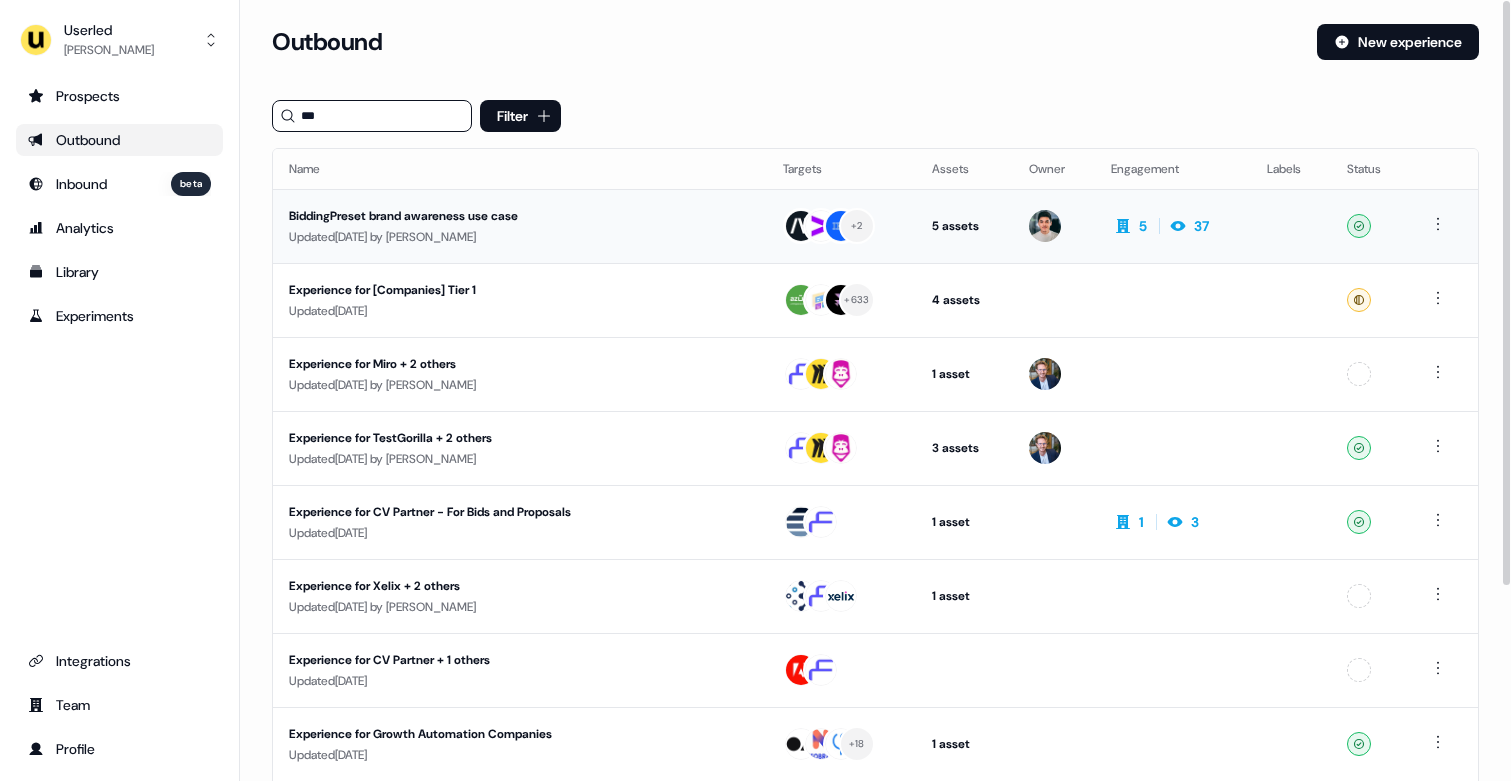 click on "Updated  6 days ago   by   Vincent Plassard" at bounding box center [520, 237] 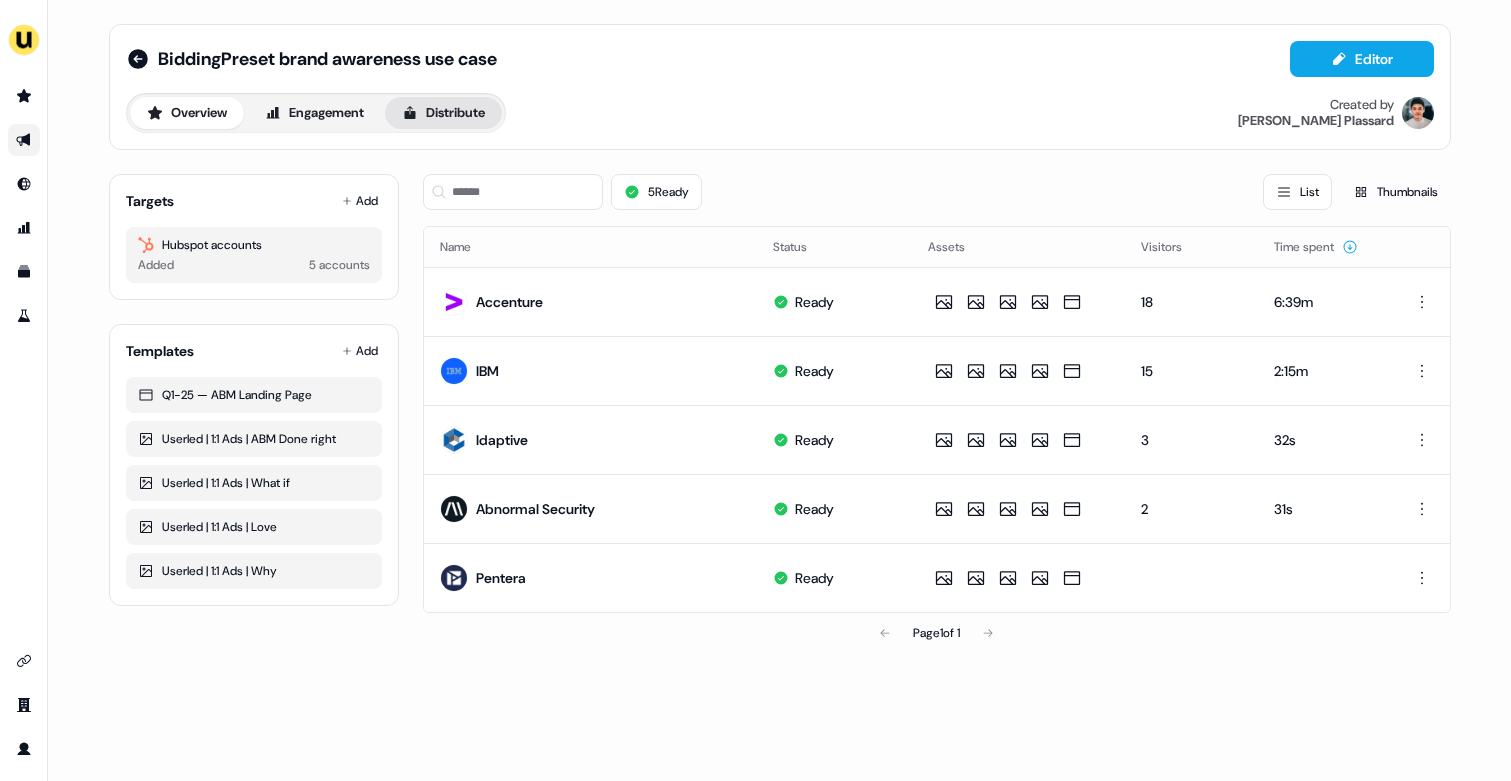 click on "Distribute" at bounding box center (443, 113) 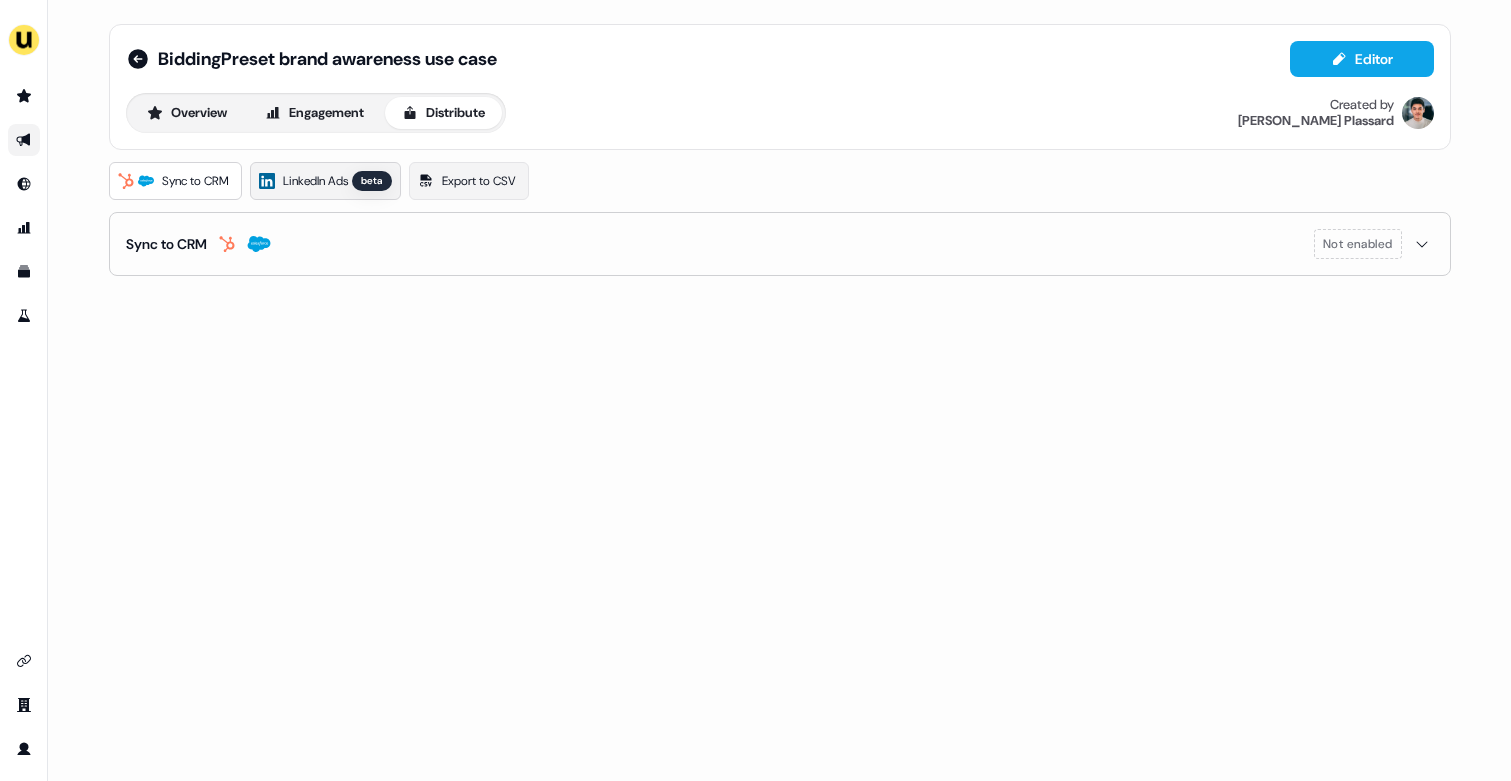 click on "LinkedIn Ads" at bounding box center [315, 181] 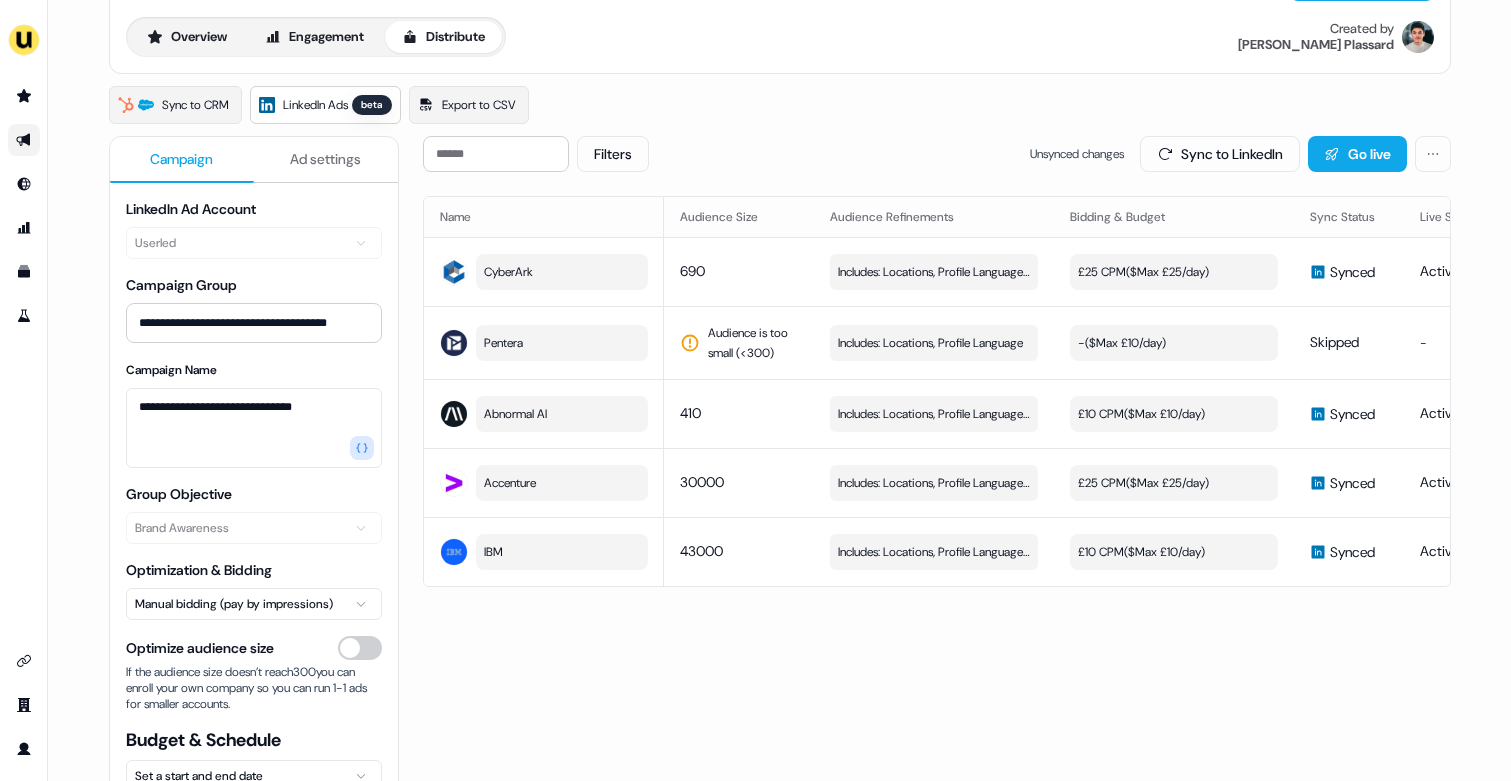 scroll, scrollTop: 104, scrollLeft: 0, axis: vertical 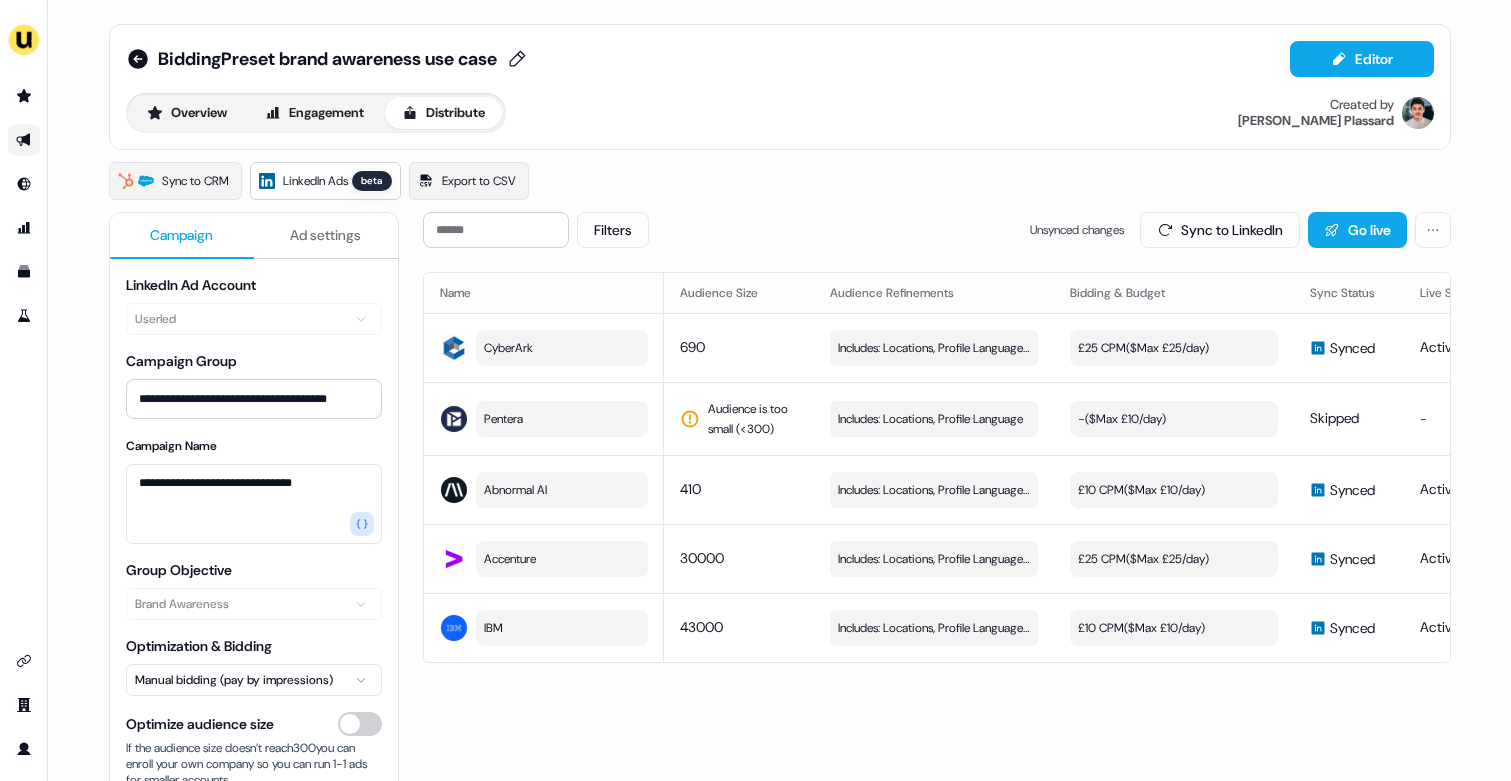 click on "BiddingPreset brand awareness use case" at bounding box center (327, 59) 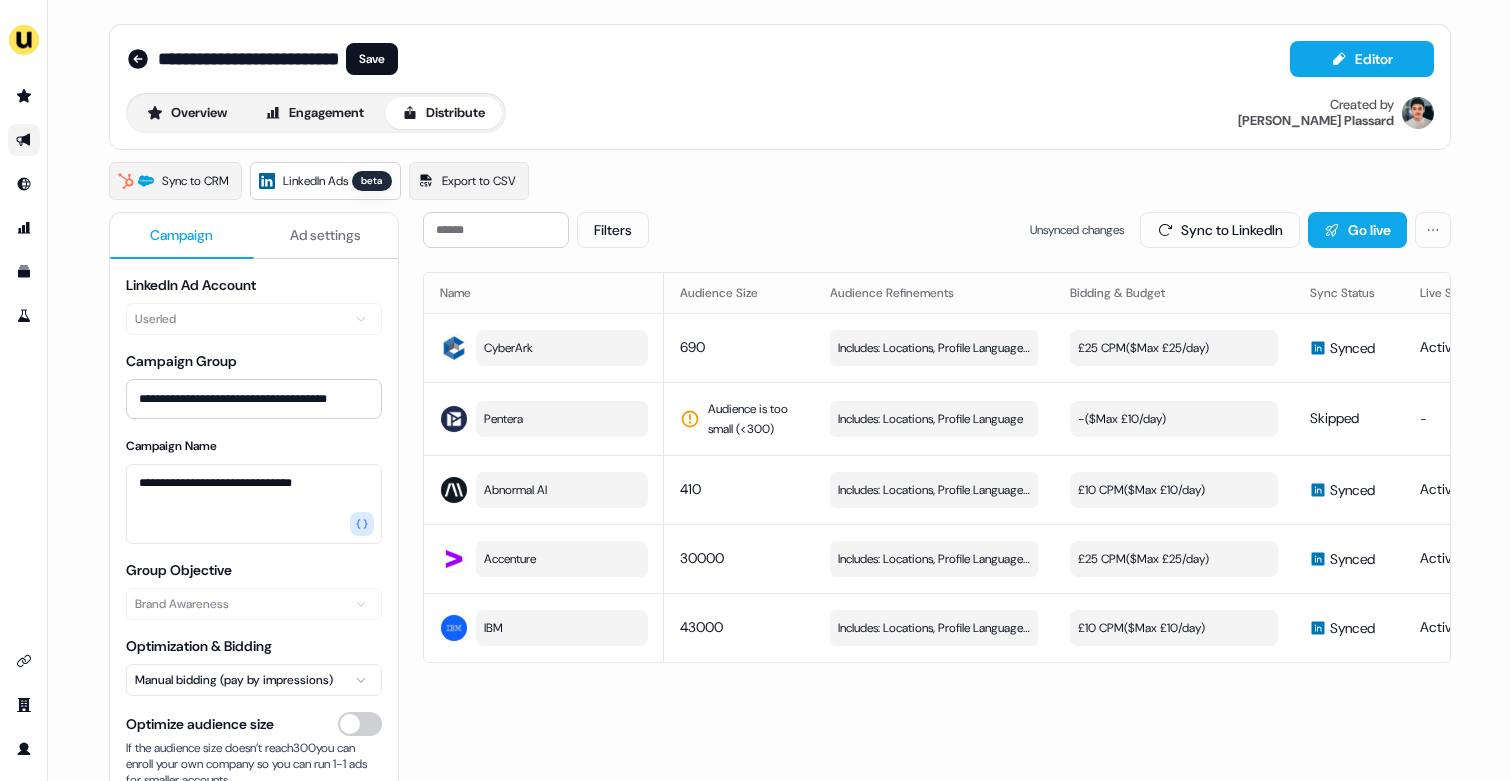 click on "**********" at bounding box center (248, 59) 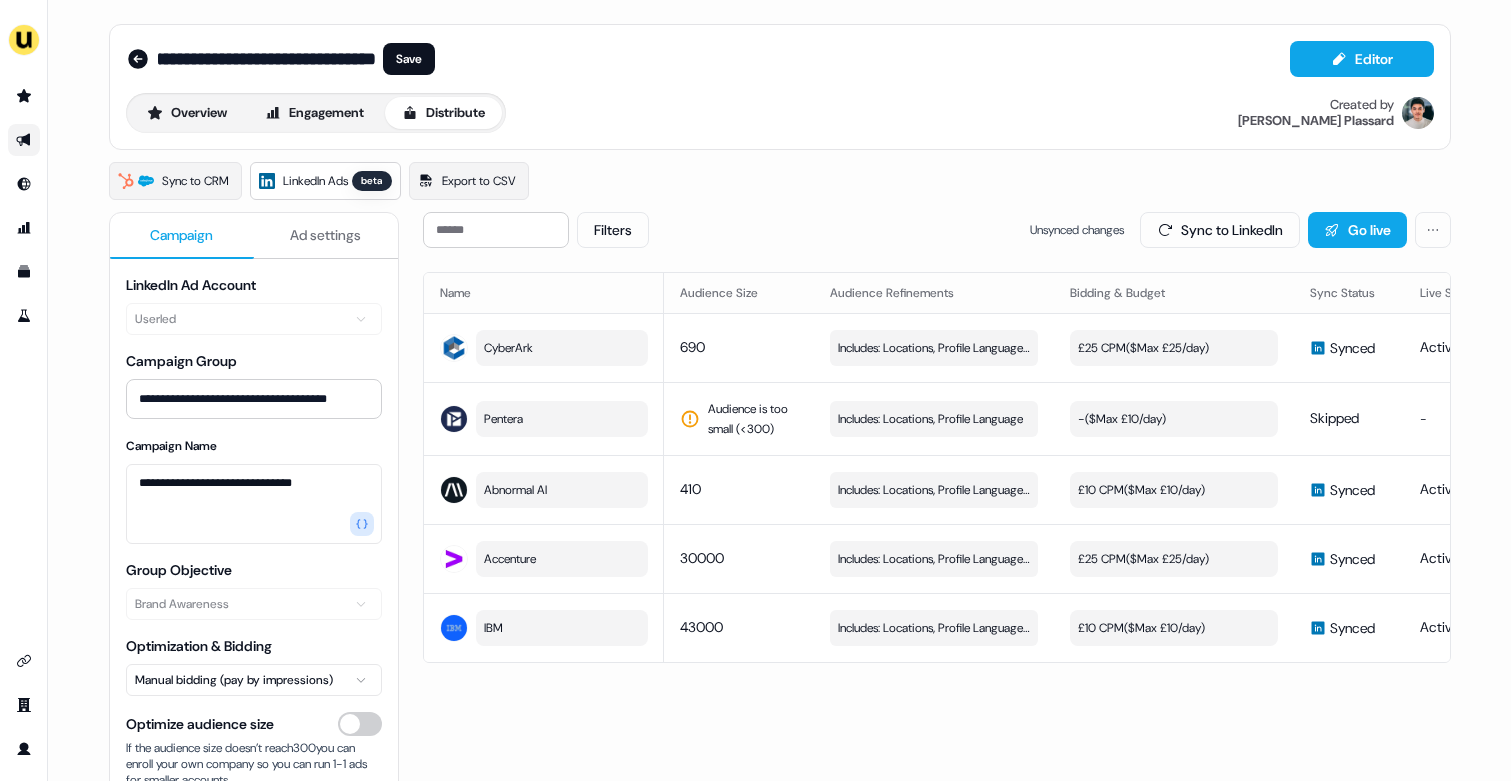 click on "**********" at bounding box center [267, 59] 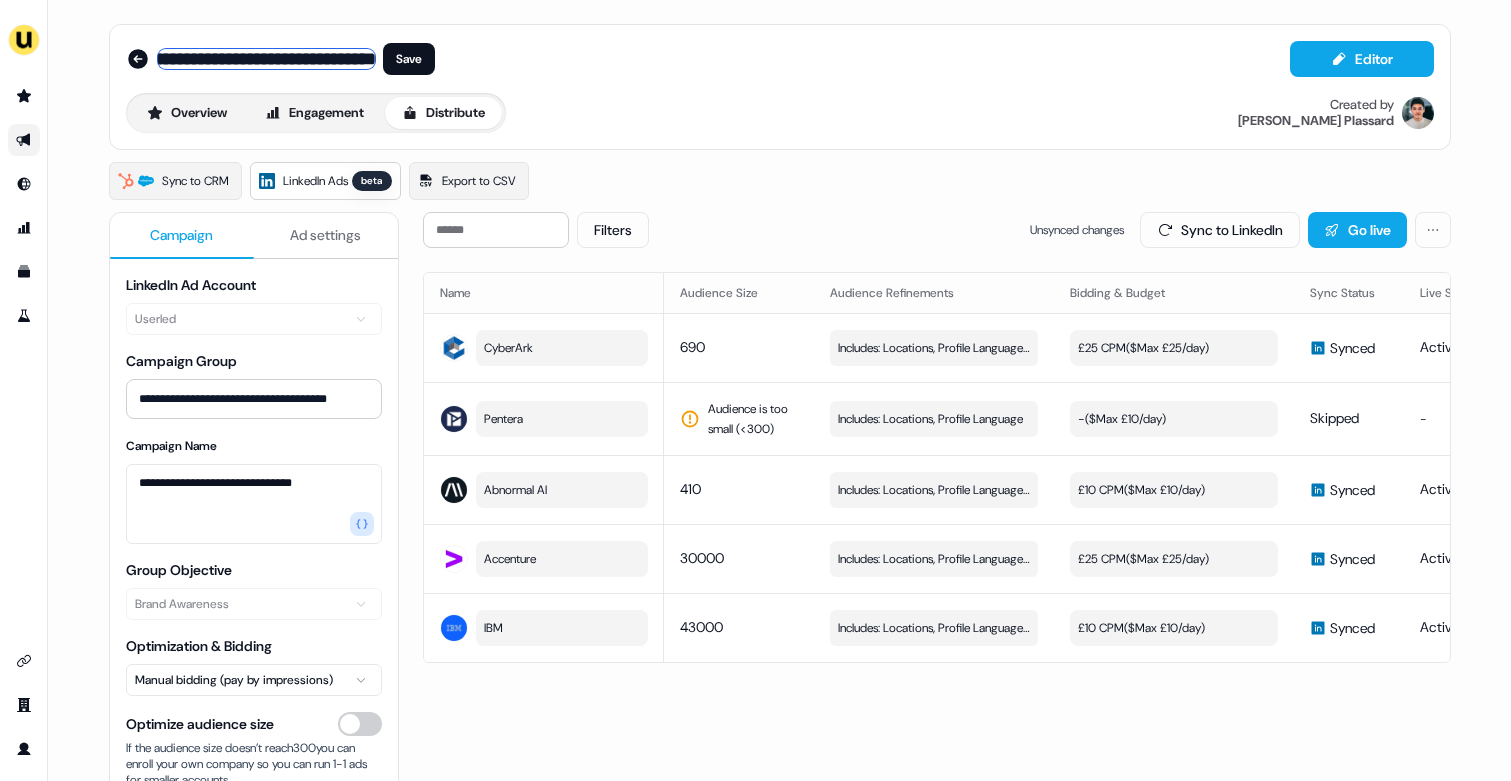 scroll, scrollTop: 0, scrollLeft: 0, axis: both 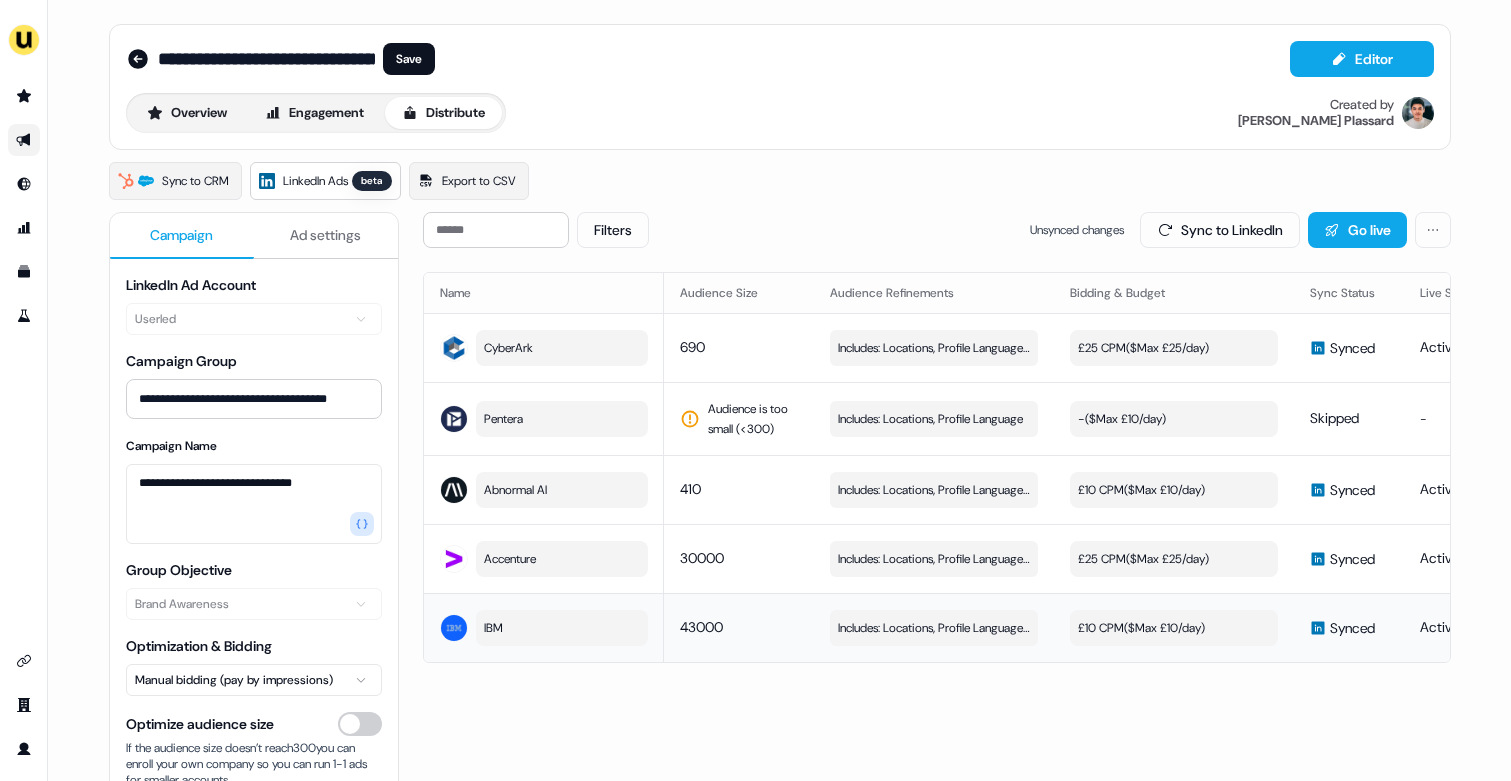 drag, startPoint x: 673, startPoint y: 630, endPoint x: 770, endPoint y: 630, distance: 97 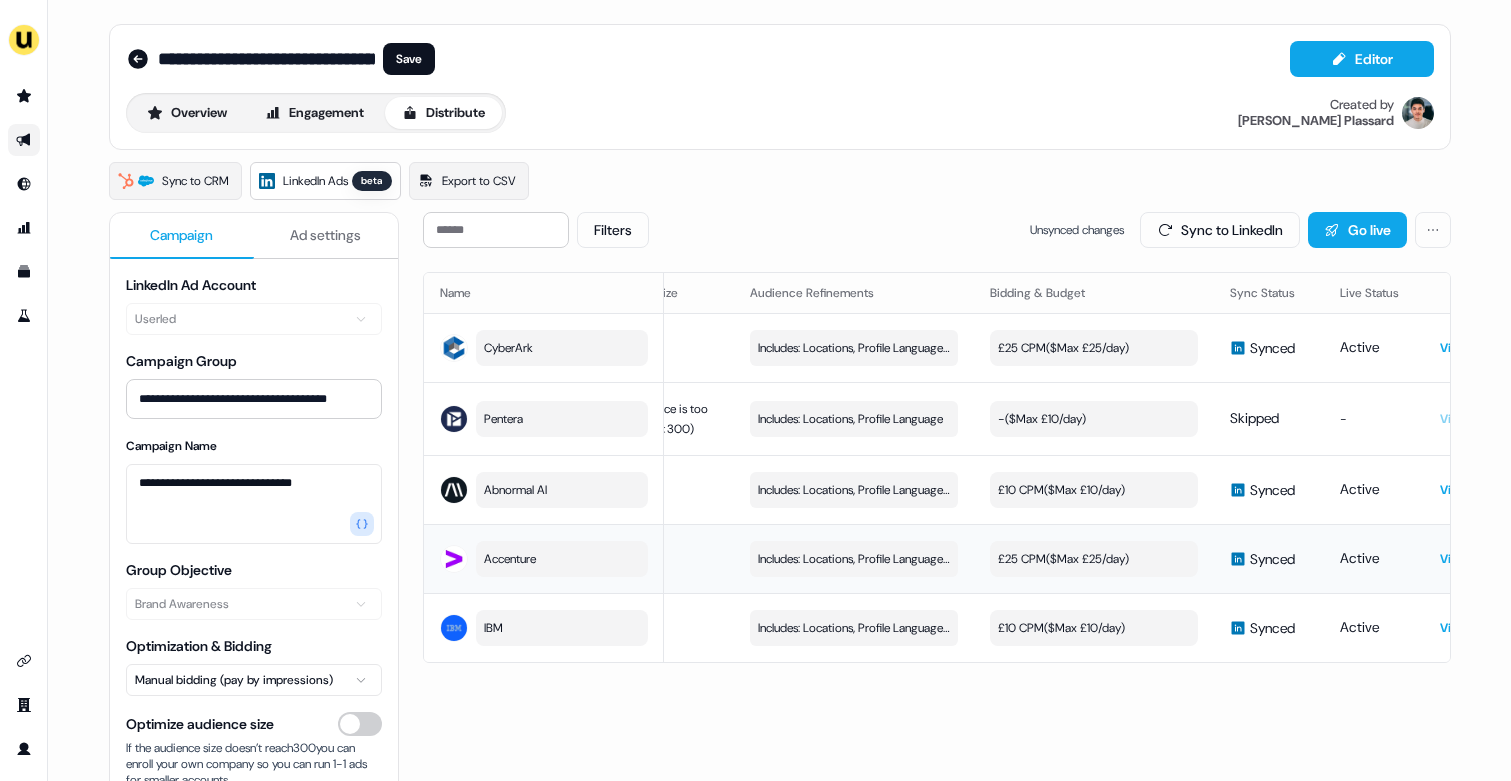 scroll, scrollTop: 0, scrollLeft: 194, axis: horizontal 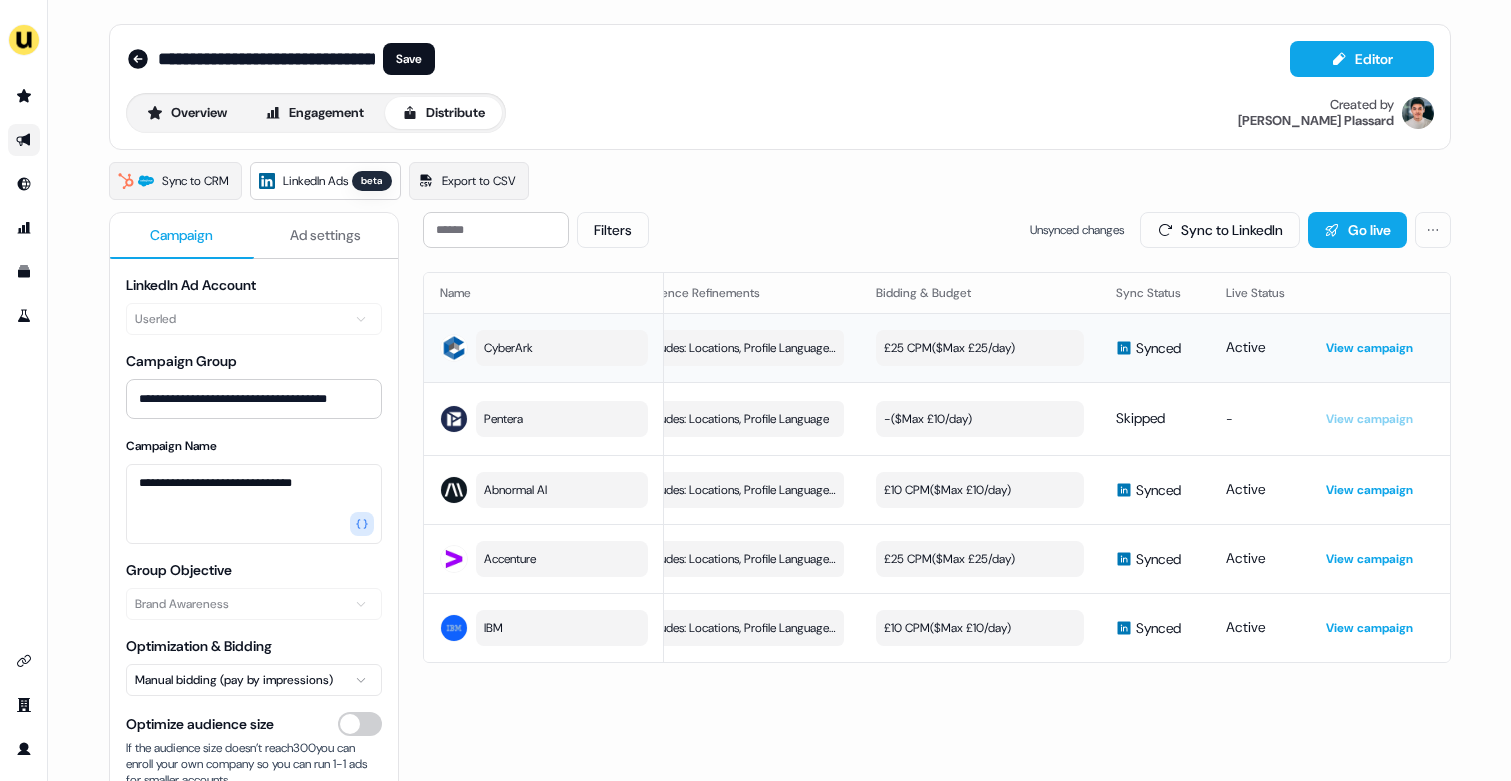 drag, startPoint x: 862, startPoint y: 349, endPoint x: 1014, endPoint y: 321, distance: 154.55743 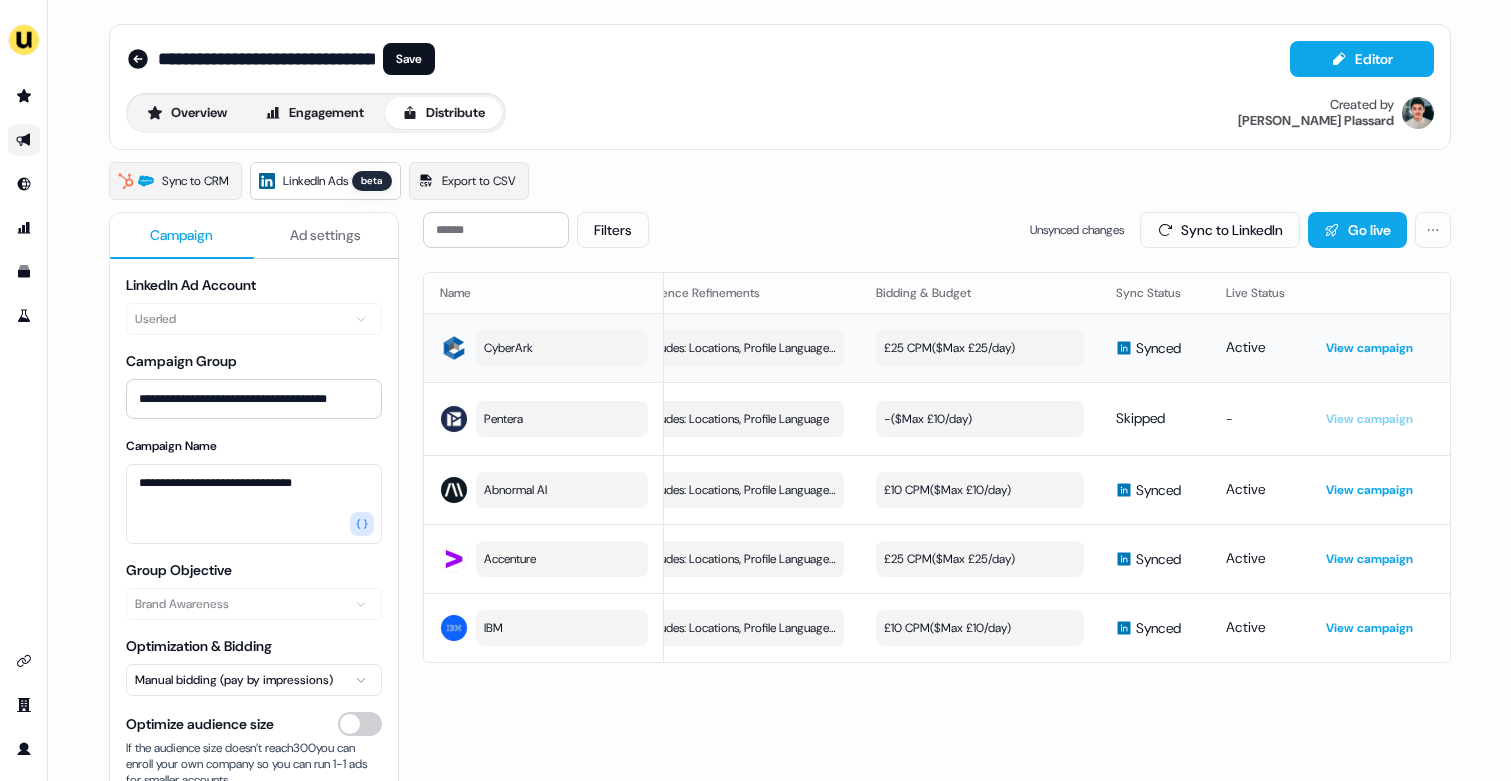 drag, startPoint x: 965, startPoint y: 274, endPoint x: 1038, endPoint y: 353, distance: 107.563934 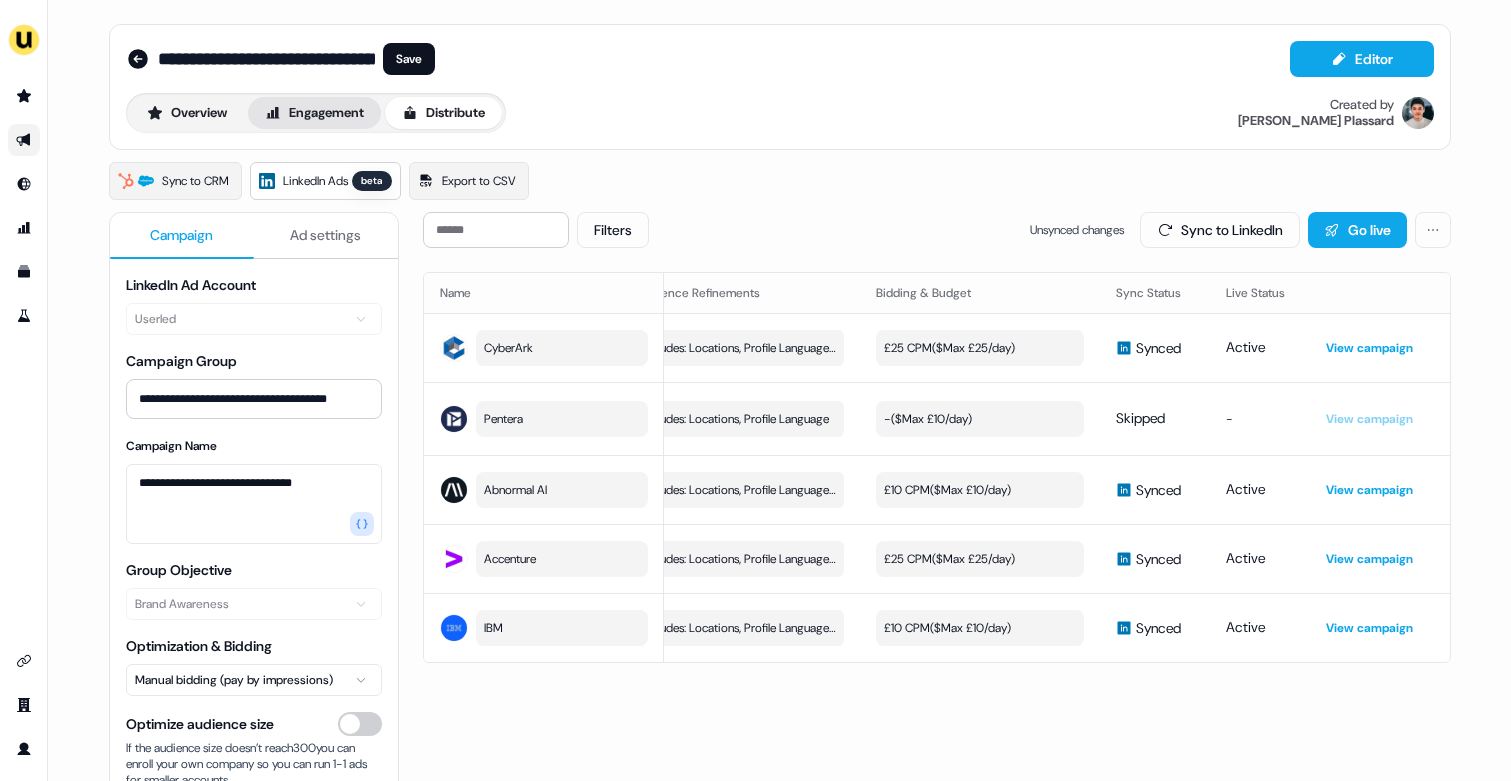 click on "Engagement" at bounding box center [314, 113] 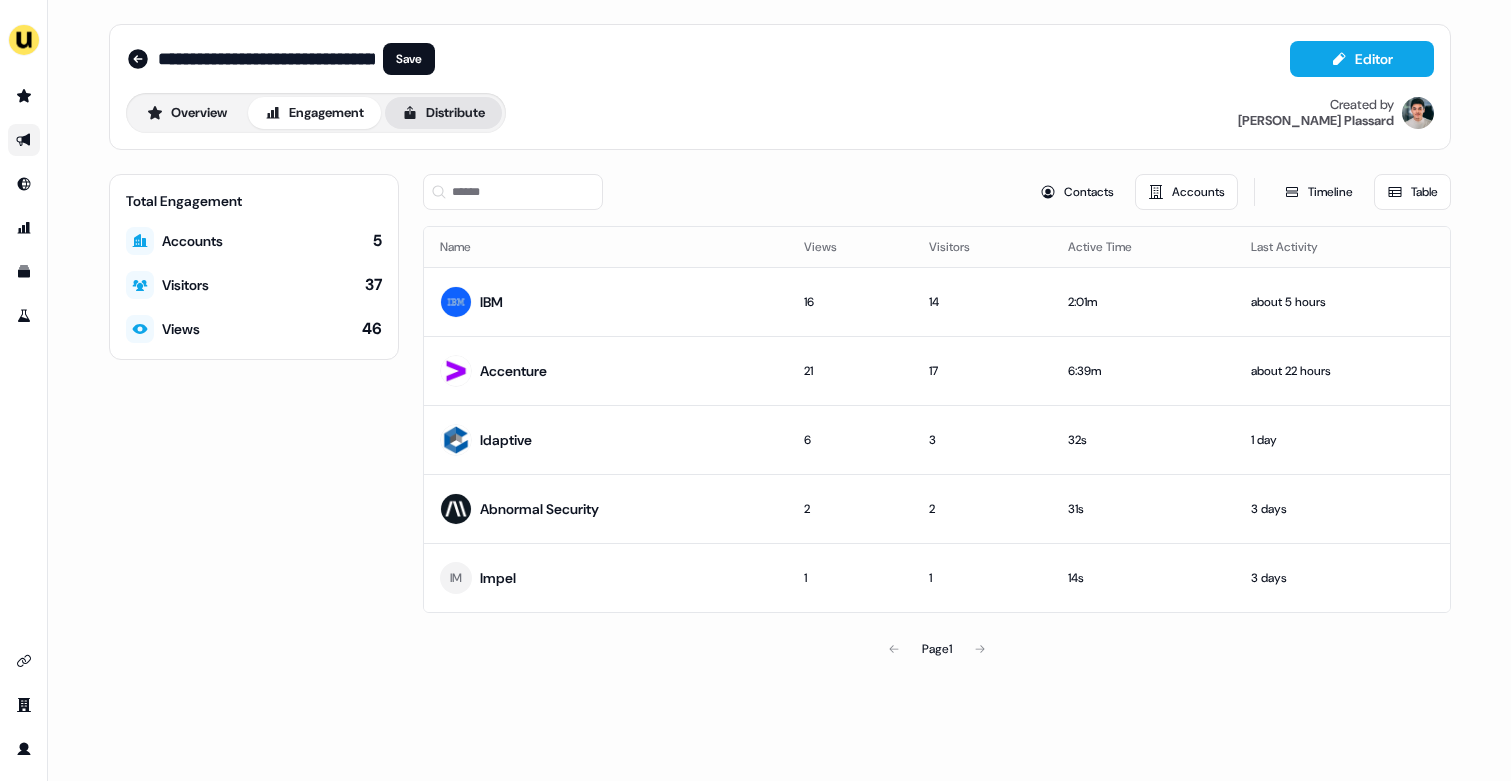 click on "Distribute" at bounding box center (443, 113) 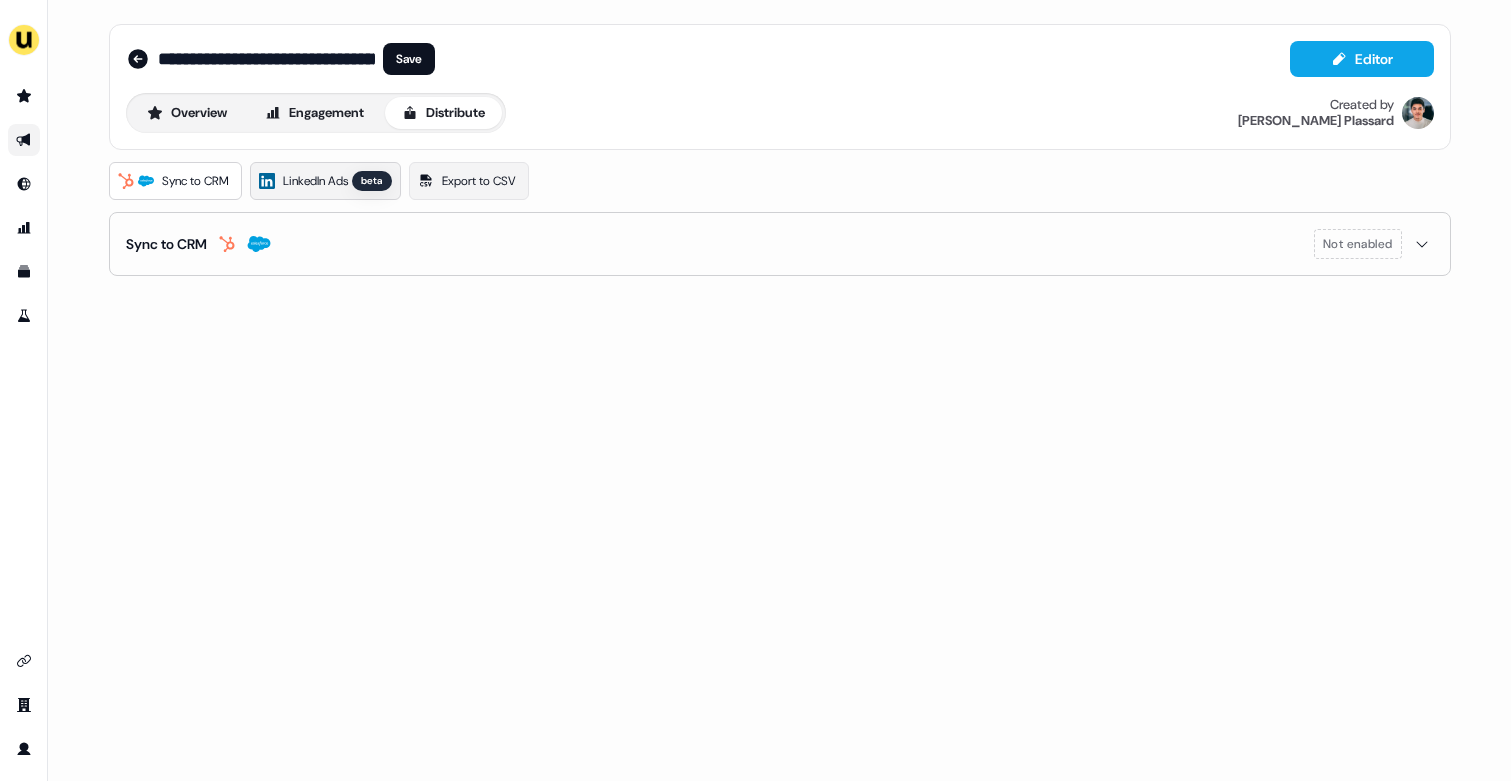 click on "LinkedIn Ads" at bounding box center [315, 181] 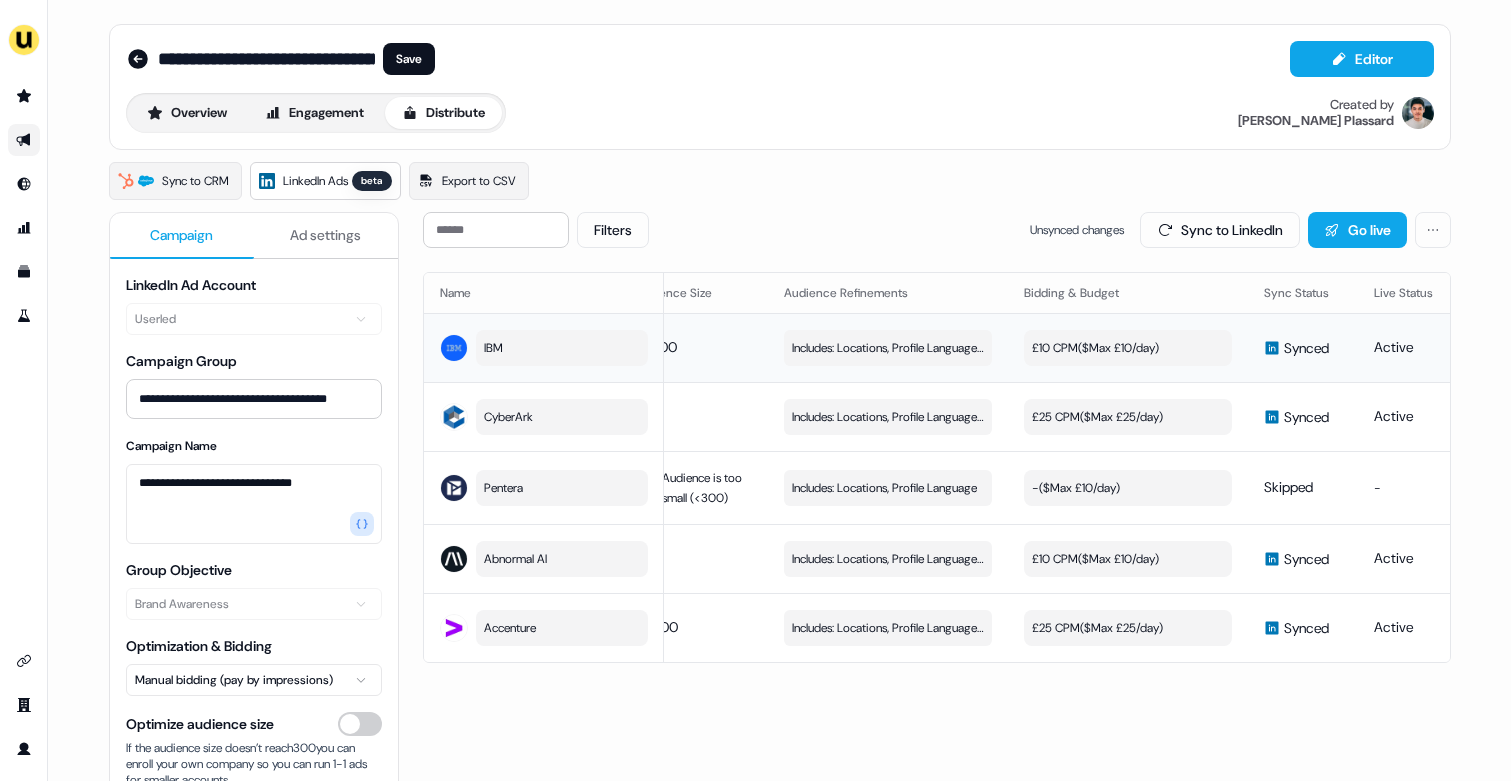 scroll, scrollTop: 0, scrollLeft: 30, axis: horizontal 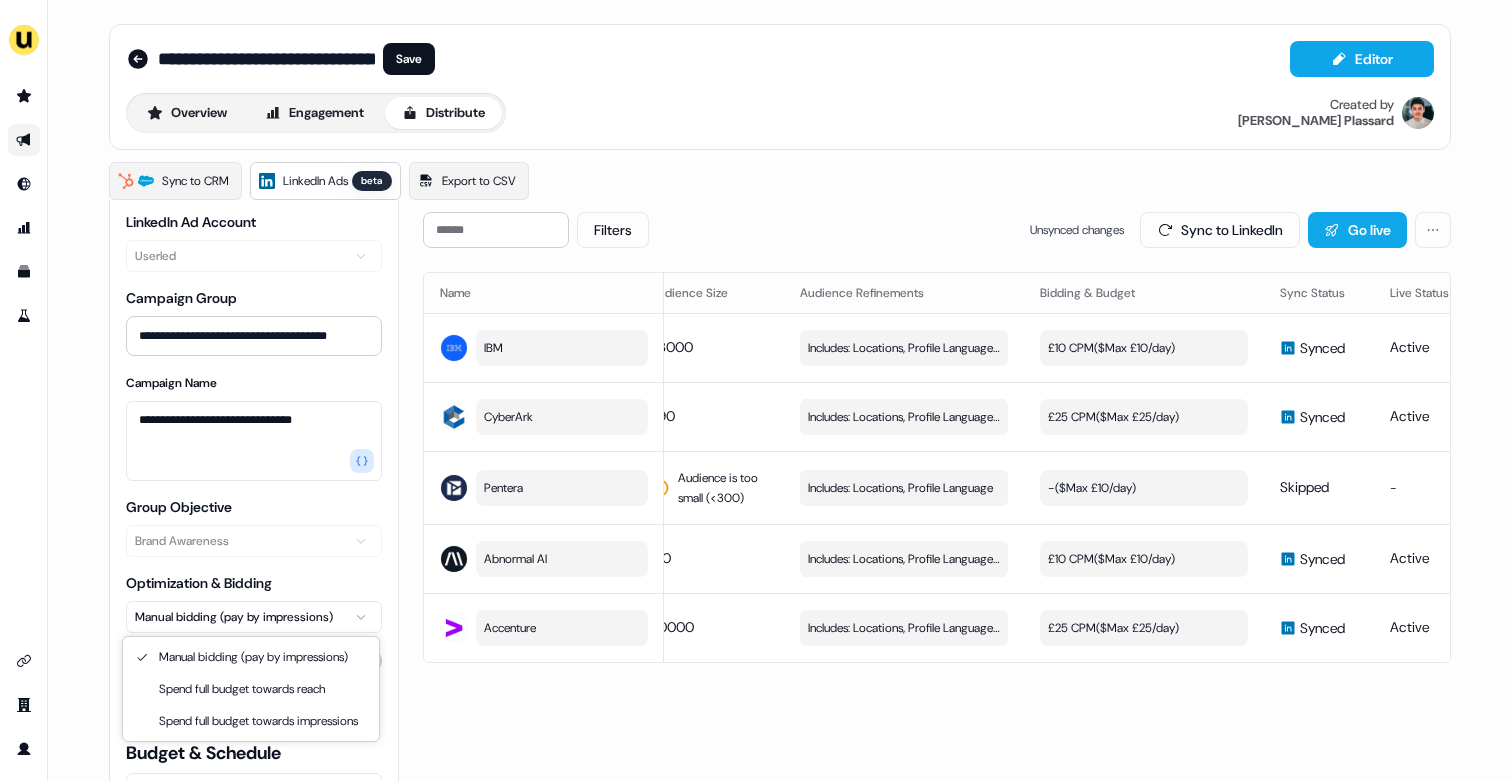 click on "**********" at bounding box center [755, 390] 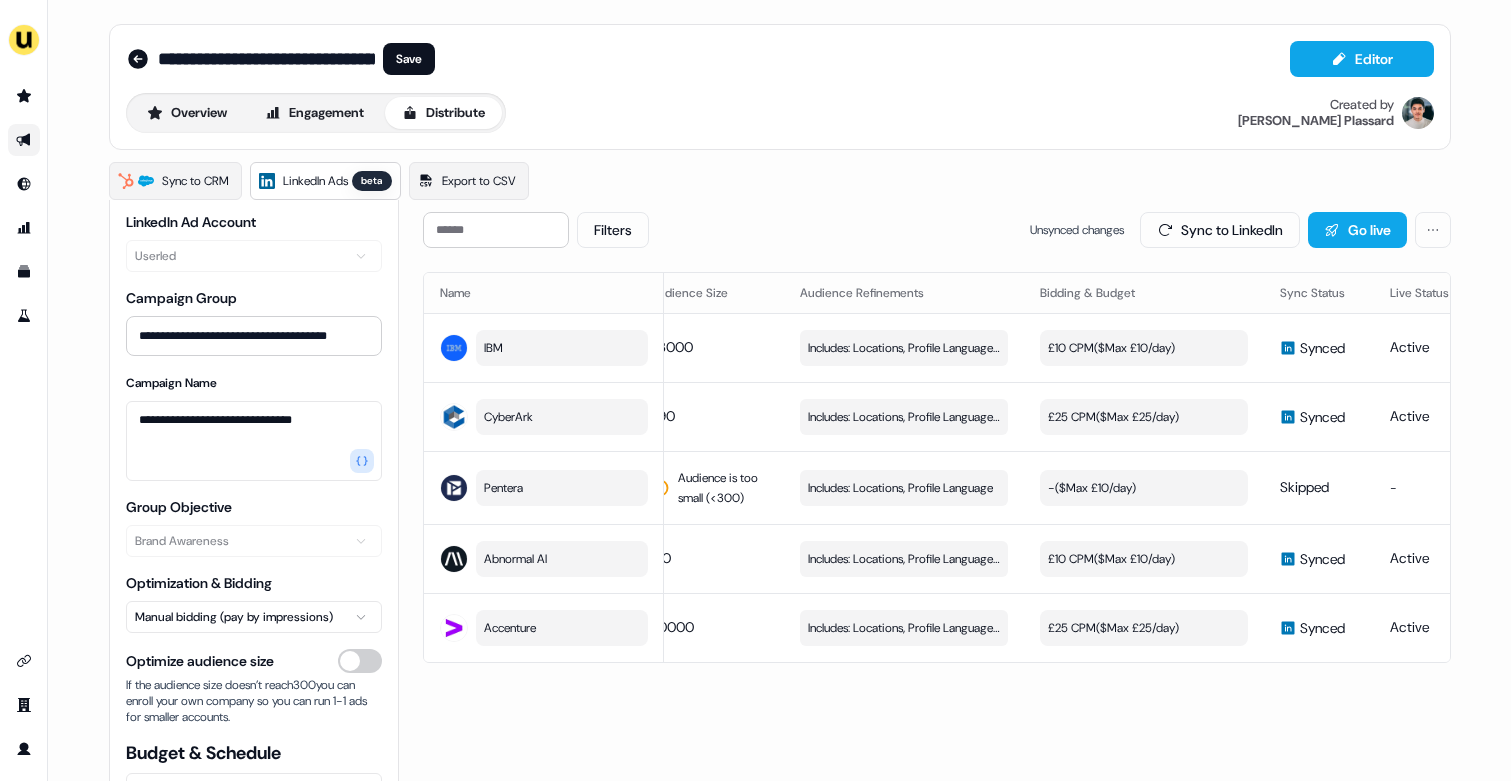click on "**********" at bounding box center (755, 390) 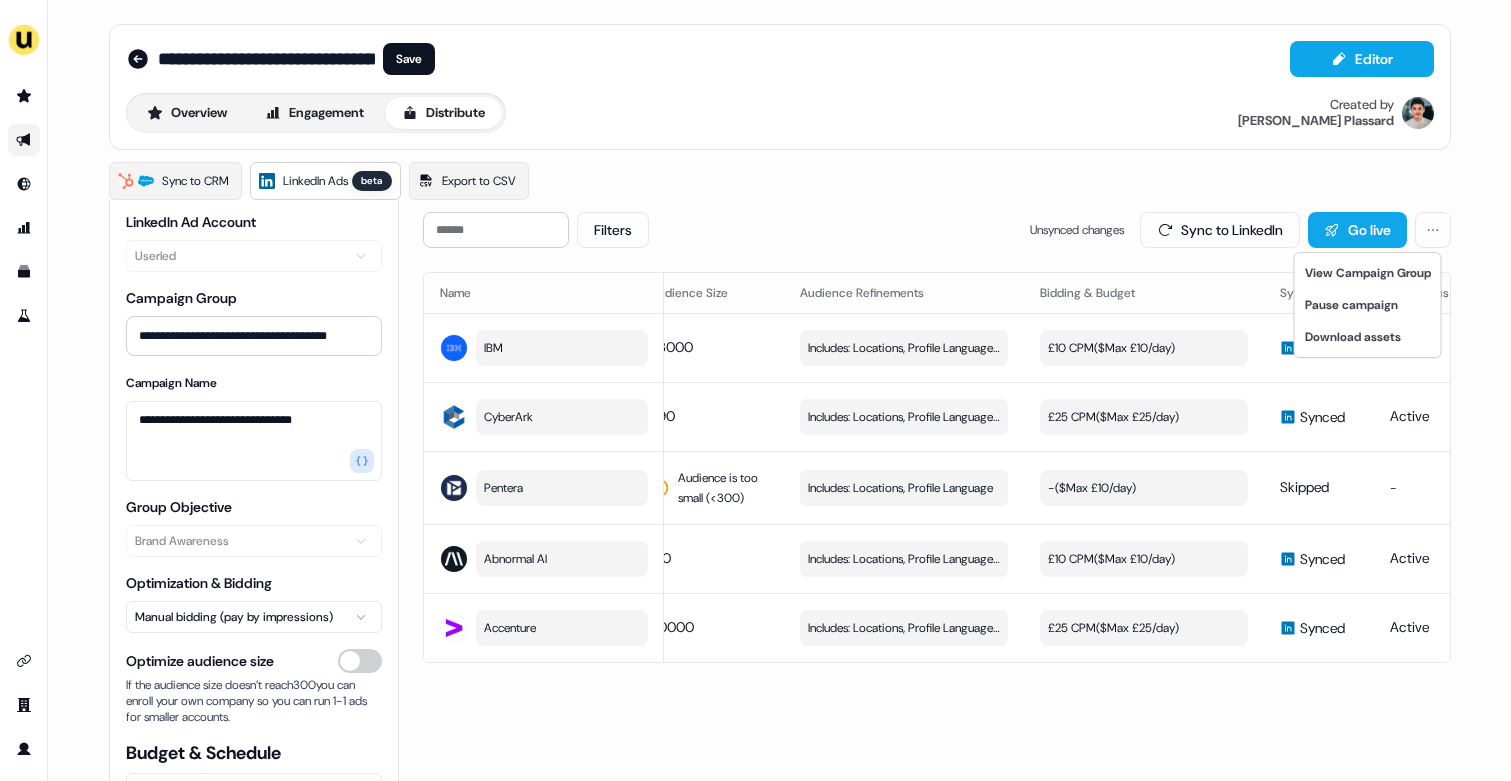 click on "**********" at bounding box center [755, 390] 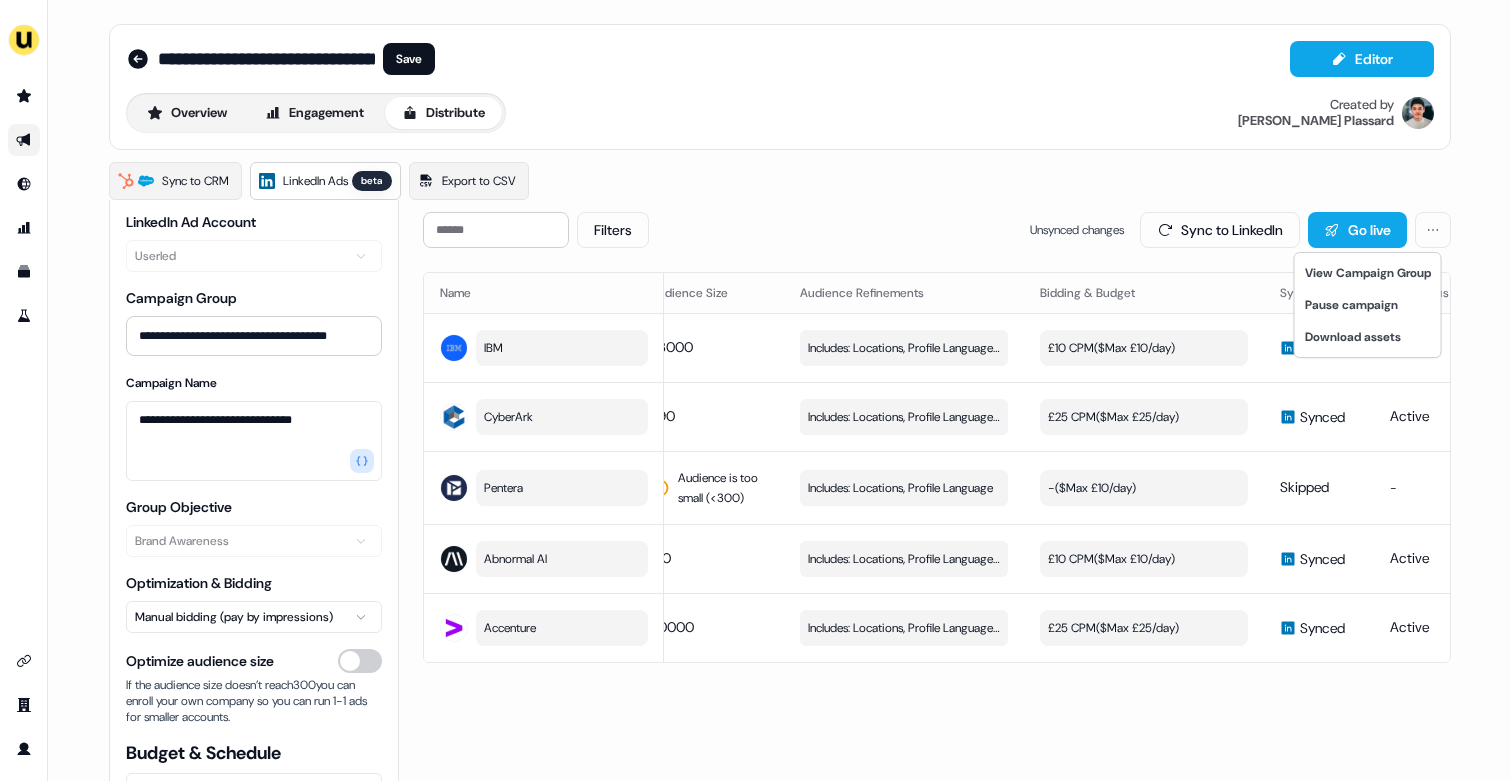 click on "**********" at bounding box center [755, 390] 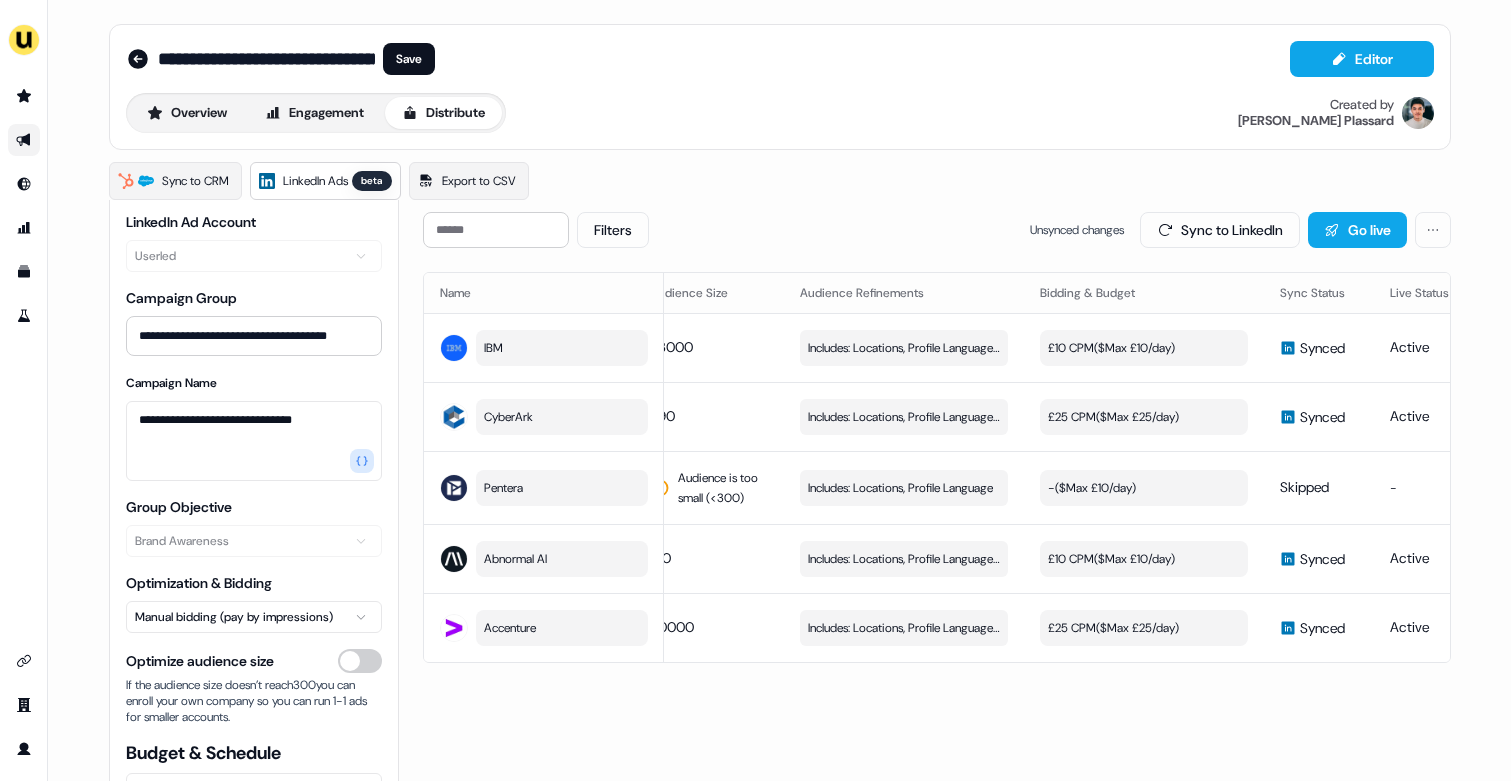 click on "**********" at bounding box center (755, 390) 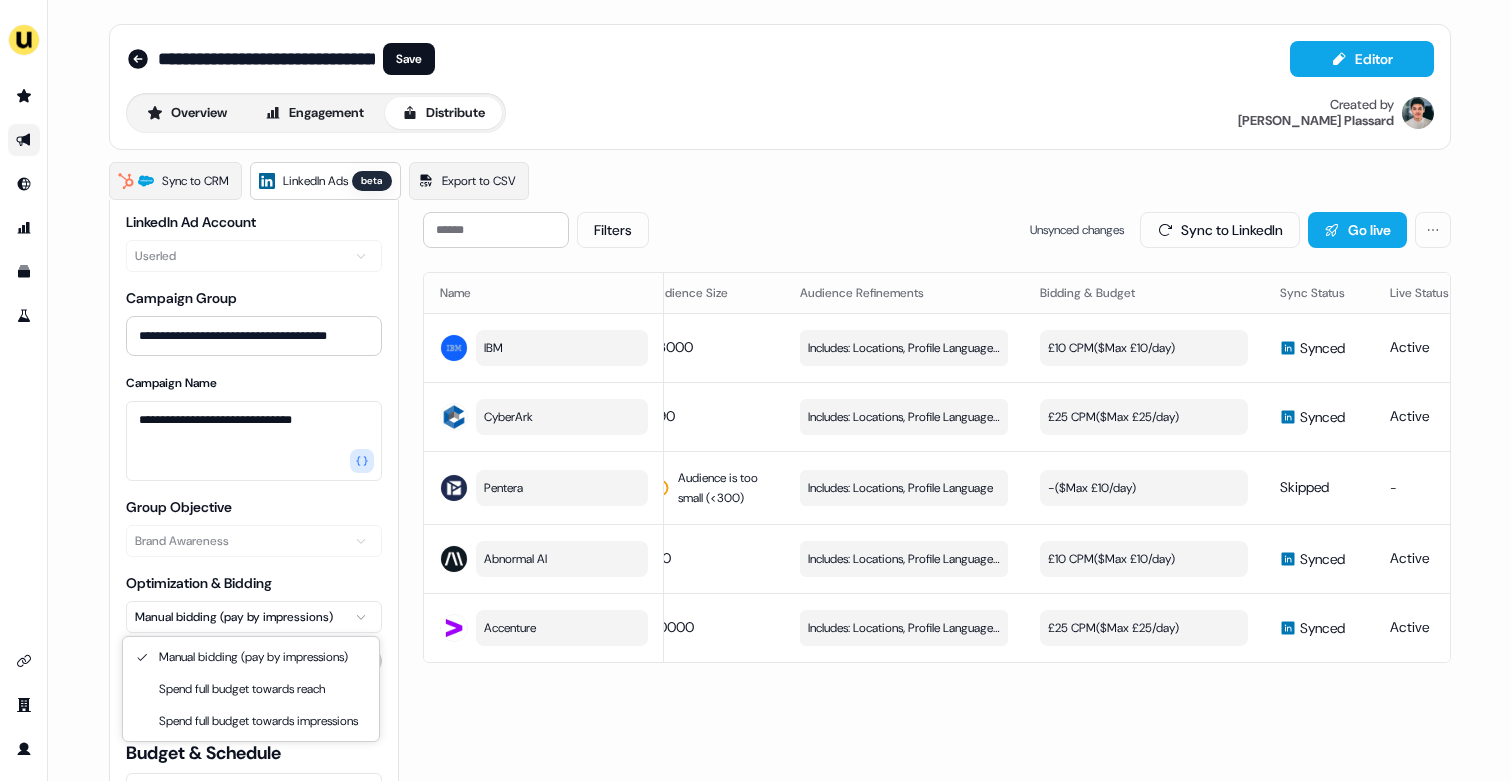 click on "**********" at bounding box center [755, 390] 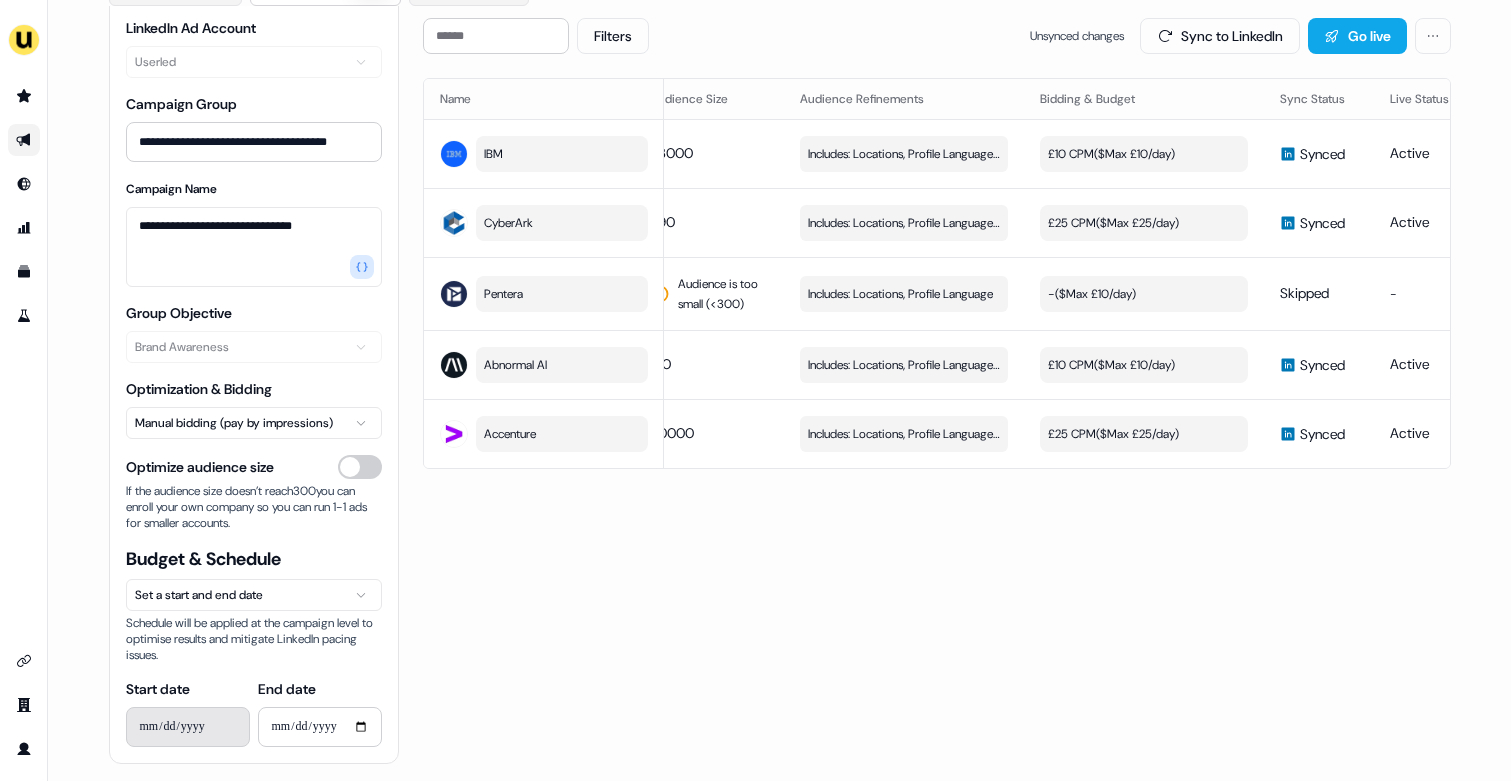 scroll, scrollTop: 200, scrollLeft: 0, axis: vertical 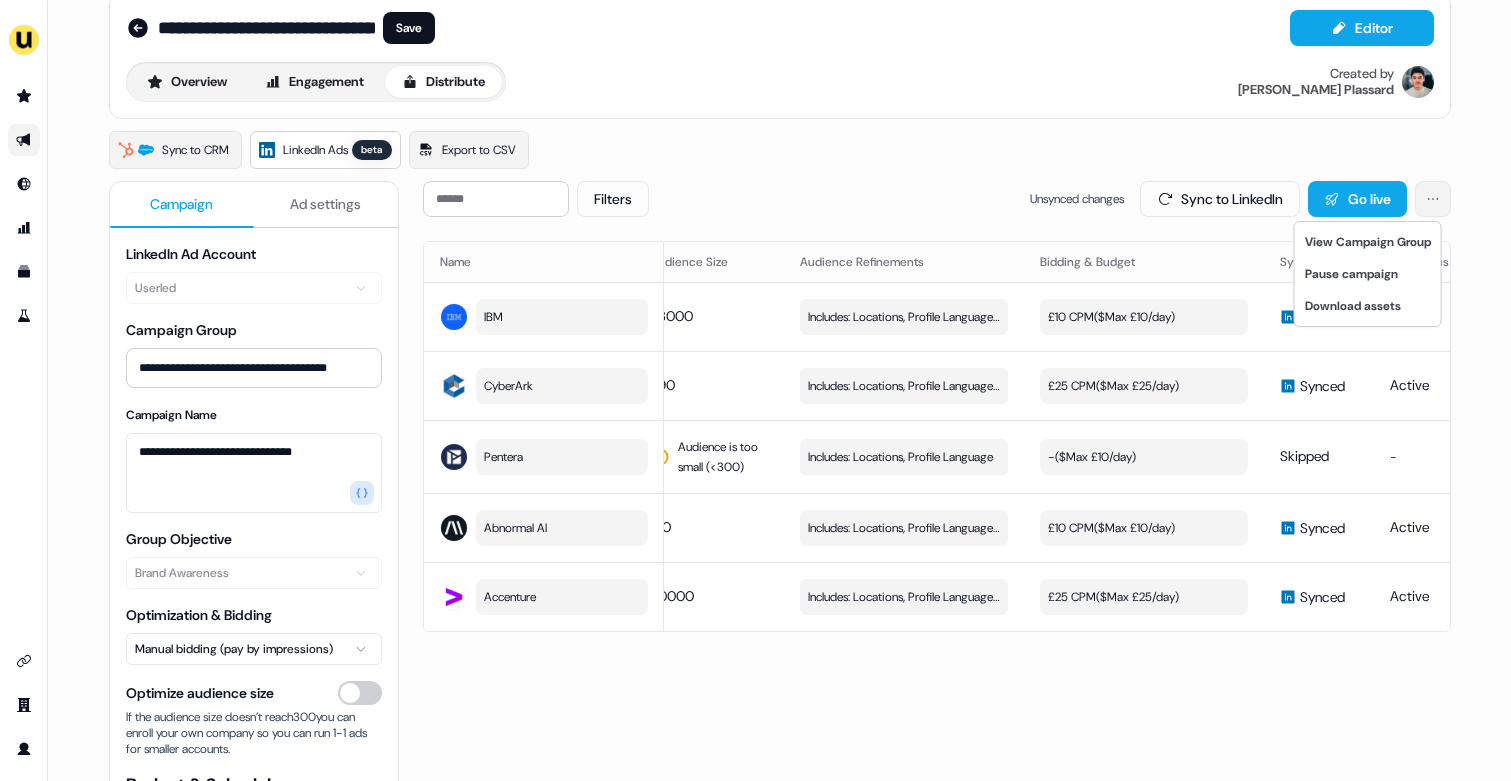 click on "**********" at bounding box center [755, 390] 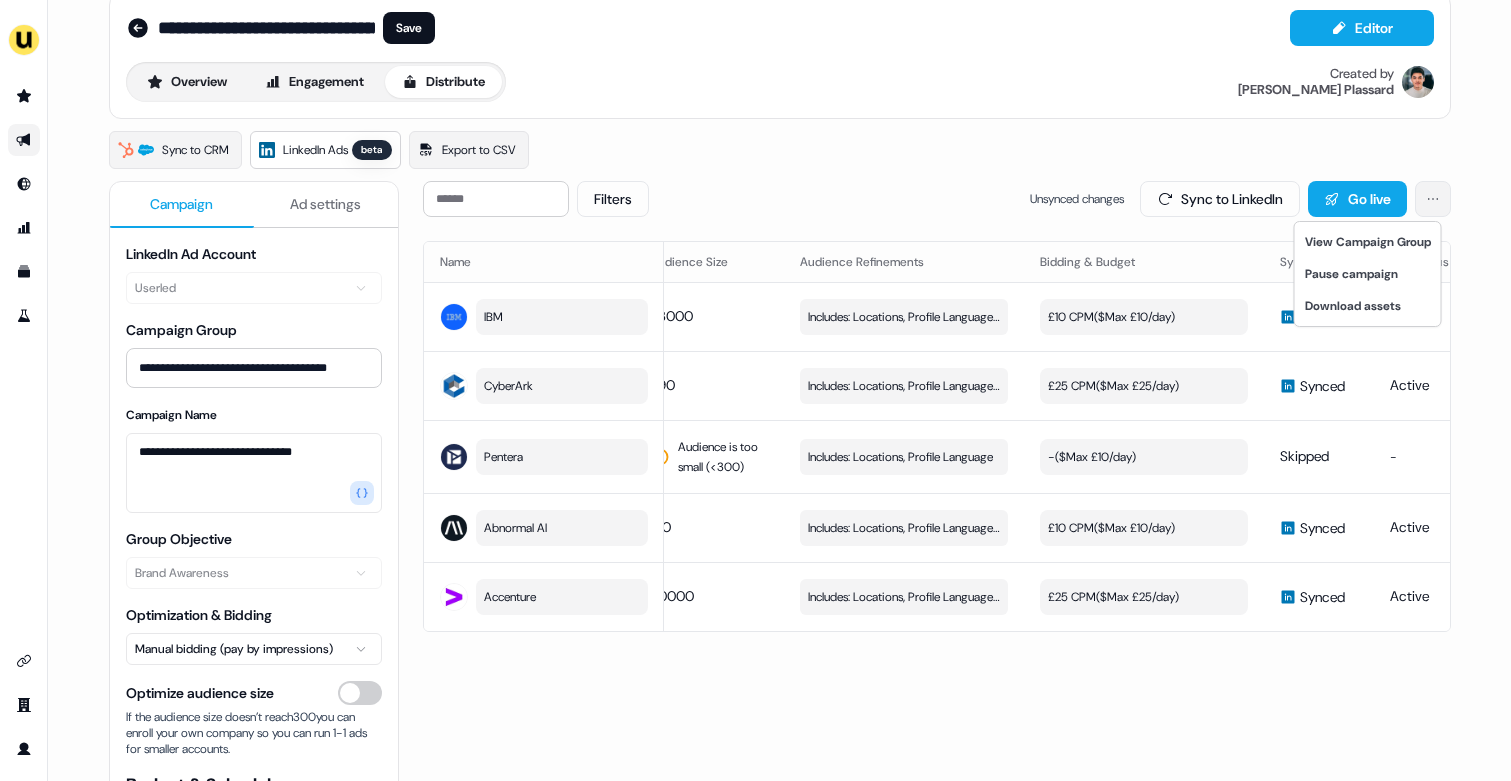 click on "**********" at bounding box center (755, 390) 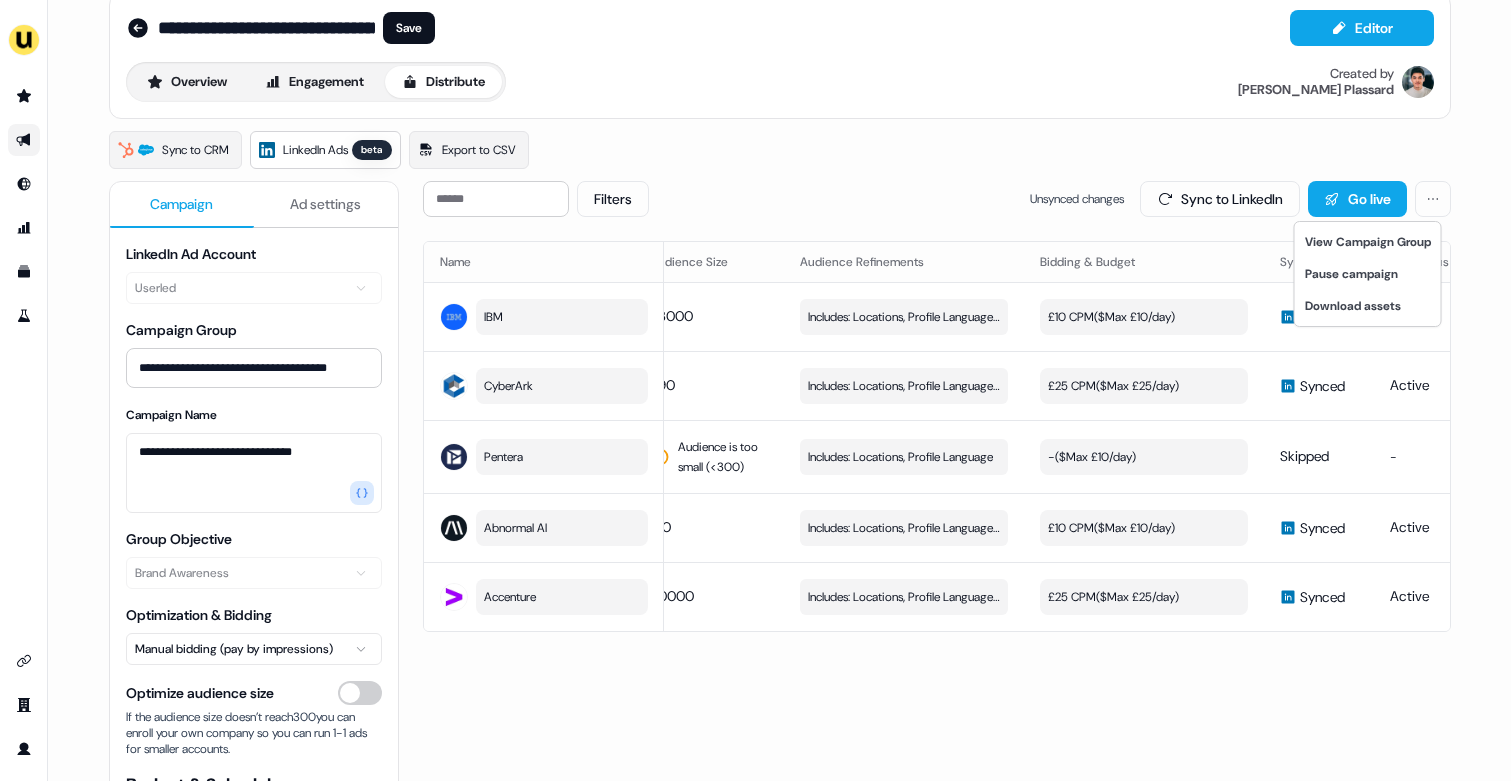 click on "**********" at bounding box center (755, 390) 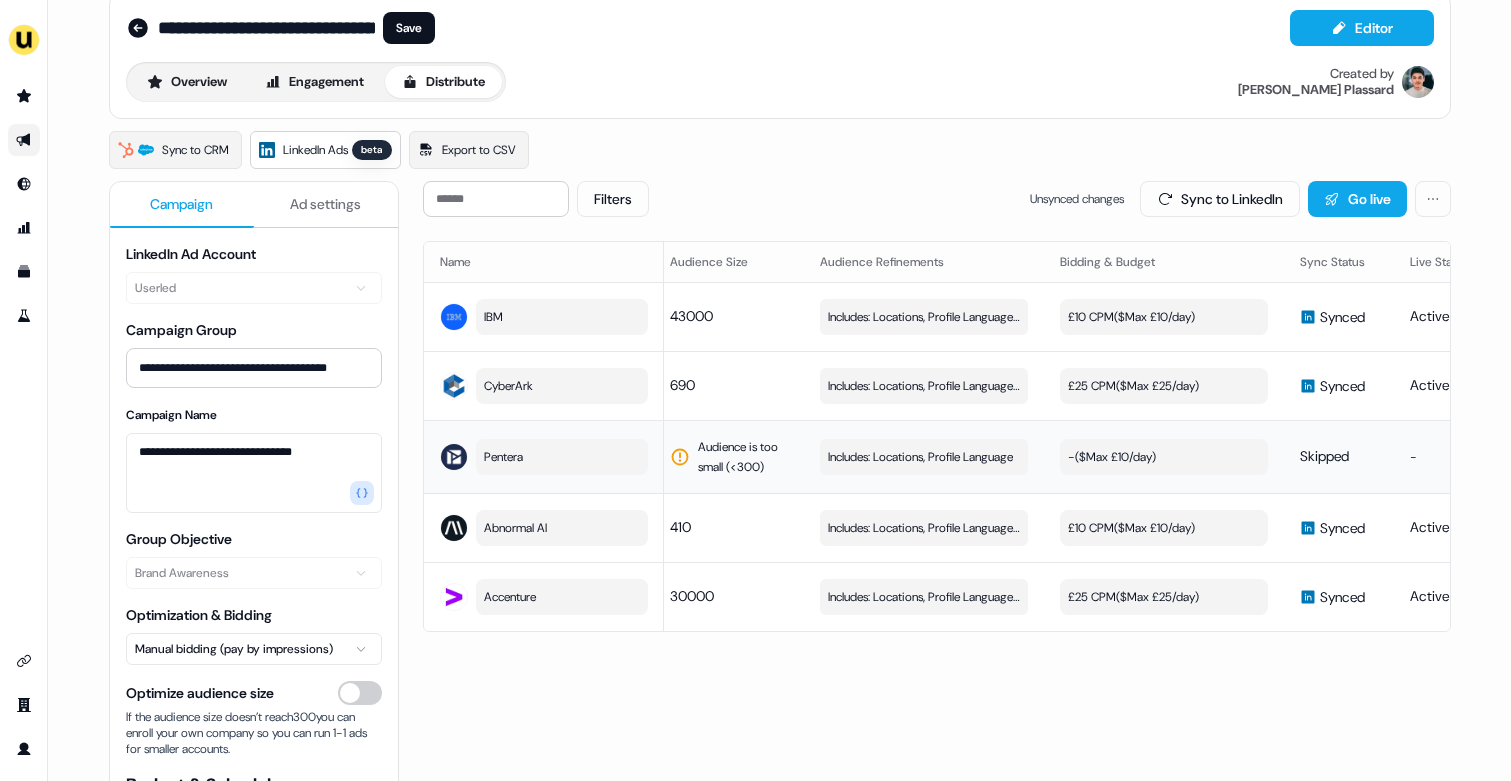 scroll, scrollTop: 0, scrollLeft: 0, axis: both 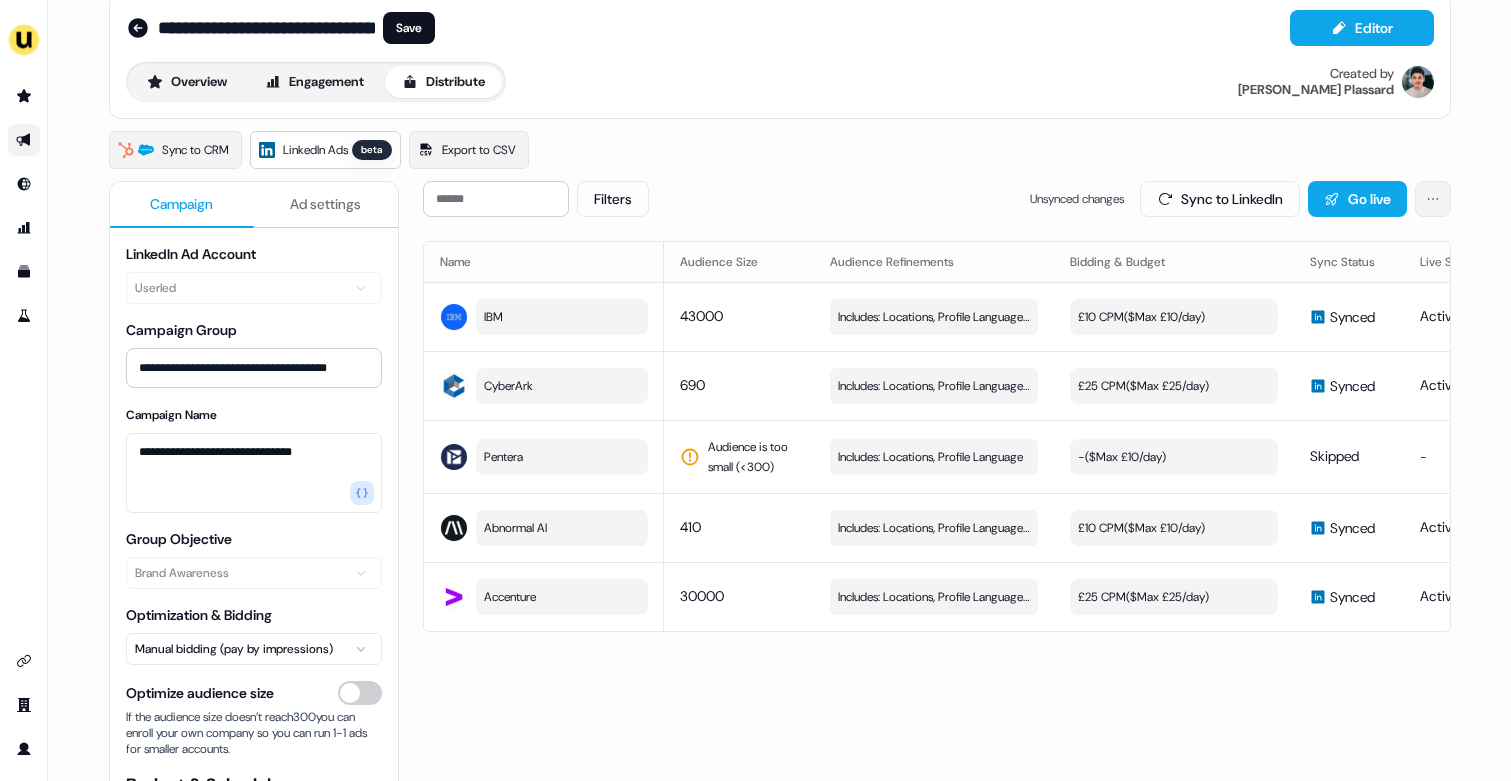 click on "**********" at bounding box center (755, 390) 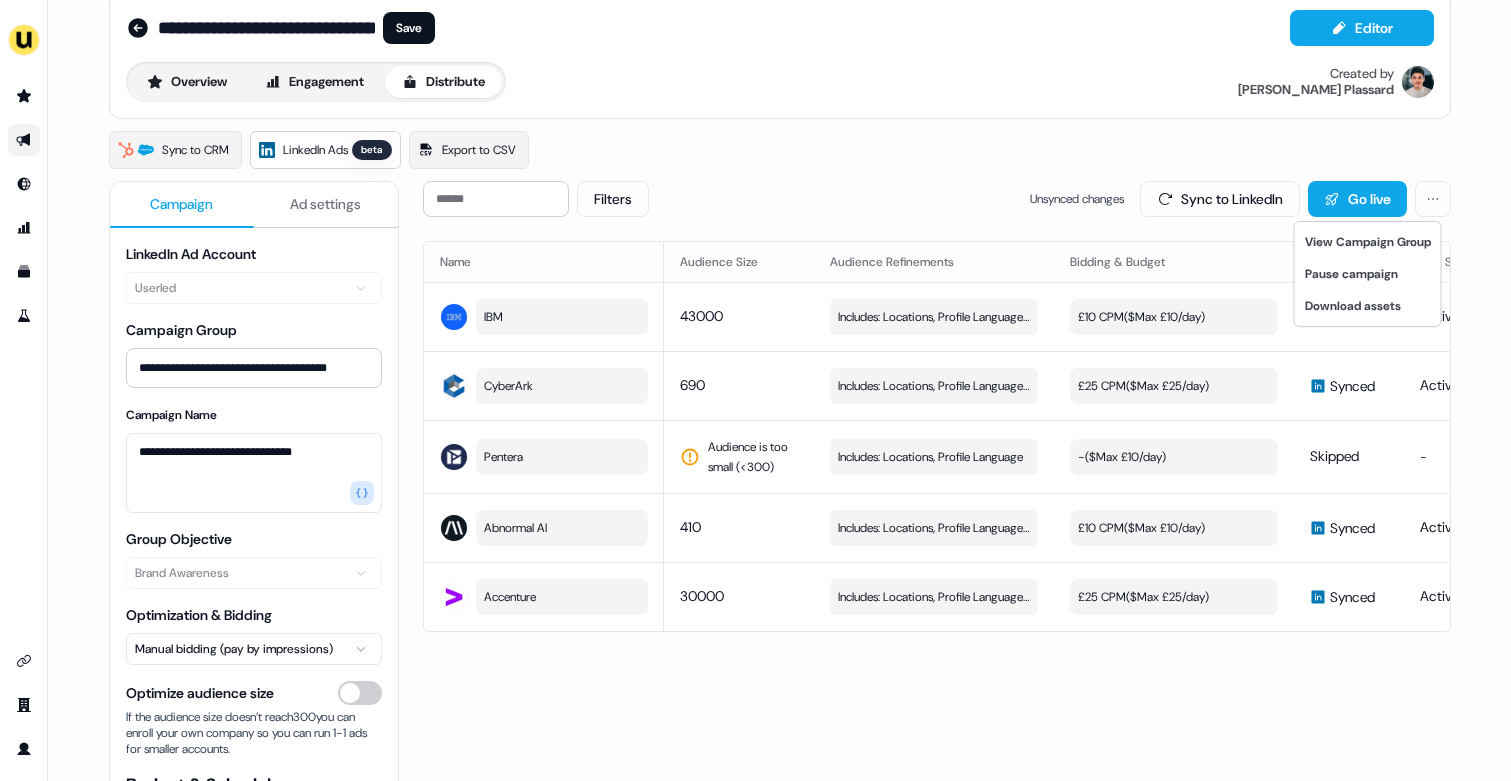 click on "**********" at bounding box center [755, 390] 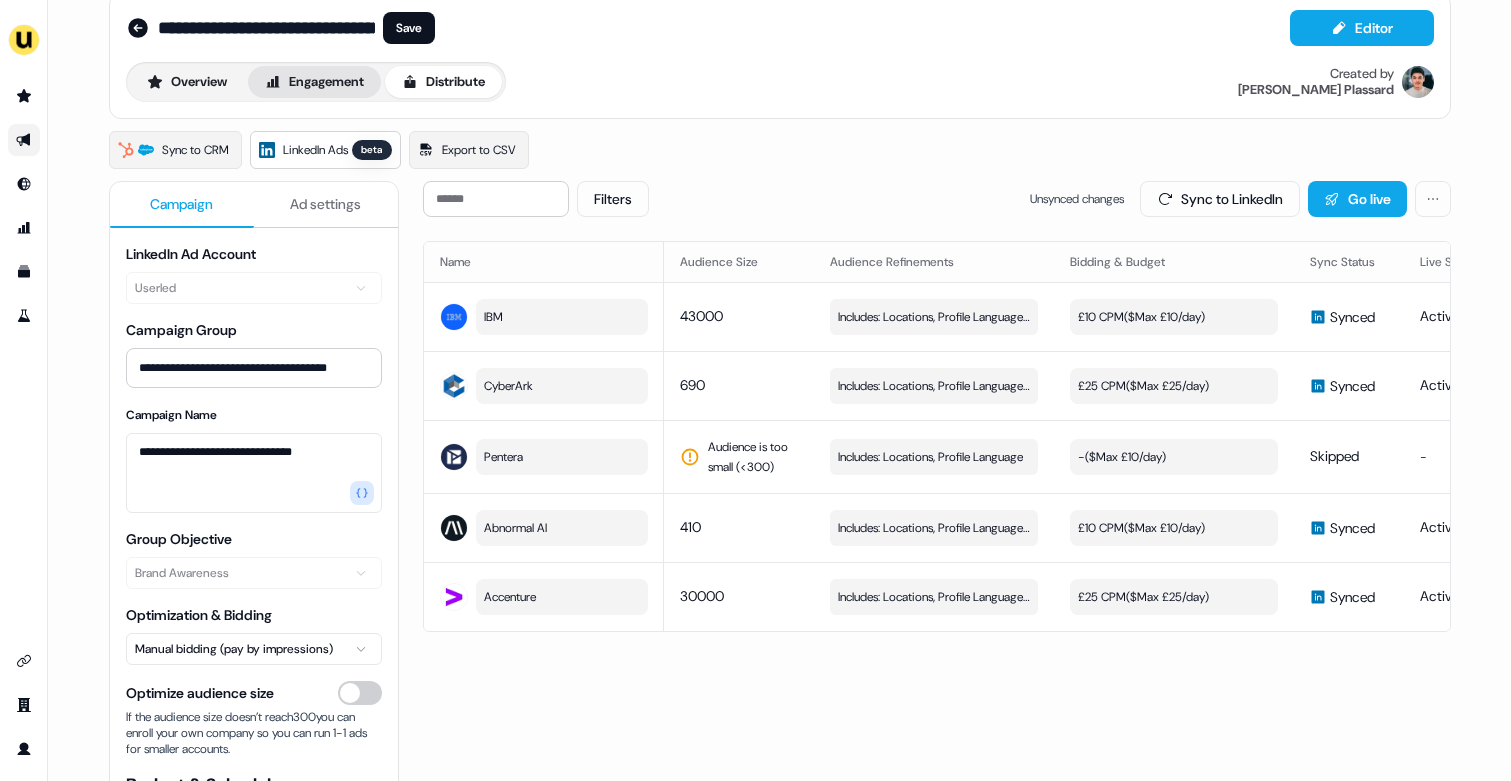 click on "Engagement" at bounding box center (314, 82) 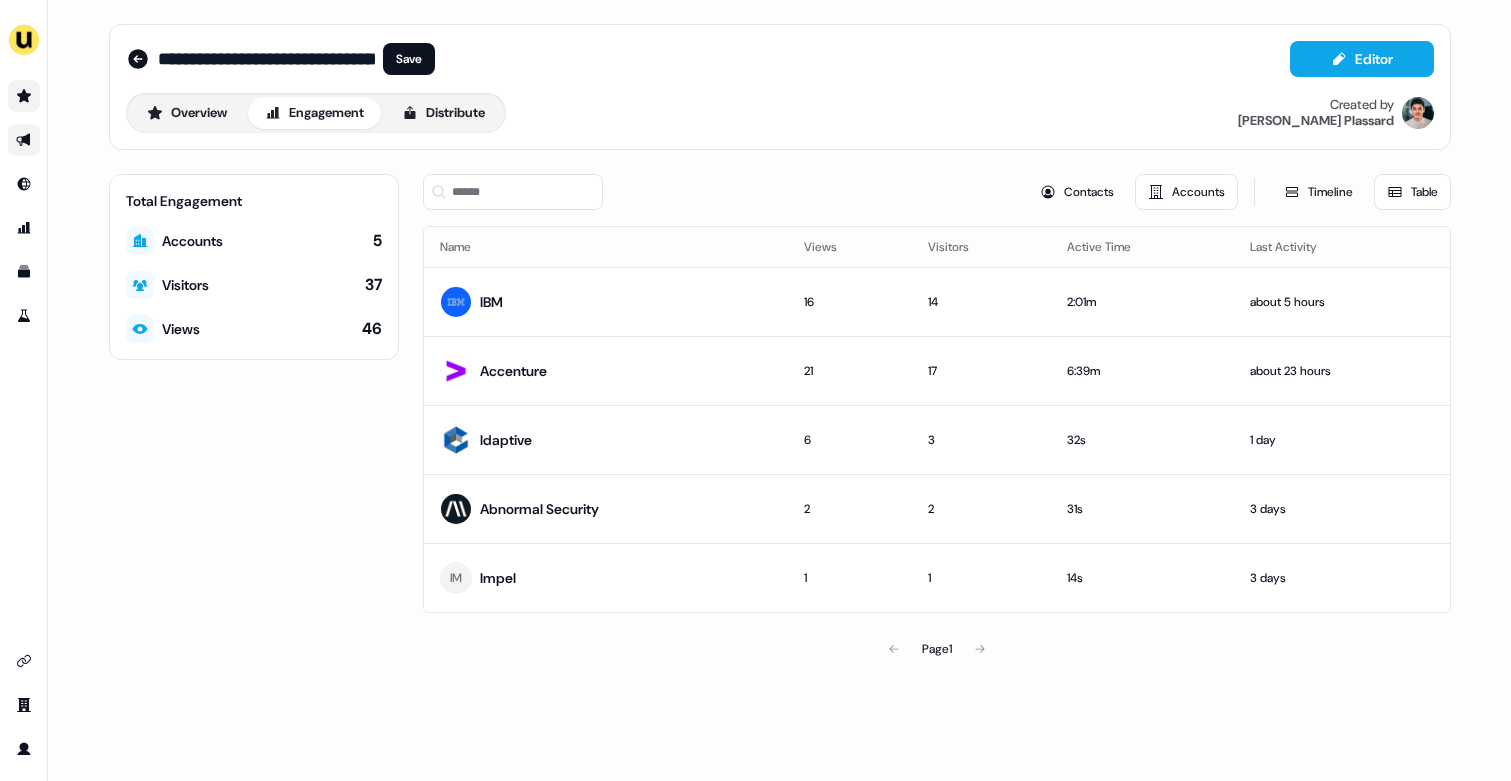 click 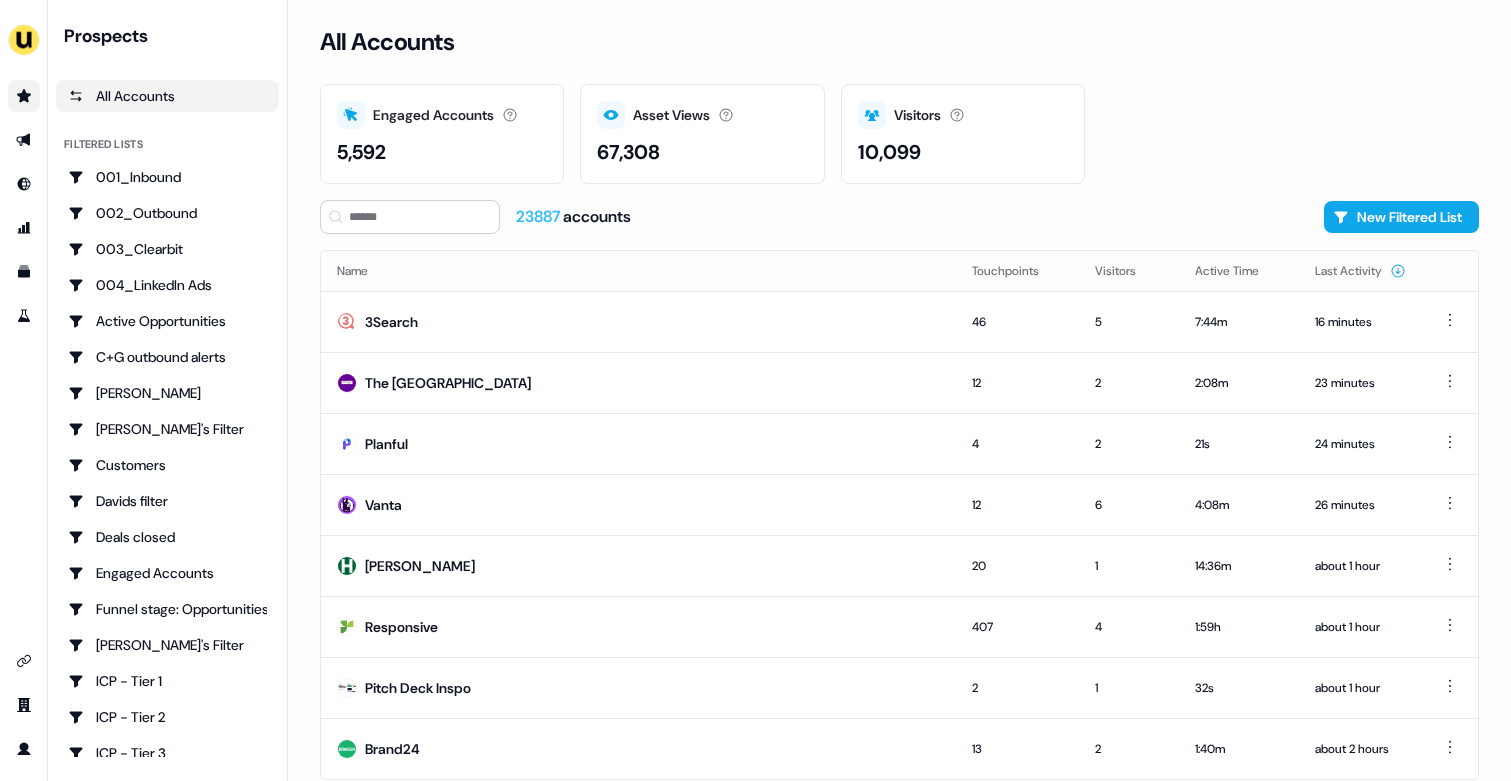 scroll, scrollTop: 0, scrollLeft: 0, axis: both 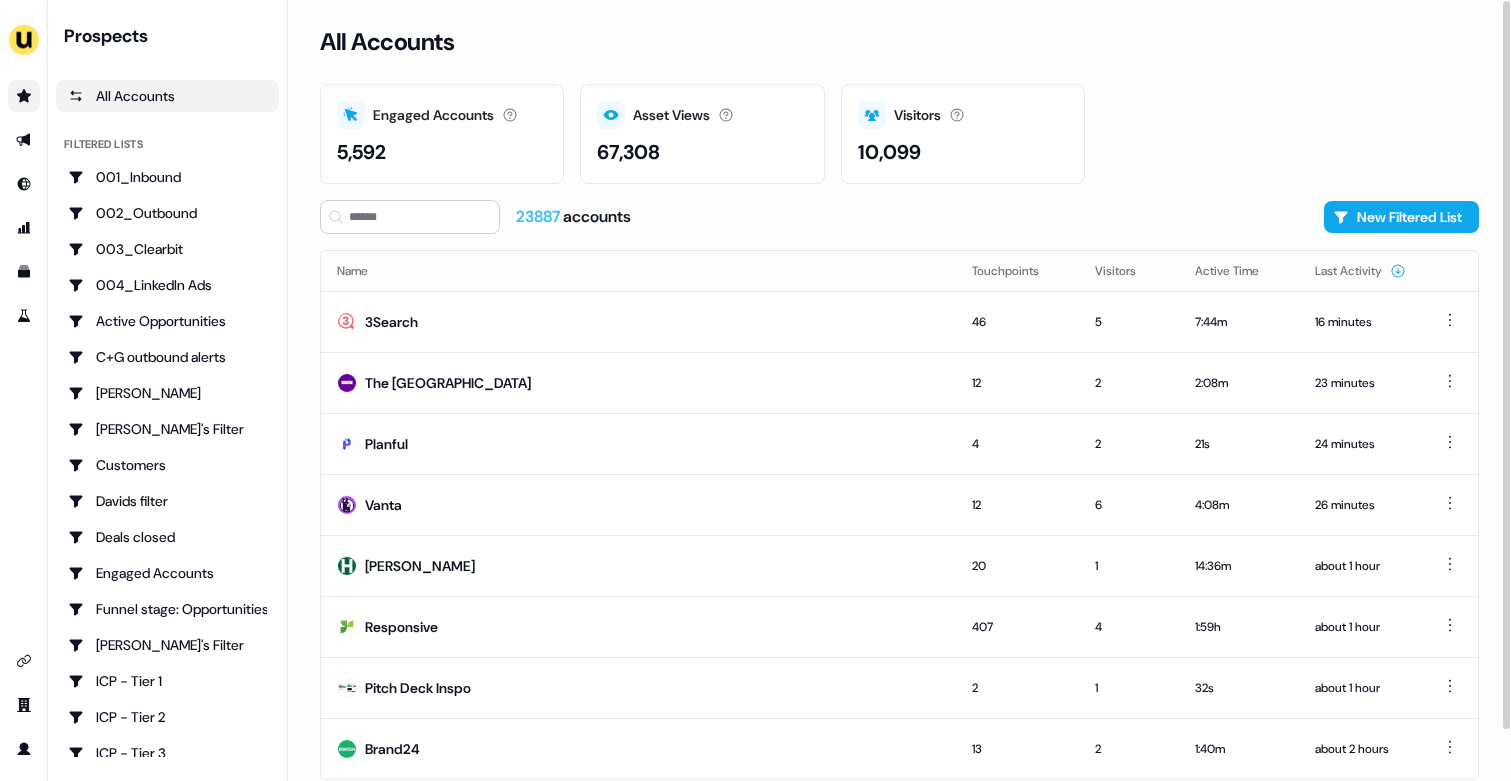 click on "Engaged Accounts Accounts that have interacted with an asset. 5,592 Asset Views How many times your assets have been seen. 67,308 Visitors Number of unique visitors. 10,099" at bounding box center (899, 134) 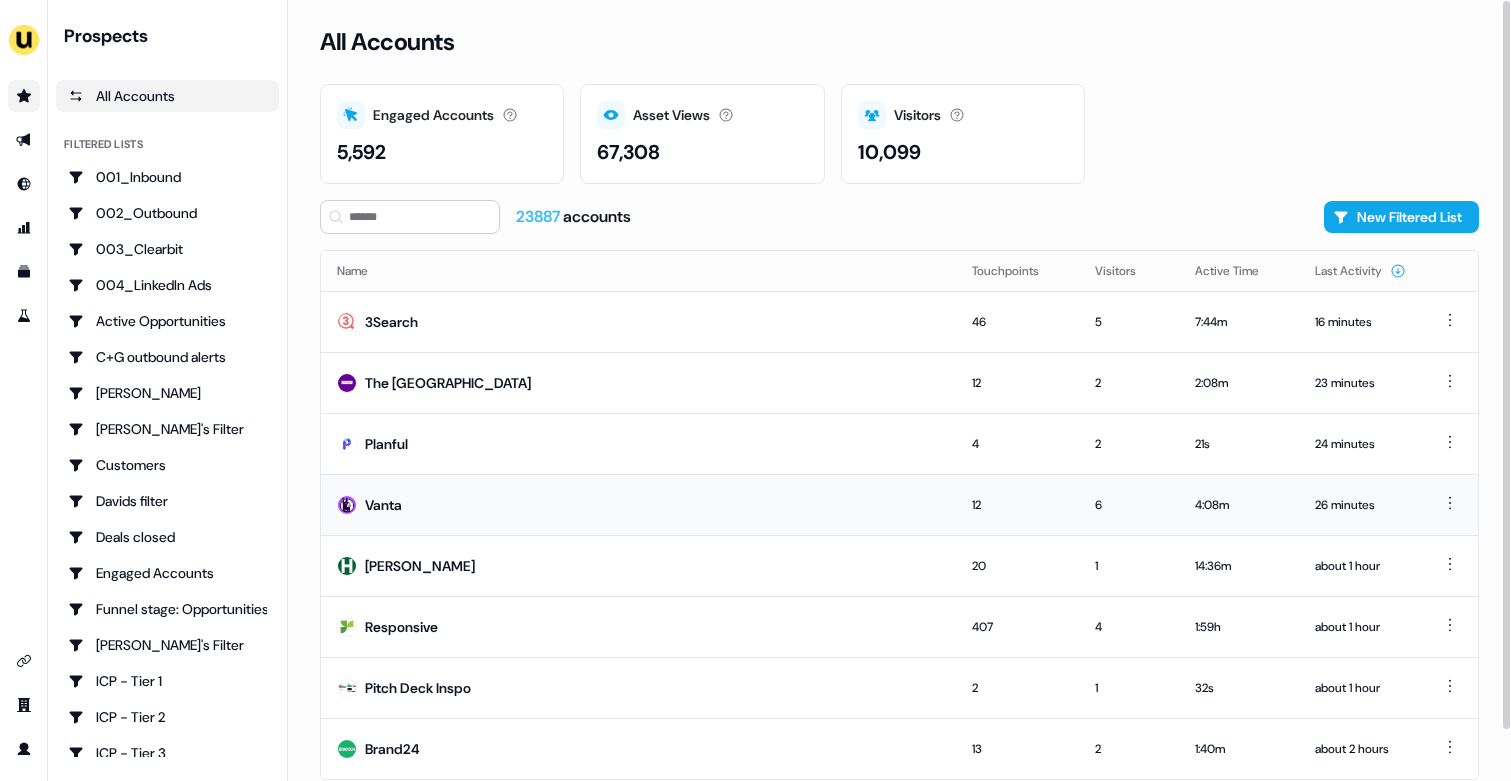 click on "Vanta" at bounding box center (638, 504) 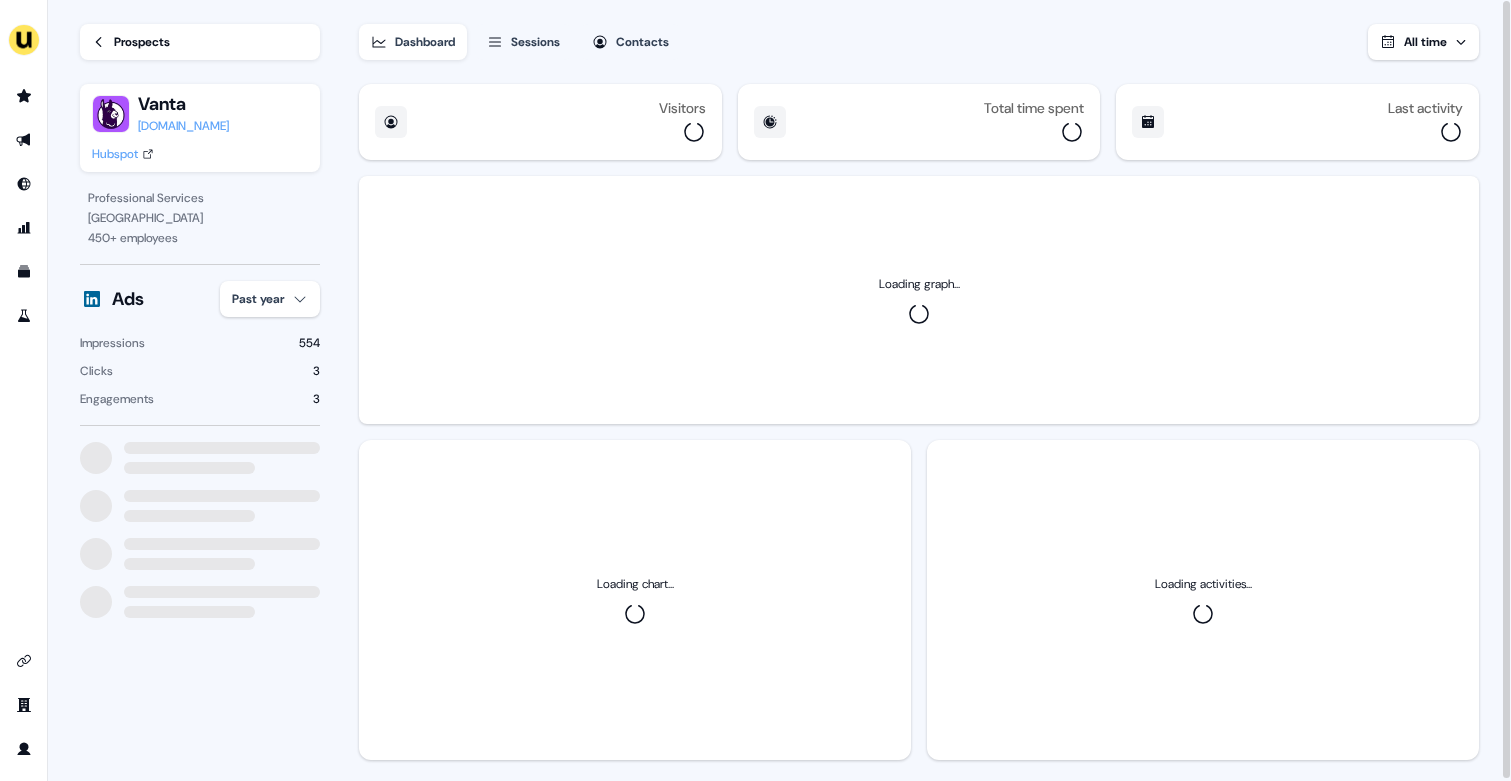 click on "For the best experience switch devices to a bigger screen. Go to Userled.io Loading... Prospects Vanta vanta.com Hubspot Professional Services San Francisco 450 + employees Ads Past year Impressions 554 Clicks 3 Engagements 3 Dashboard Sessions Contacts All time Visitors Total time spent Last activity Loading graph... Loading chart... Loading activities..." at bounding box center (755, 390) 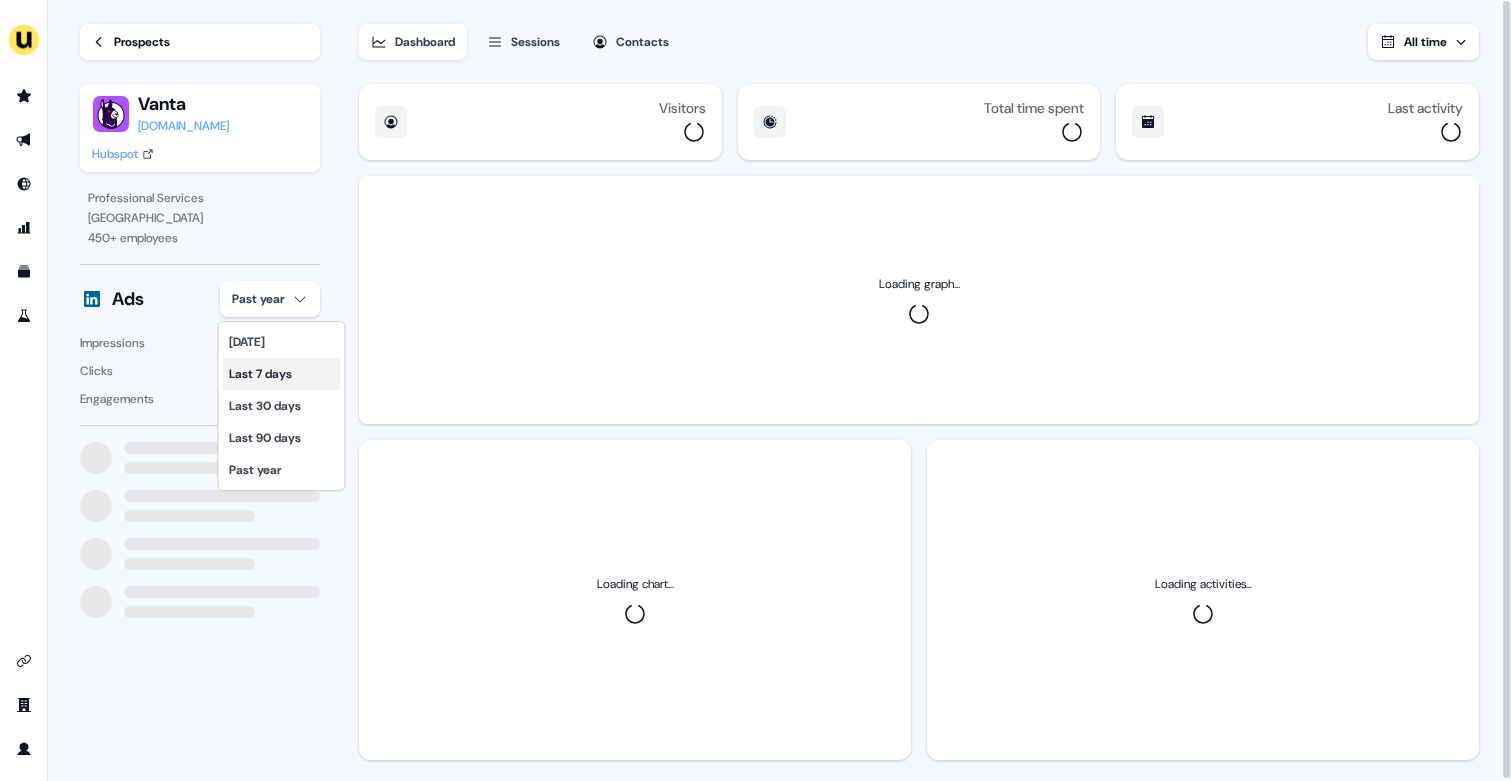 click on "Last 7 days" at bounding box center (282, 374) 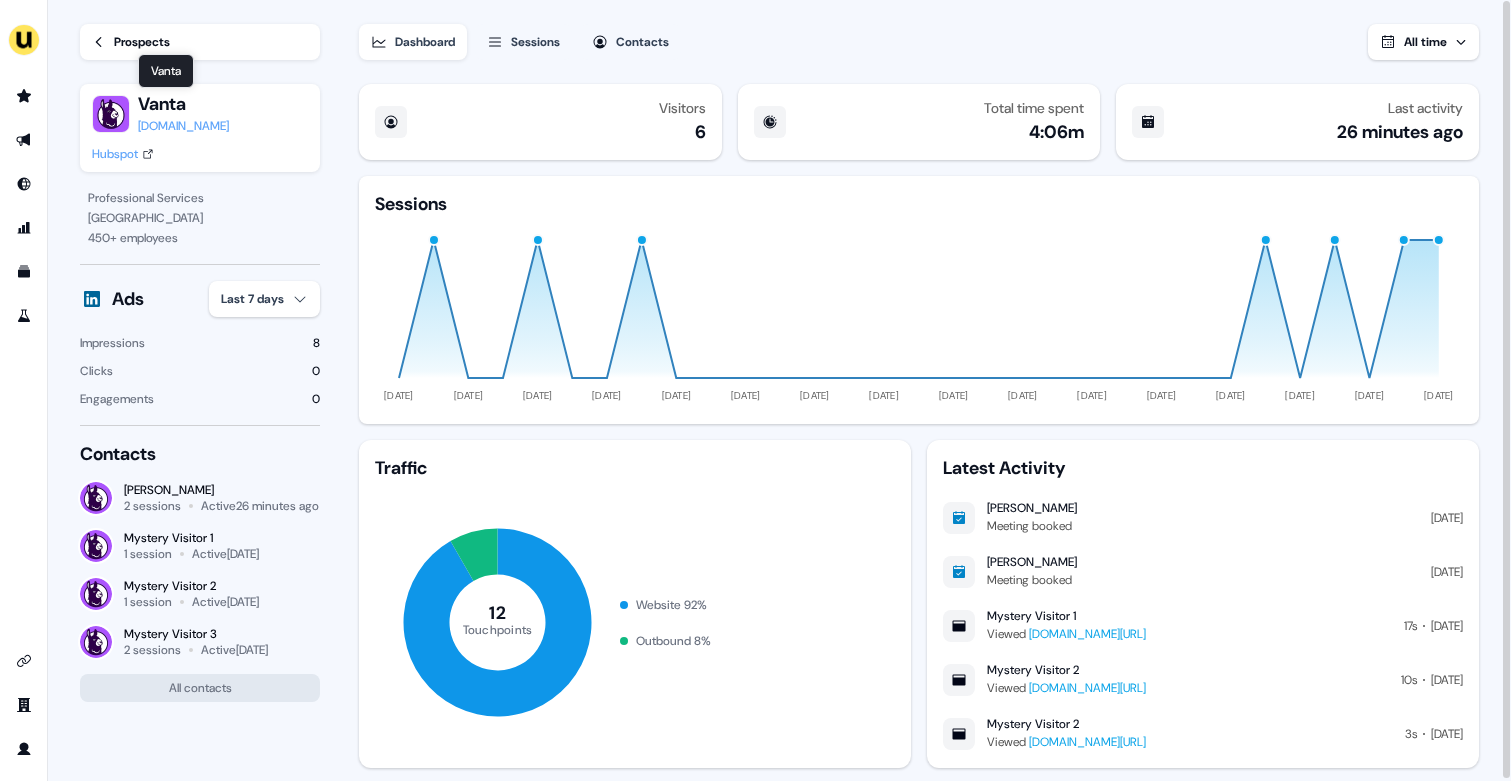 click on "Hubspot" at bounding box center [115, 154] 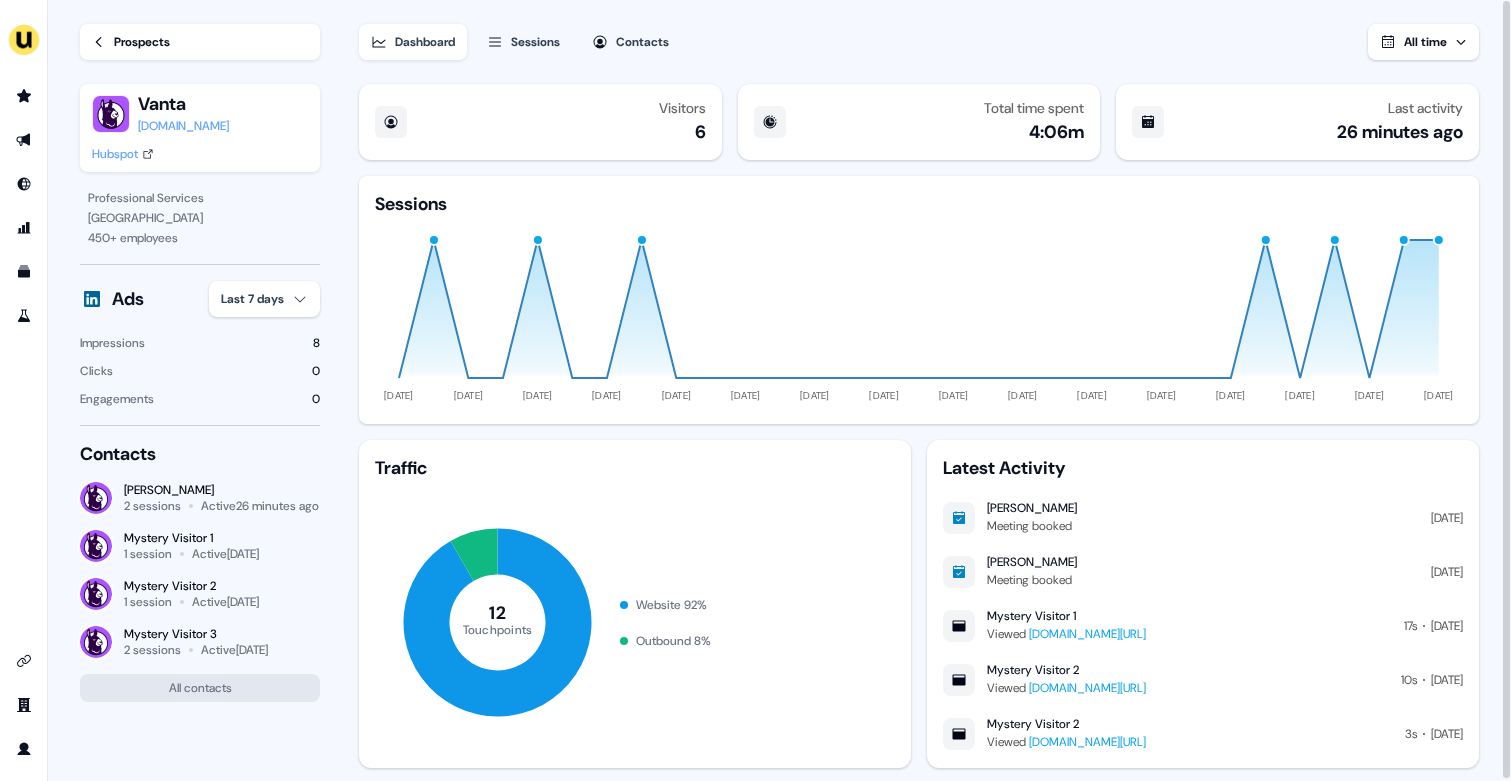 click on "Prospects" at bounding box center [200, 42] 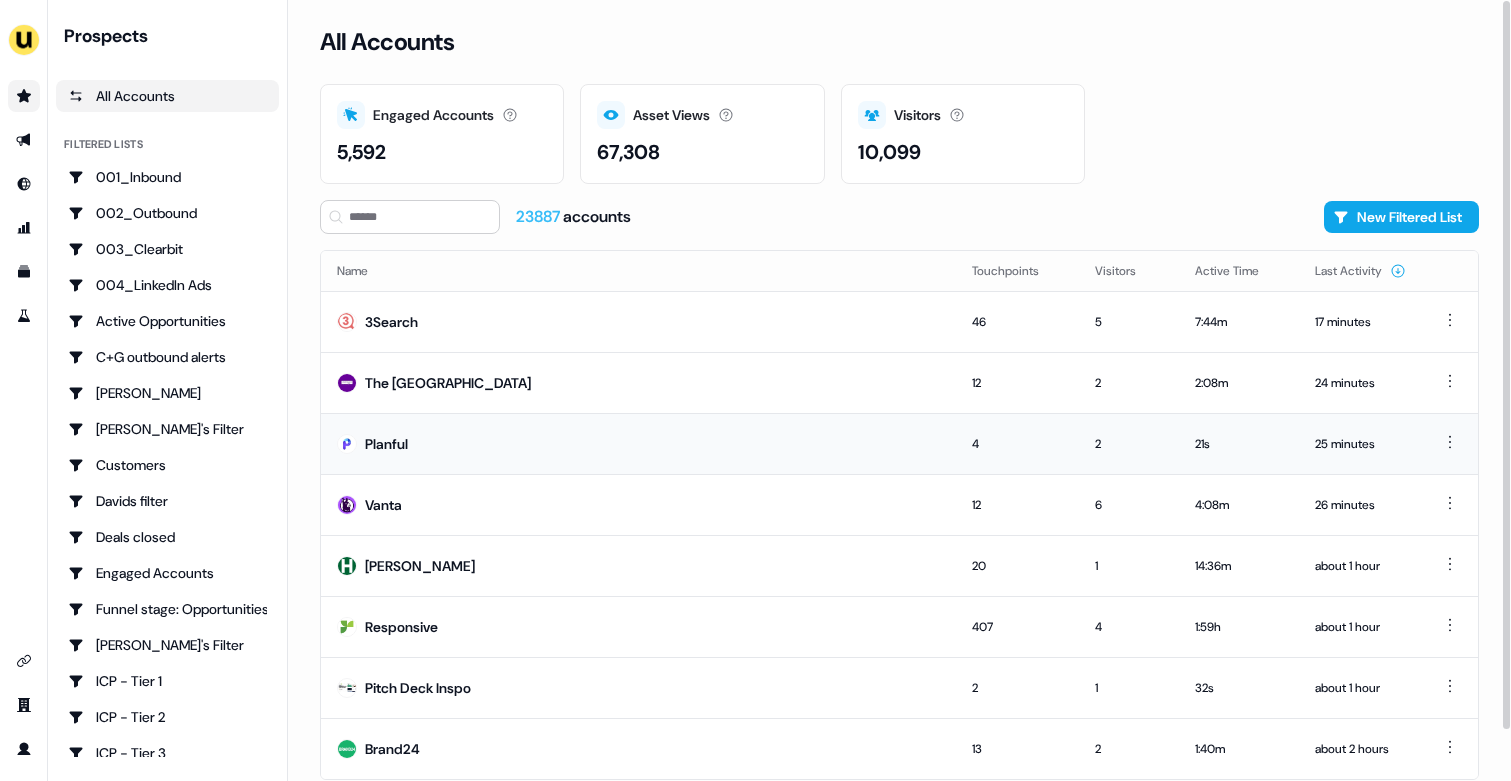click on "Planful" at bounding box center (638, 443) 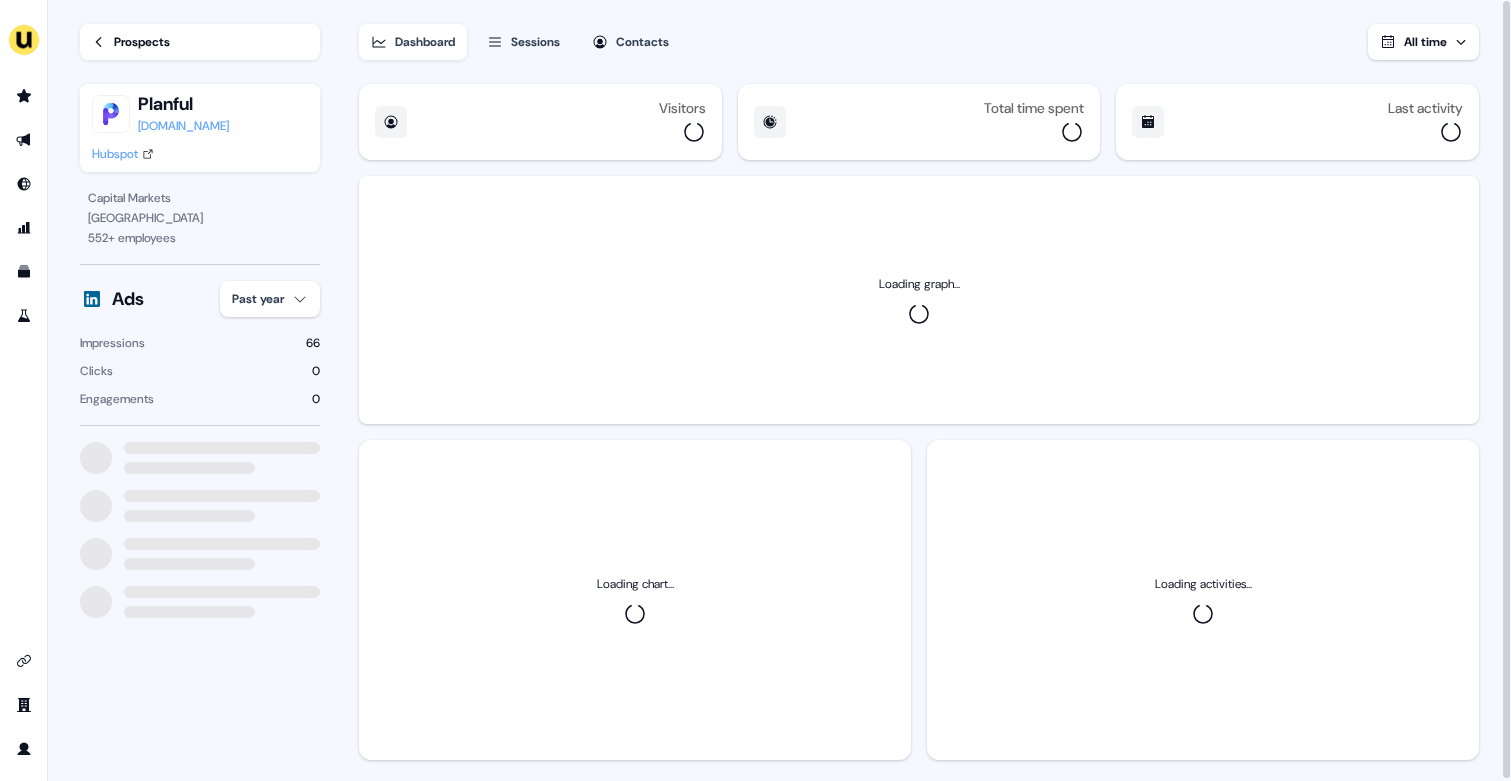 click on "Ads Past year Impressions 66 Clicks 0 Engagements 0" at bounding box center [200, 345] 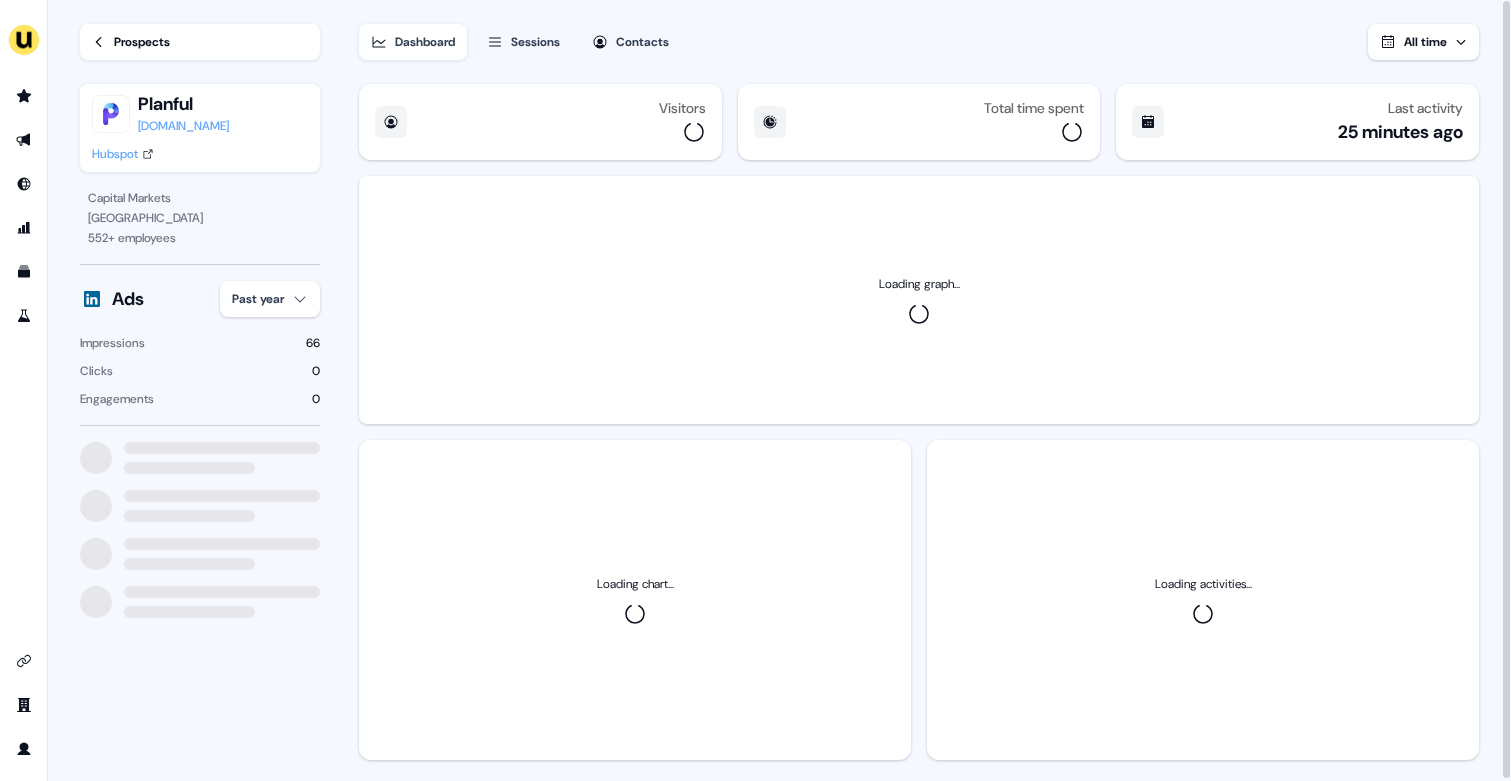 click on "For the best experience switch devices to a bigger screen. Go to Userled.io Loading... Prospects Planful planful.com Hubspot Capital Markets Redwood City 552 + employees Ads Past year Impressions 66 Clicks 0 Engagements 0 Dashboard Sessions Contacts All time Visitors Total time spent Last activity 25 minutes ago Loading graph... Loading chart... Loading activities... 06" at bounding box center [755, 390] 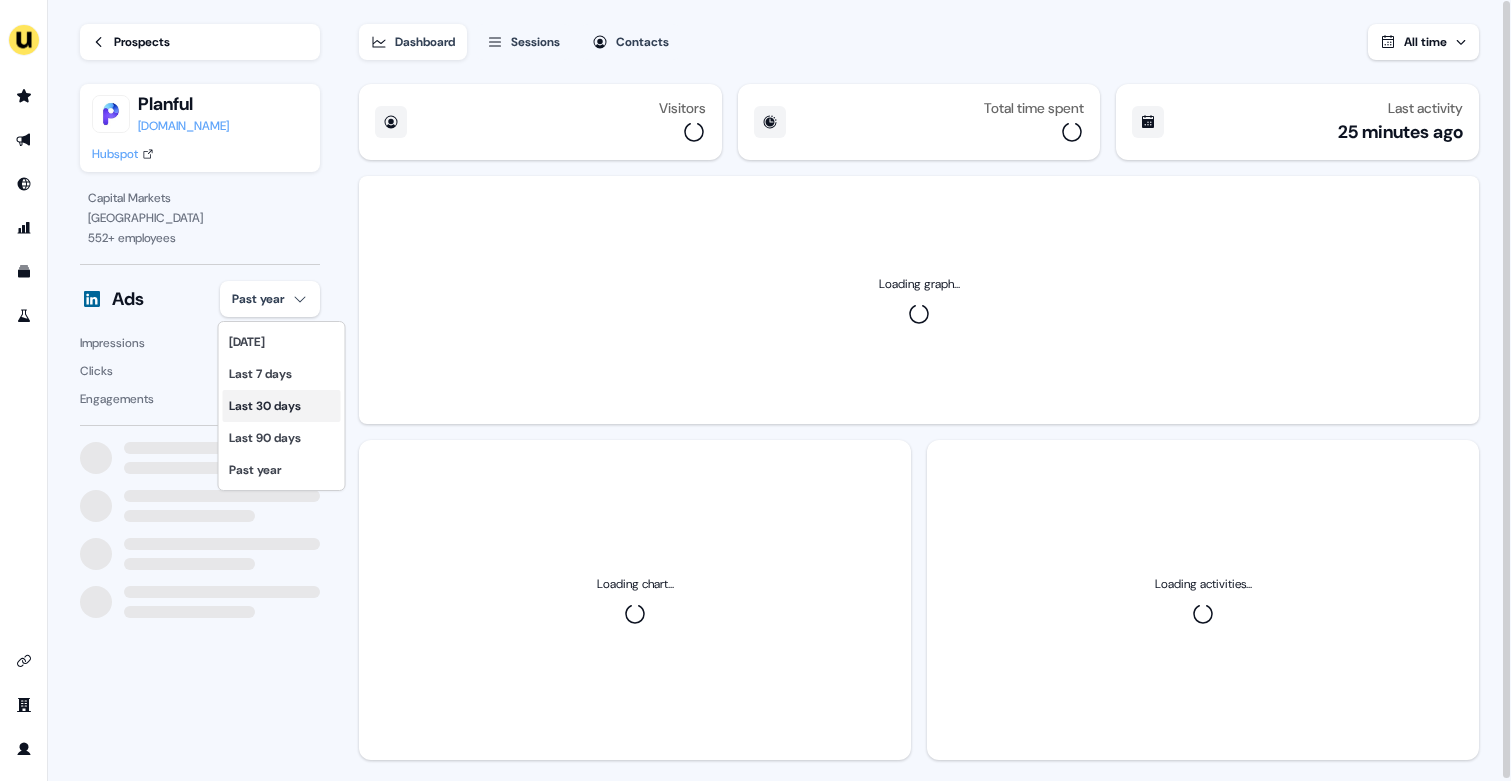 click on "Last 30 days" at bounding box center [282, 406] 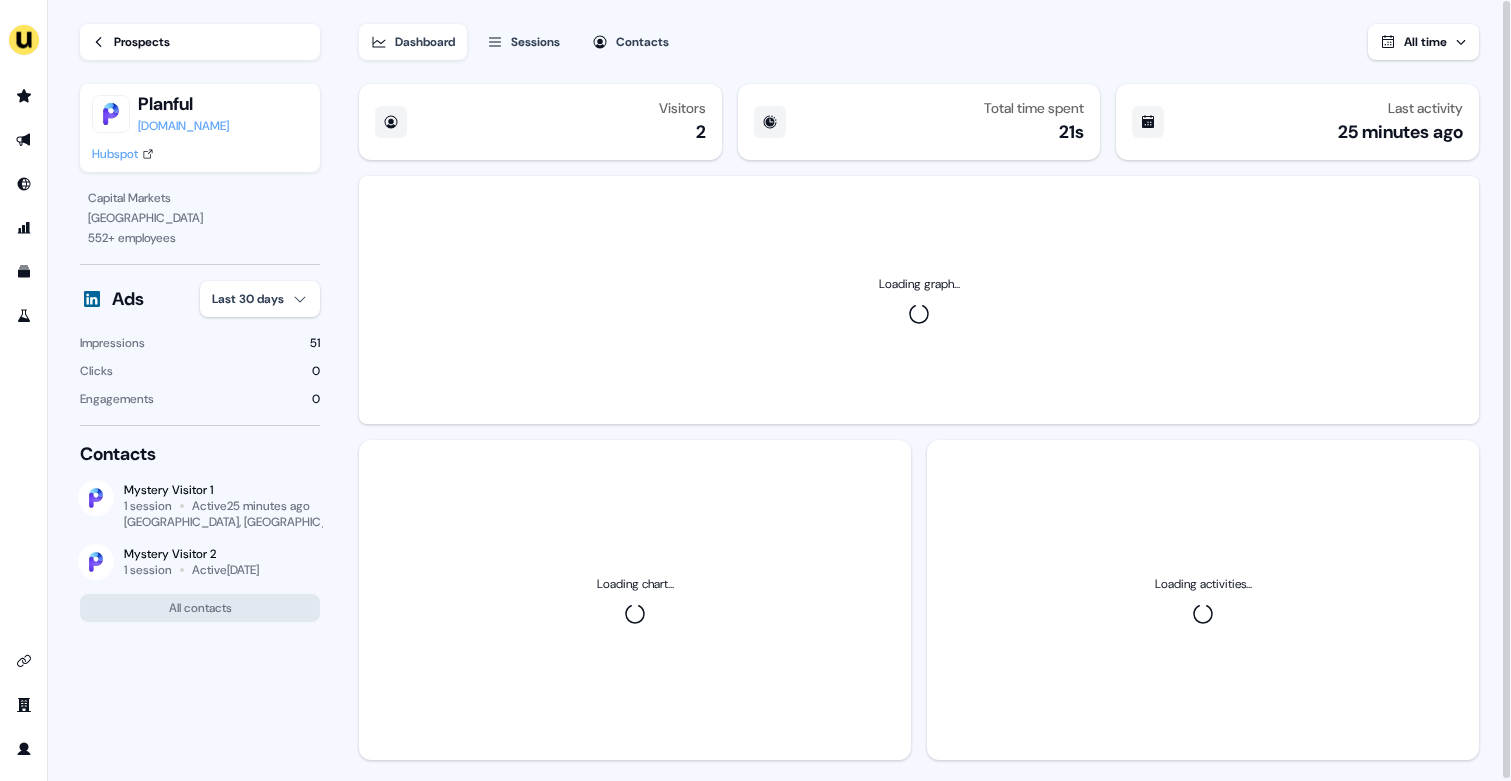 type 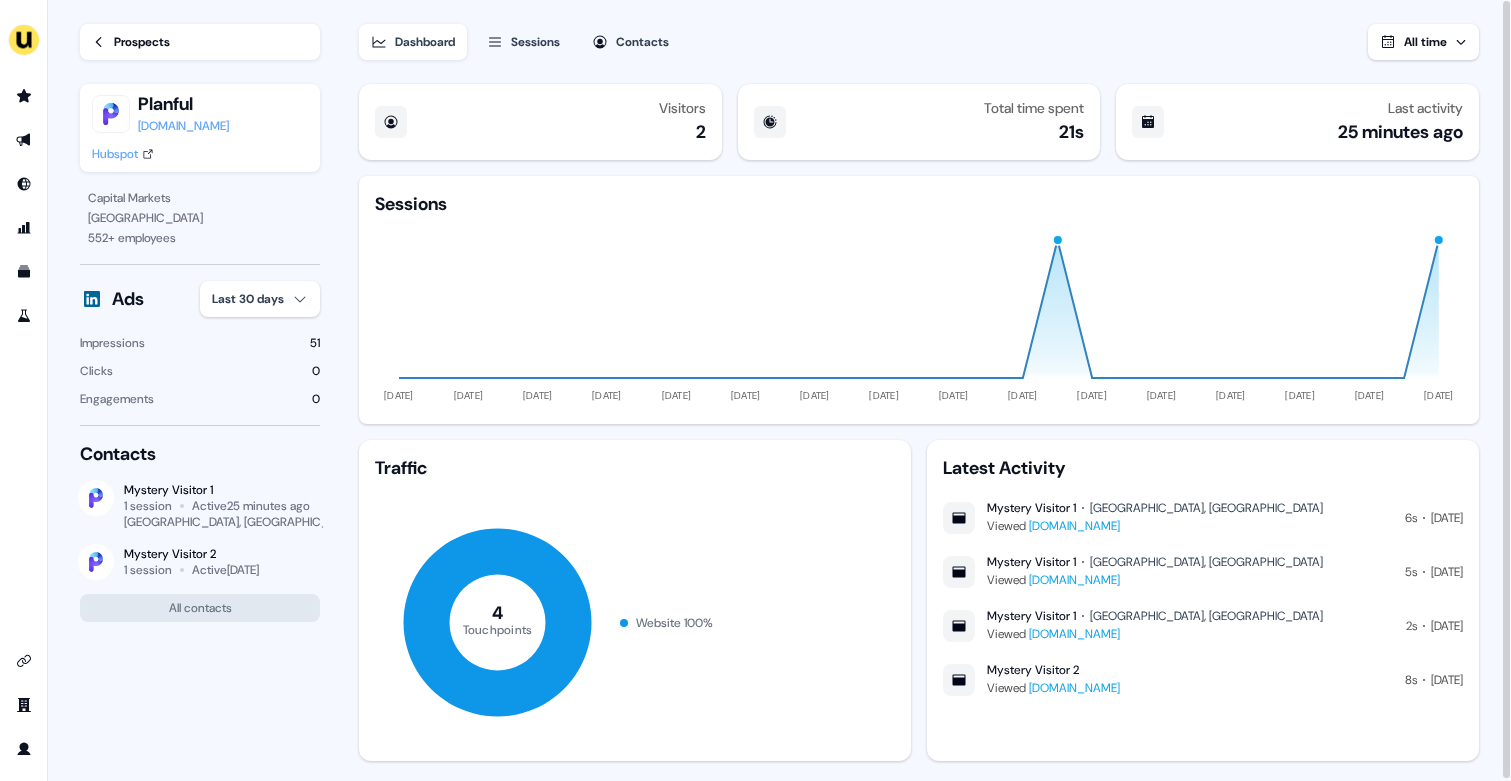click on "Hubspot" at bounding box center [123, 154] 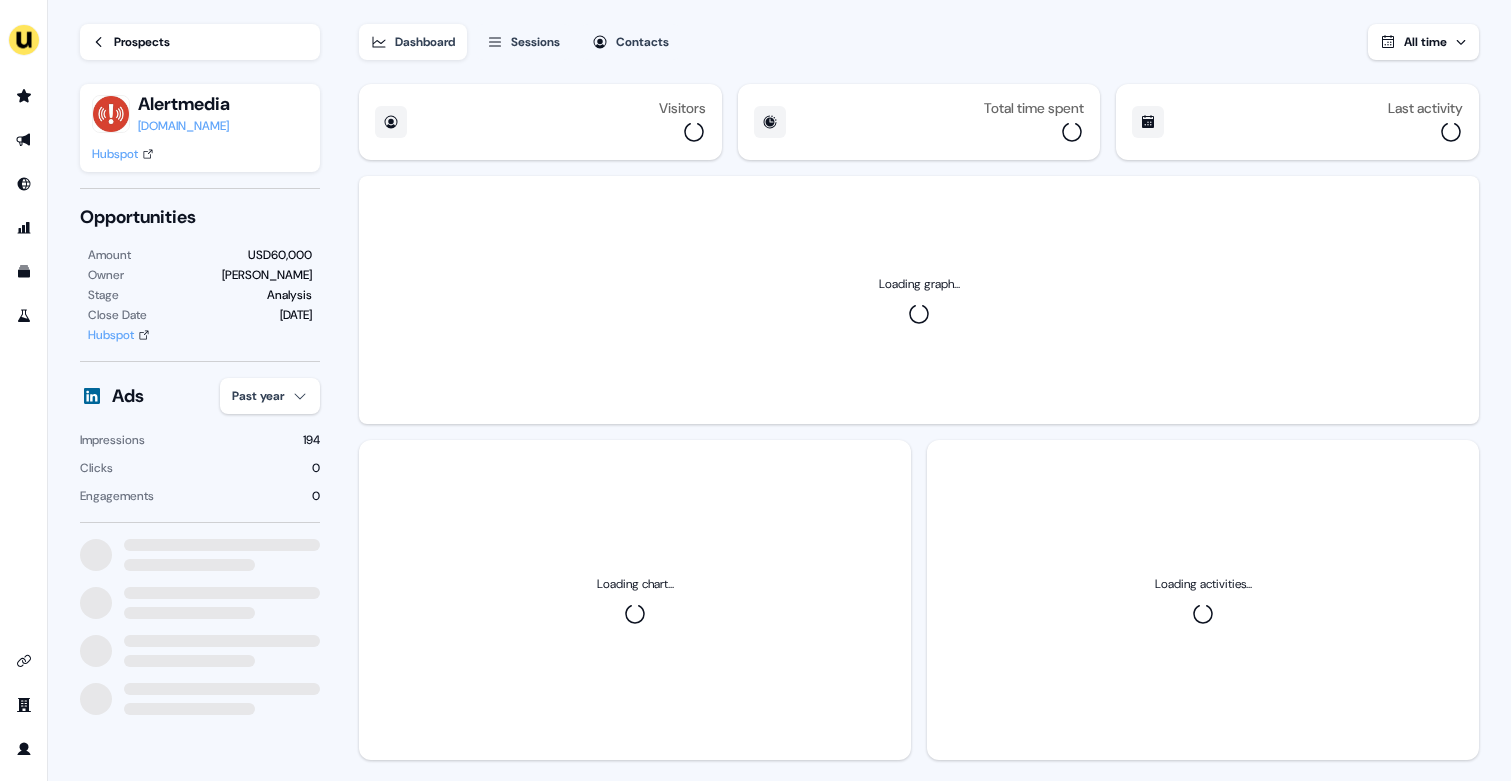 scroll, scrollTop: 0, scrollLeft: 0, axis: both 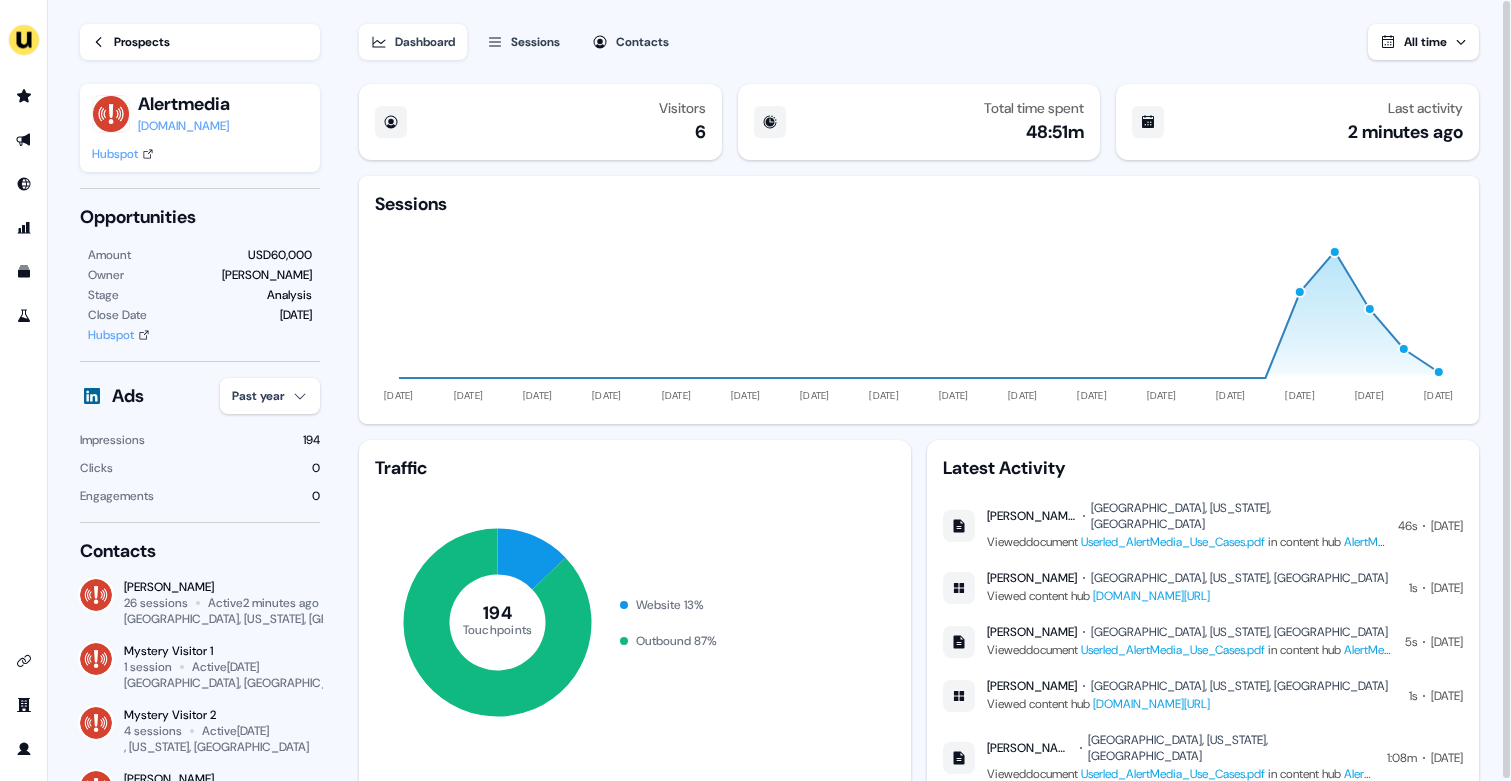 click on "Hubspot" at bounding box center (115, 154) 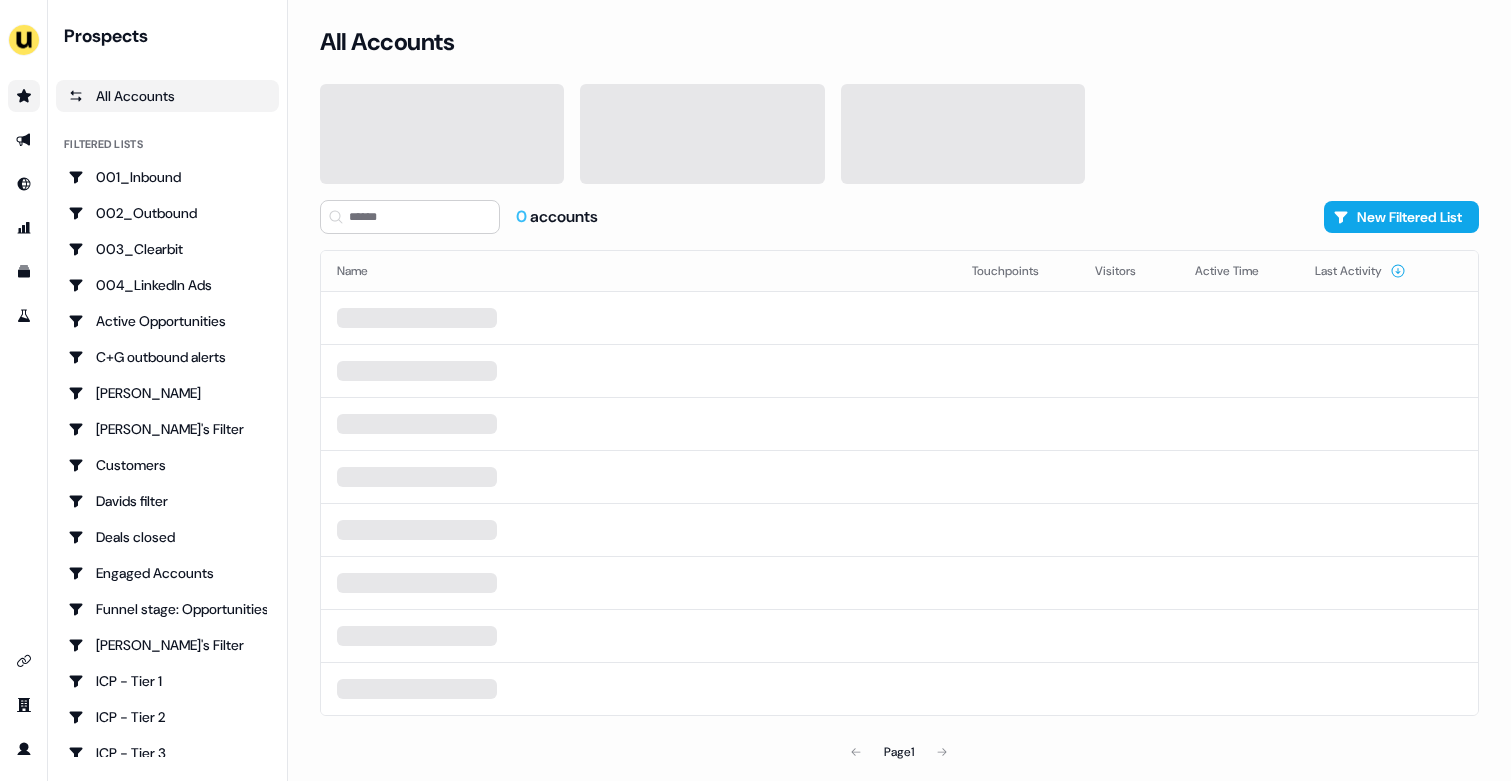 scroll, scrollTop: 0, scrollLeft: 0, axis: both 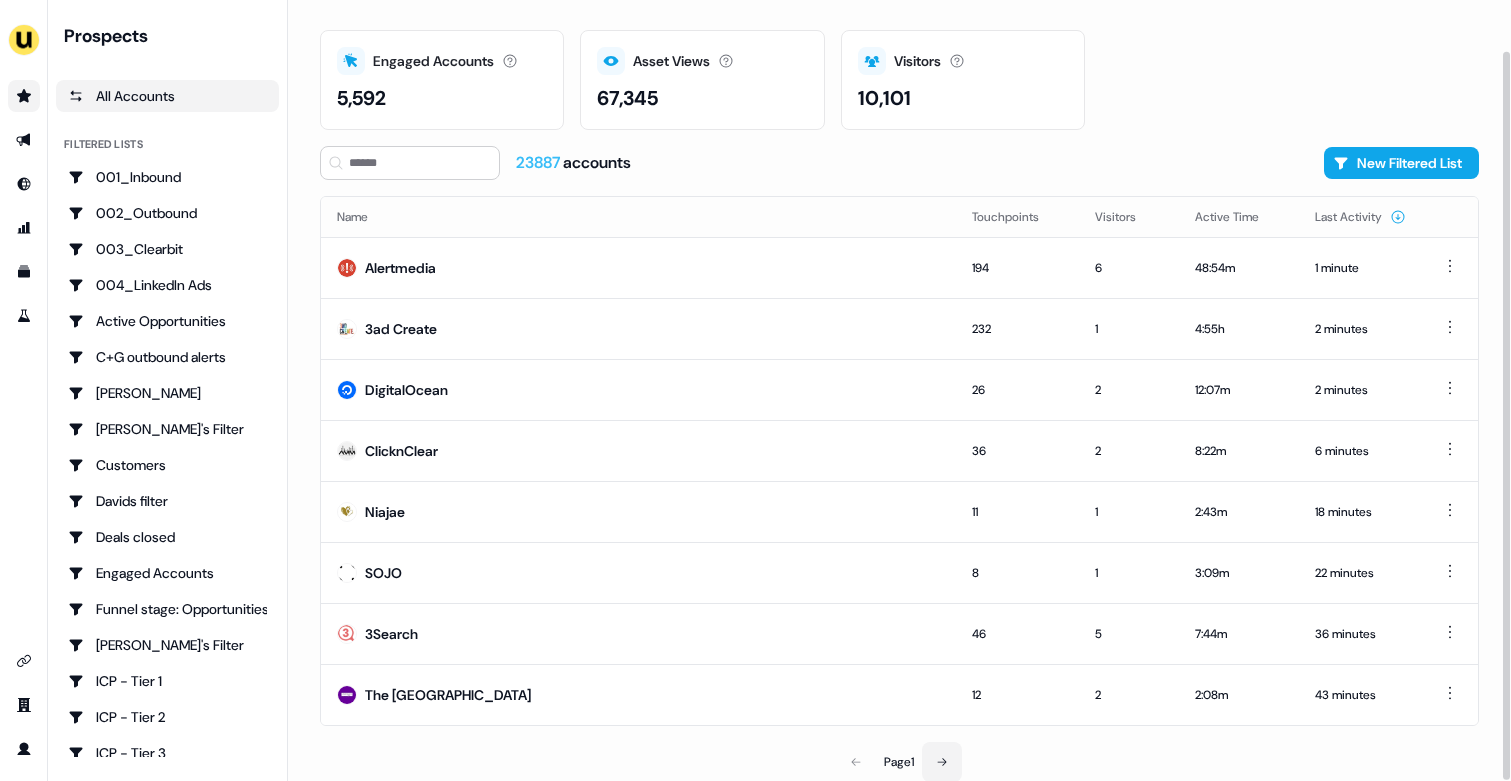 click at bounding box center (942, 762) 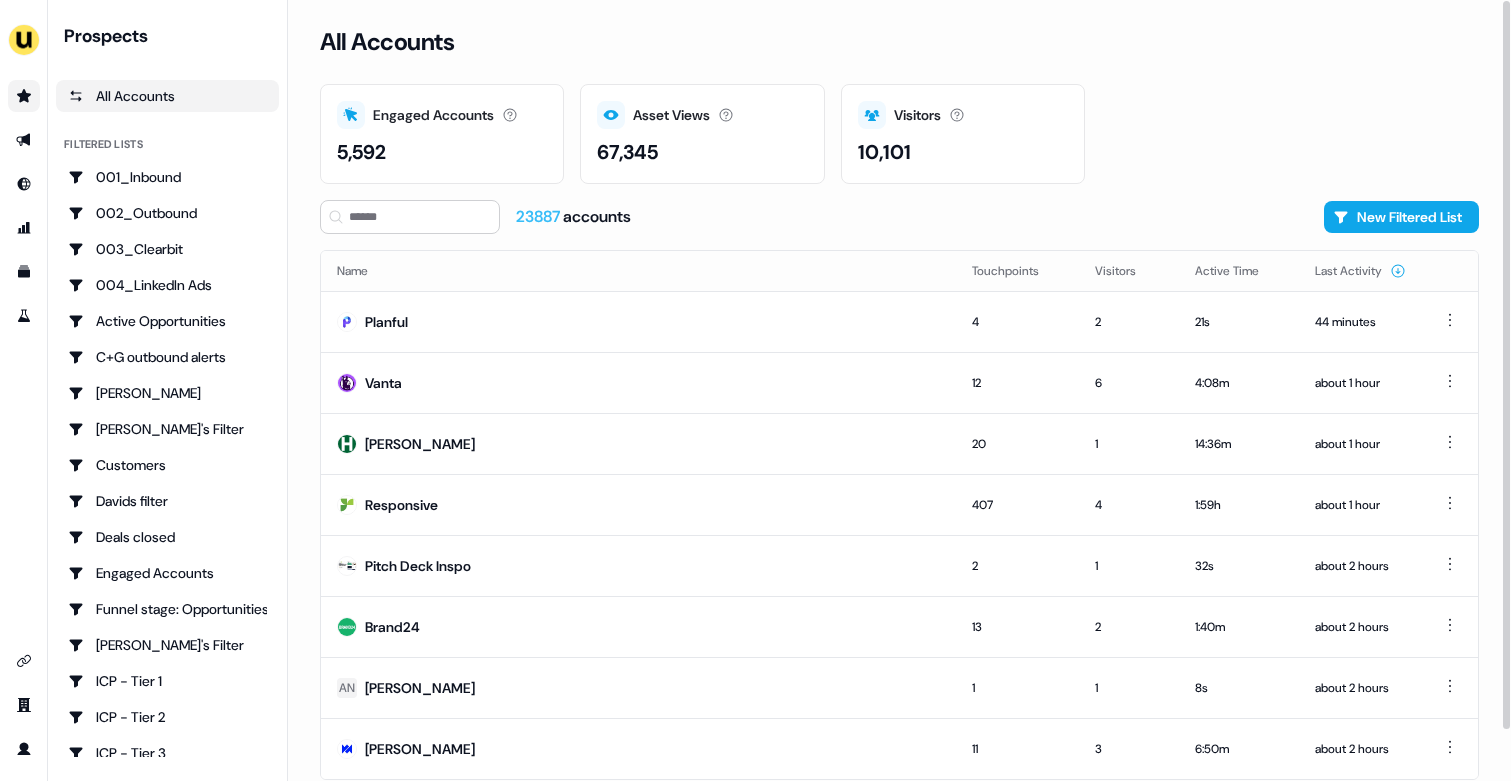 scroll, scrollTop: 54, scrollLeft: 0, axis: vertical 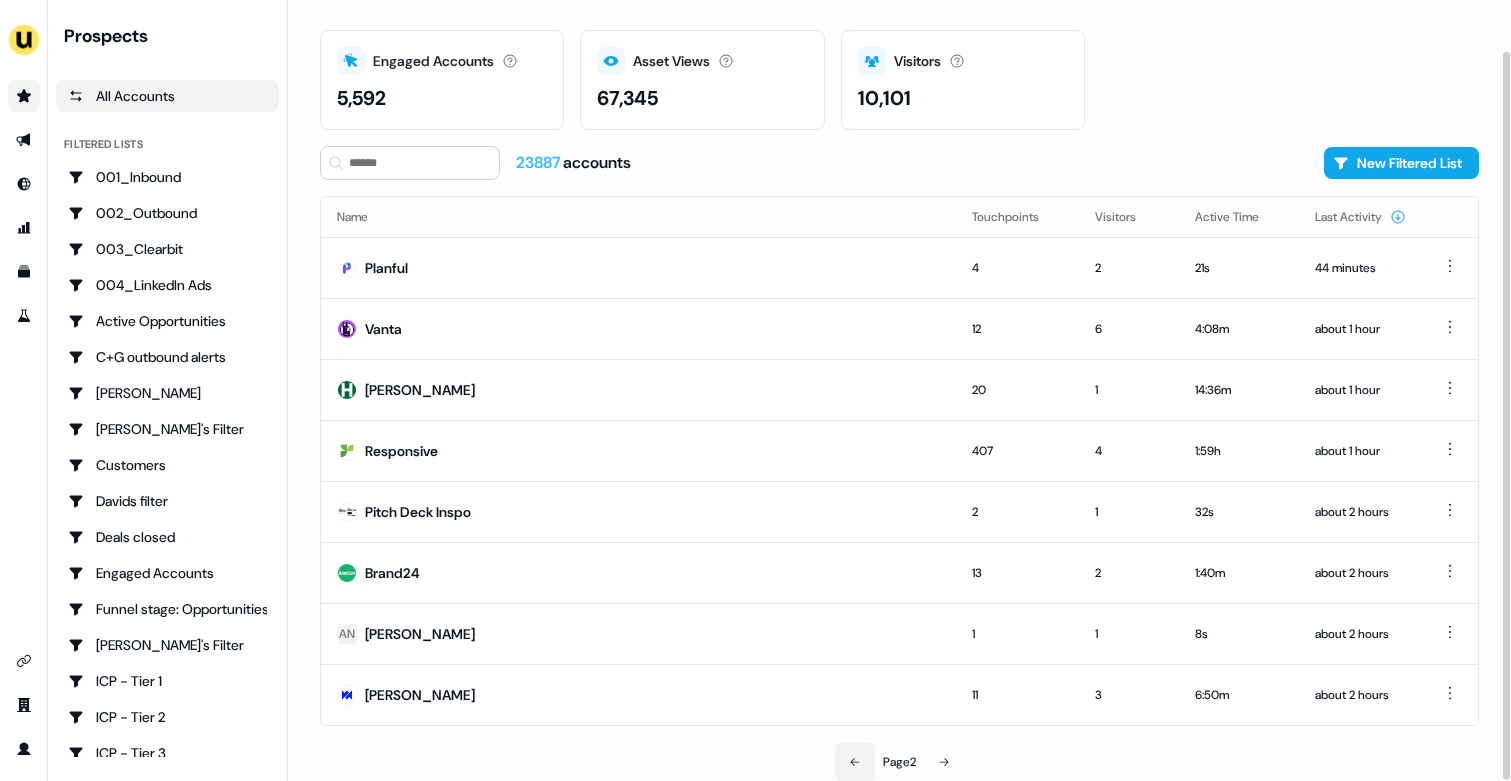 click 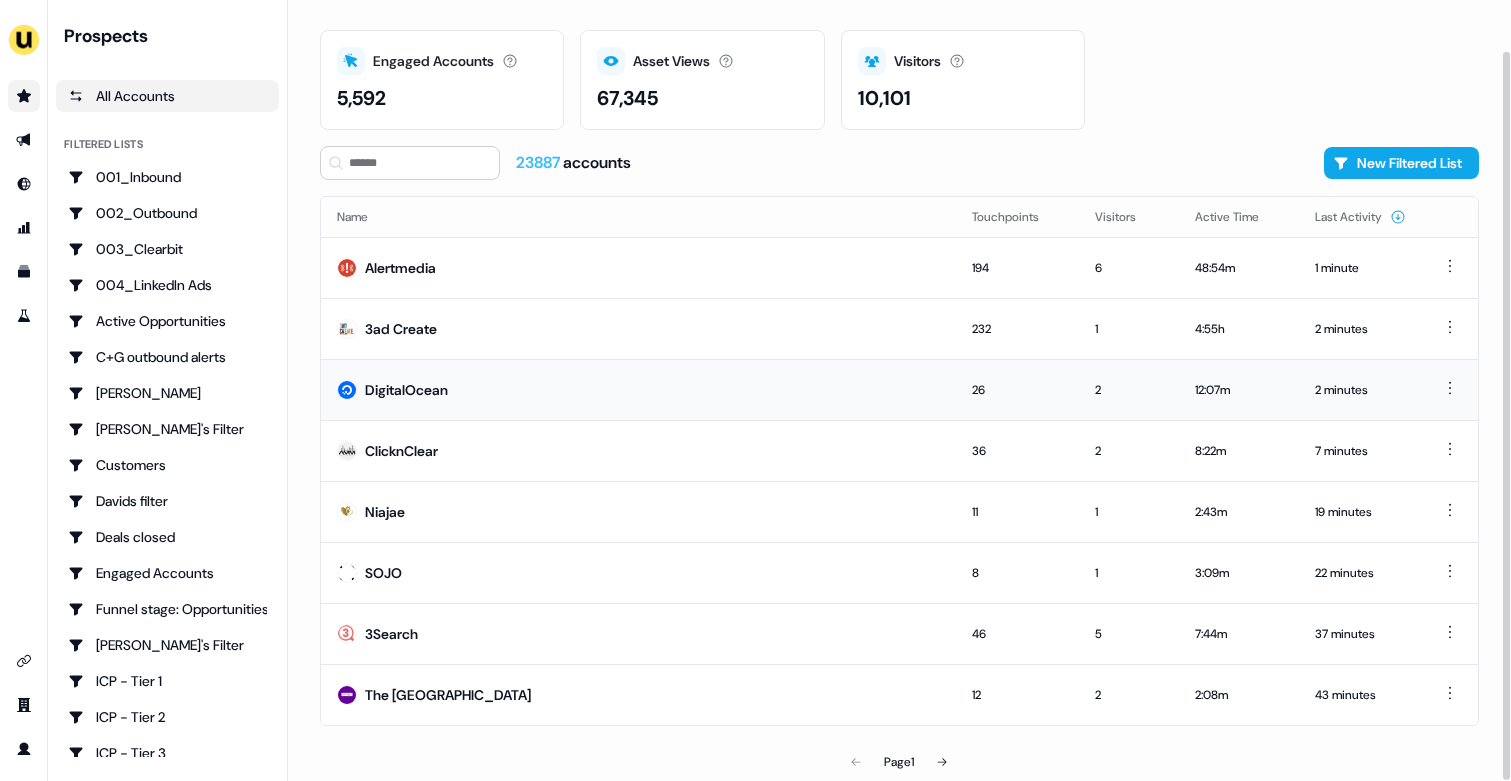 click on "DigitalOcean" at bounding box center (638, 389) 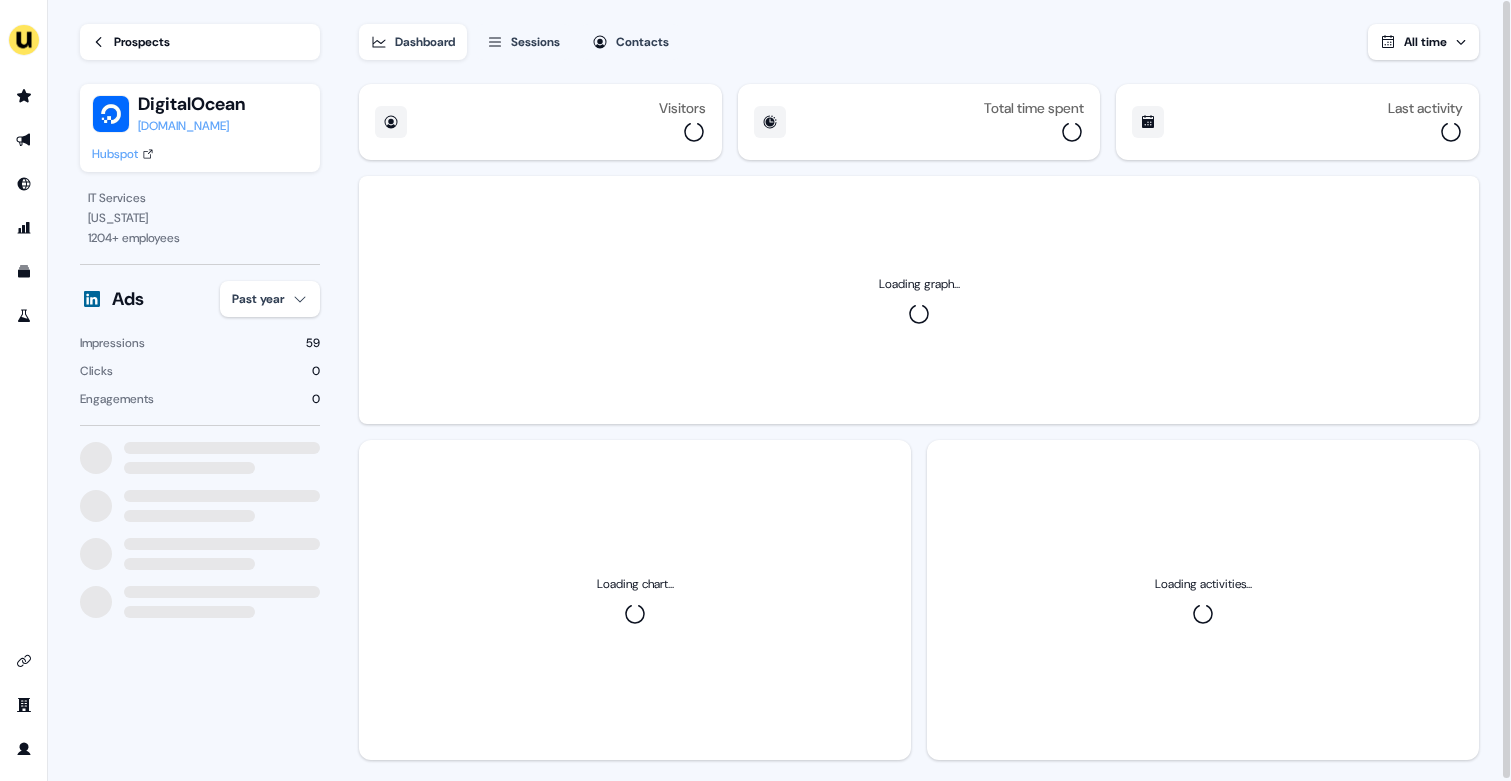 click on "For the best experience switch devices to a bigger screen. Go to [DOMAIN_NAME] Loading... Prospects DigitalOcean [DOMAIN_NAME] Hubspot IT Services [US_STATE] 1204 + employees Ads Past year Impressions 59 Clicks 0 Engagements 0 Dashboard Sessions Contacts All time Visitors Total time spent Last activity Loading graph... Loading chart... Loading activities..." at bounding box center [755, 390] 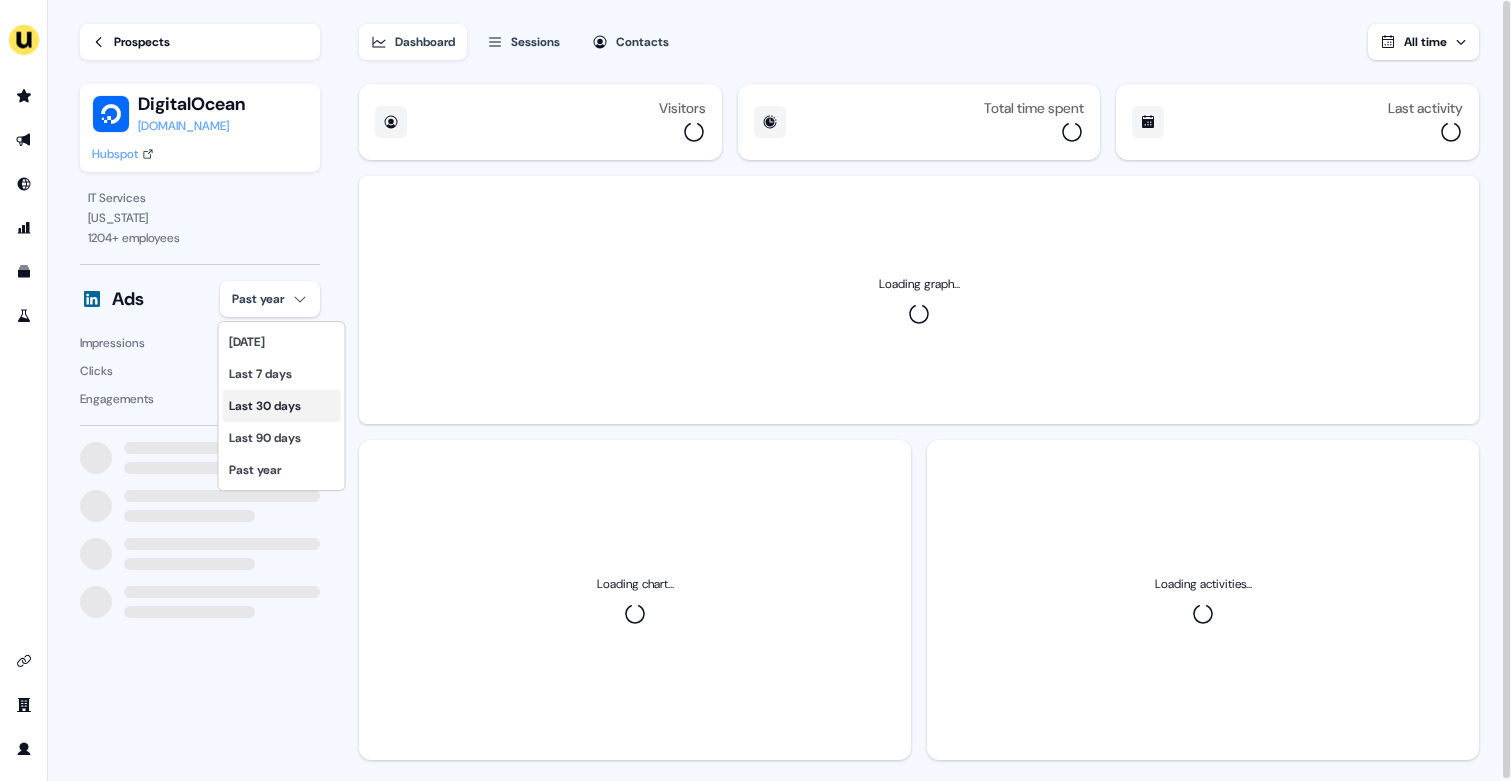 click on "Last 30 days" at bounding box center (282, 406) 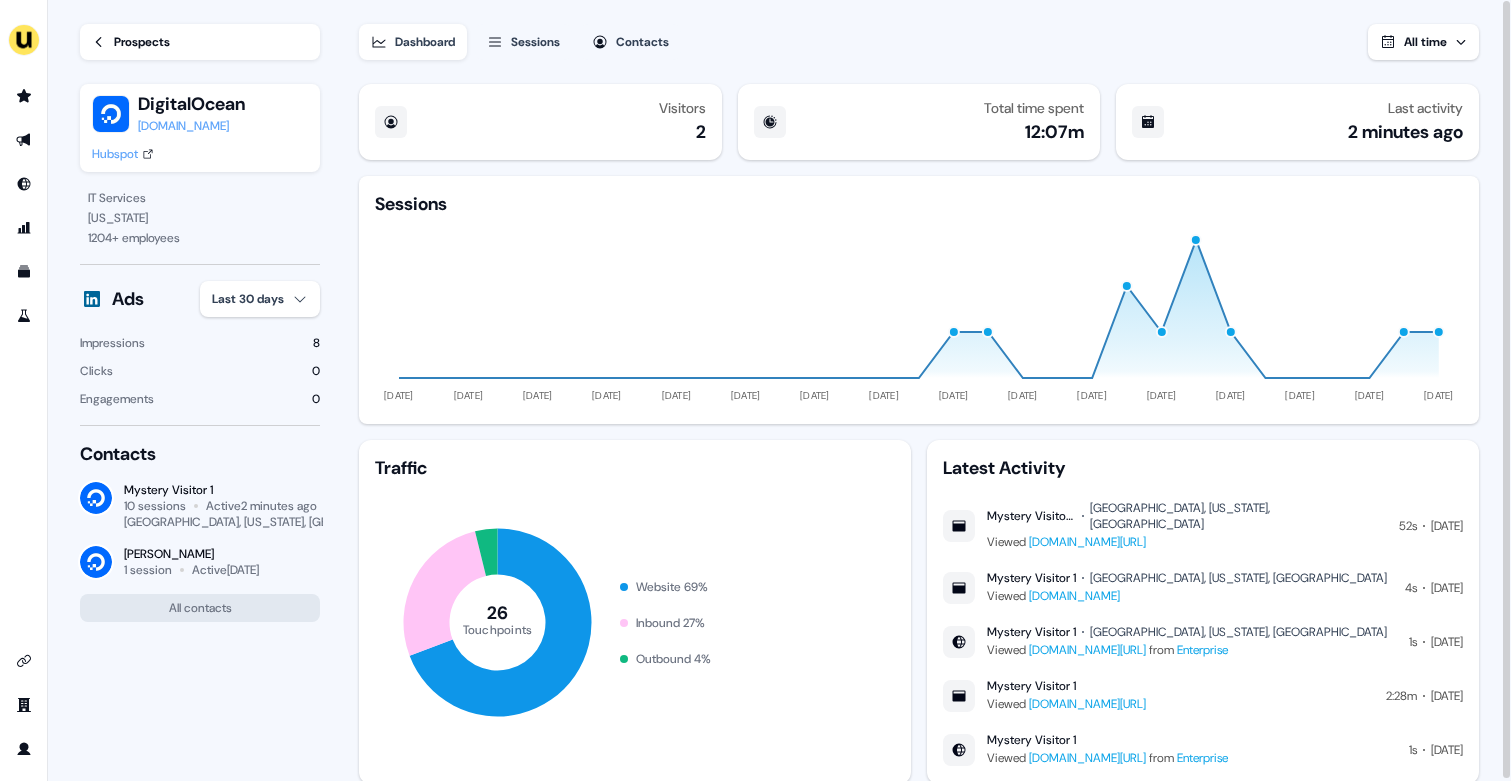 type 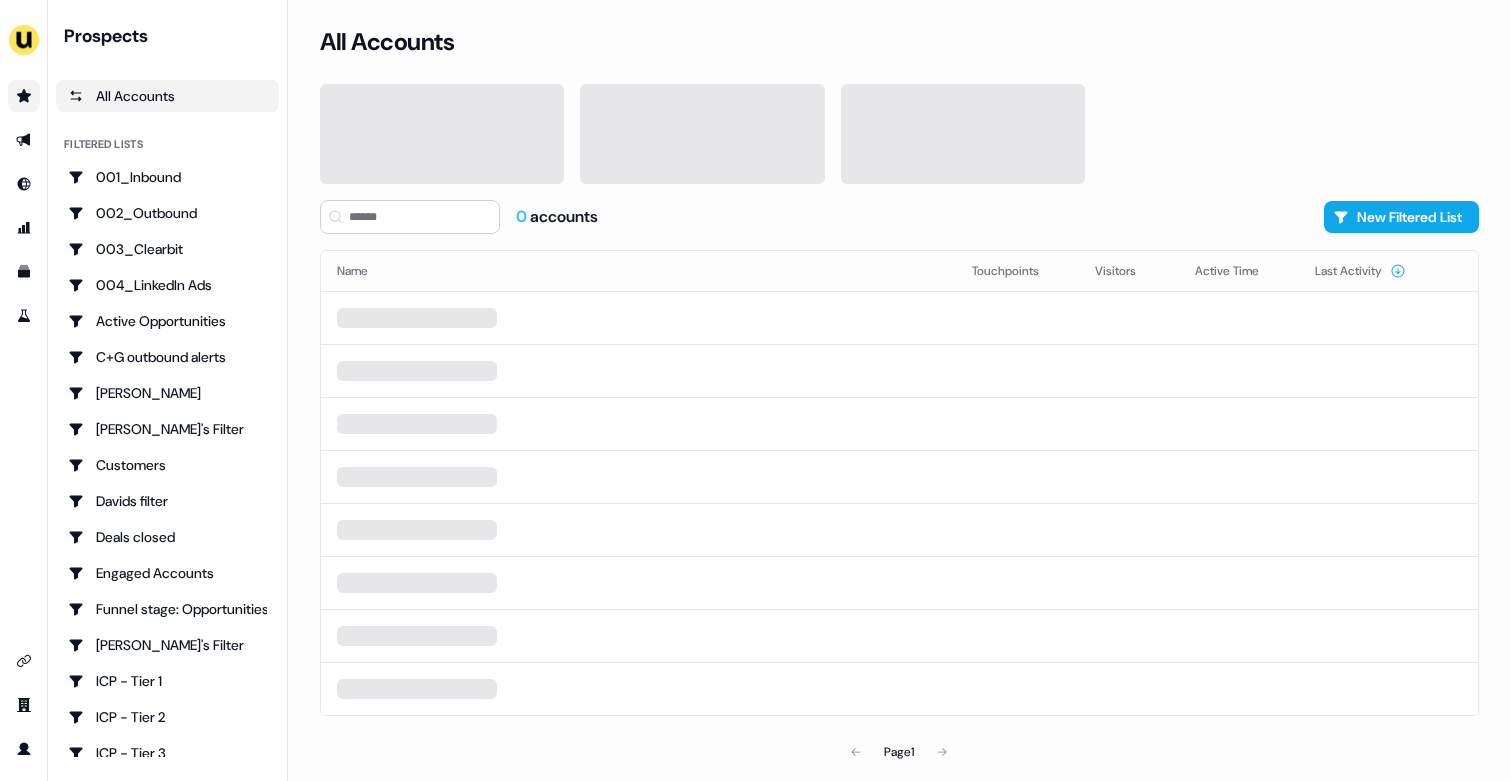 scroll, scrollTop: 0, scrollLeft: 0, axis: both 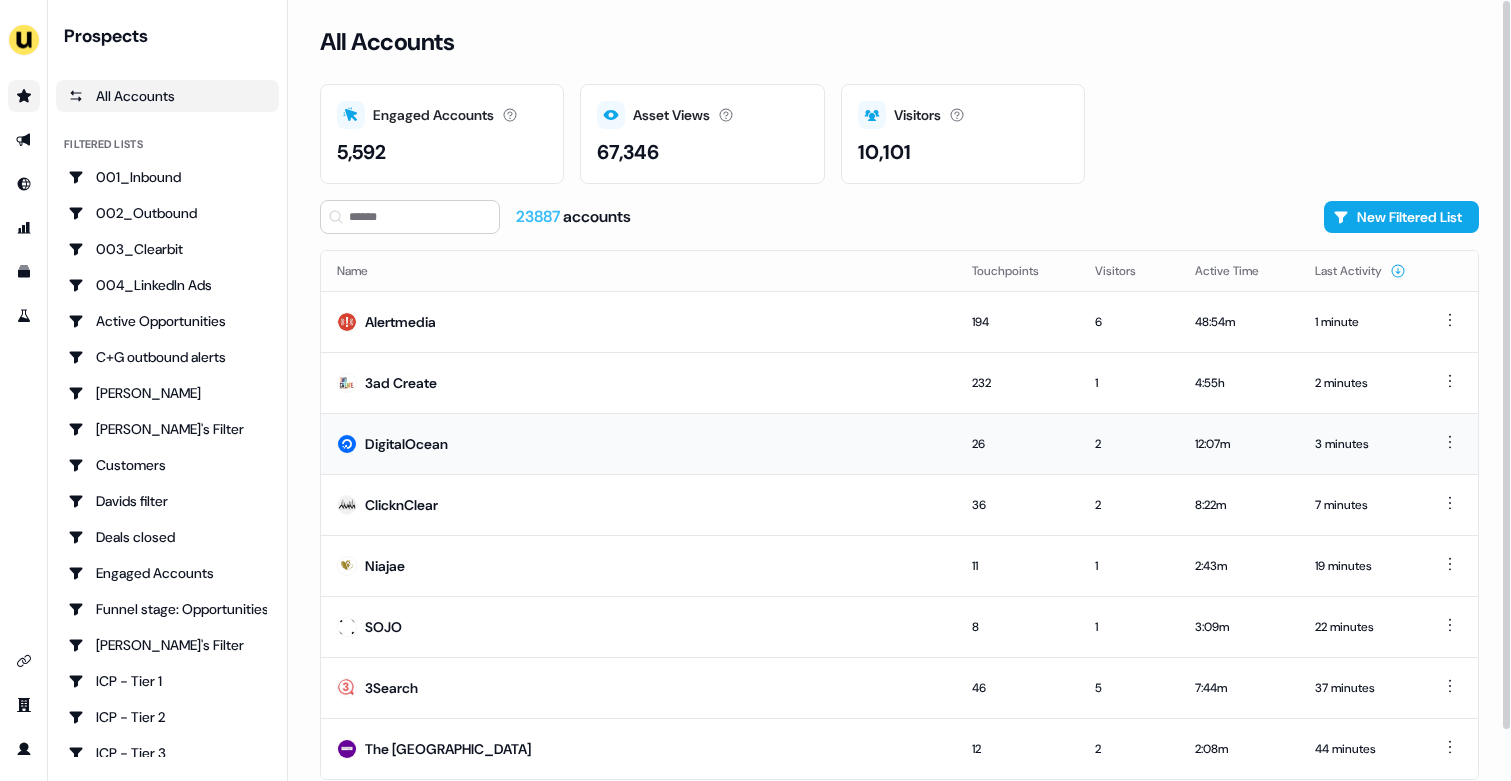click on "DigitalOcean" at bounding box center [638, 443] 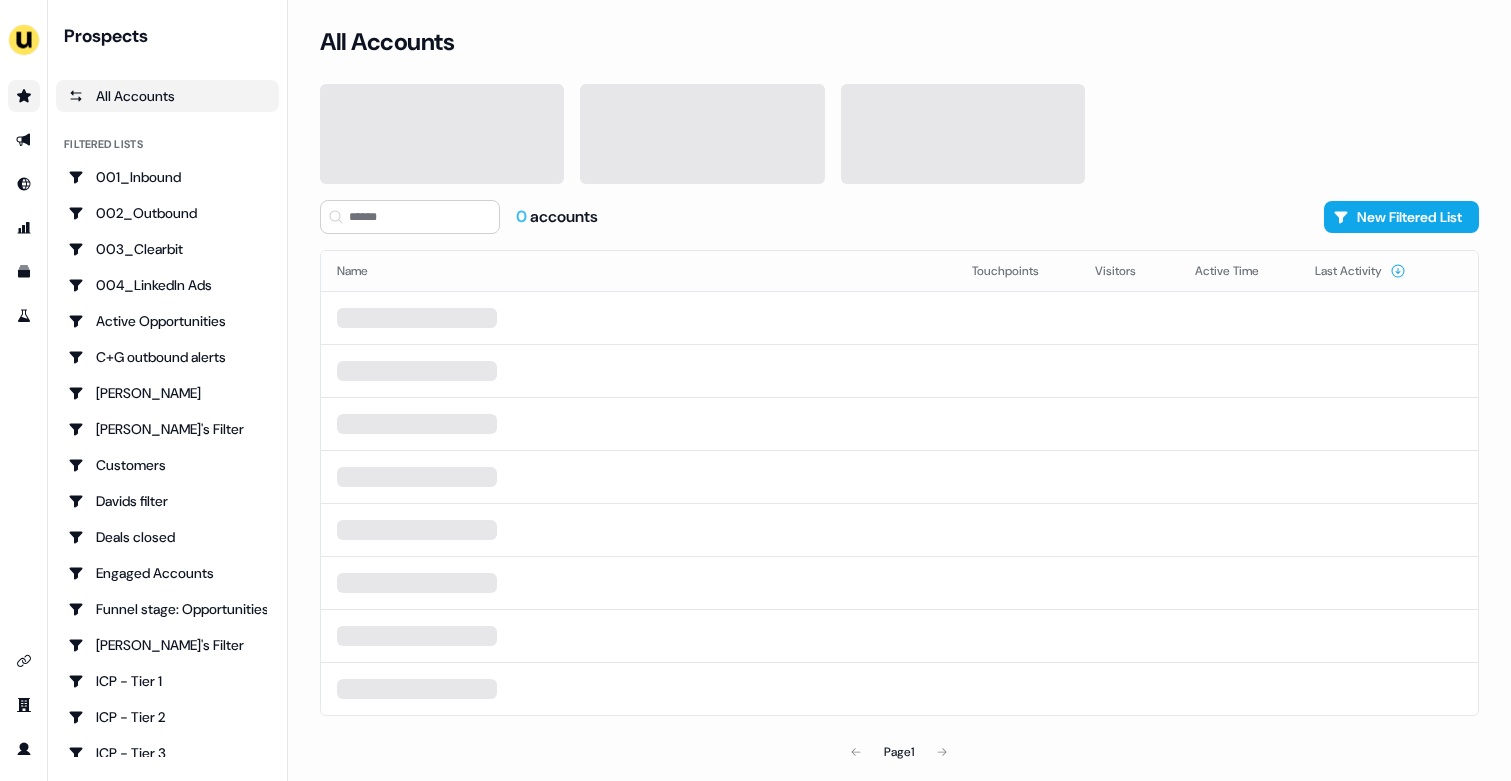 scroll, scrollTop: 0, scrollLeft: 0, axis: both 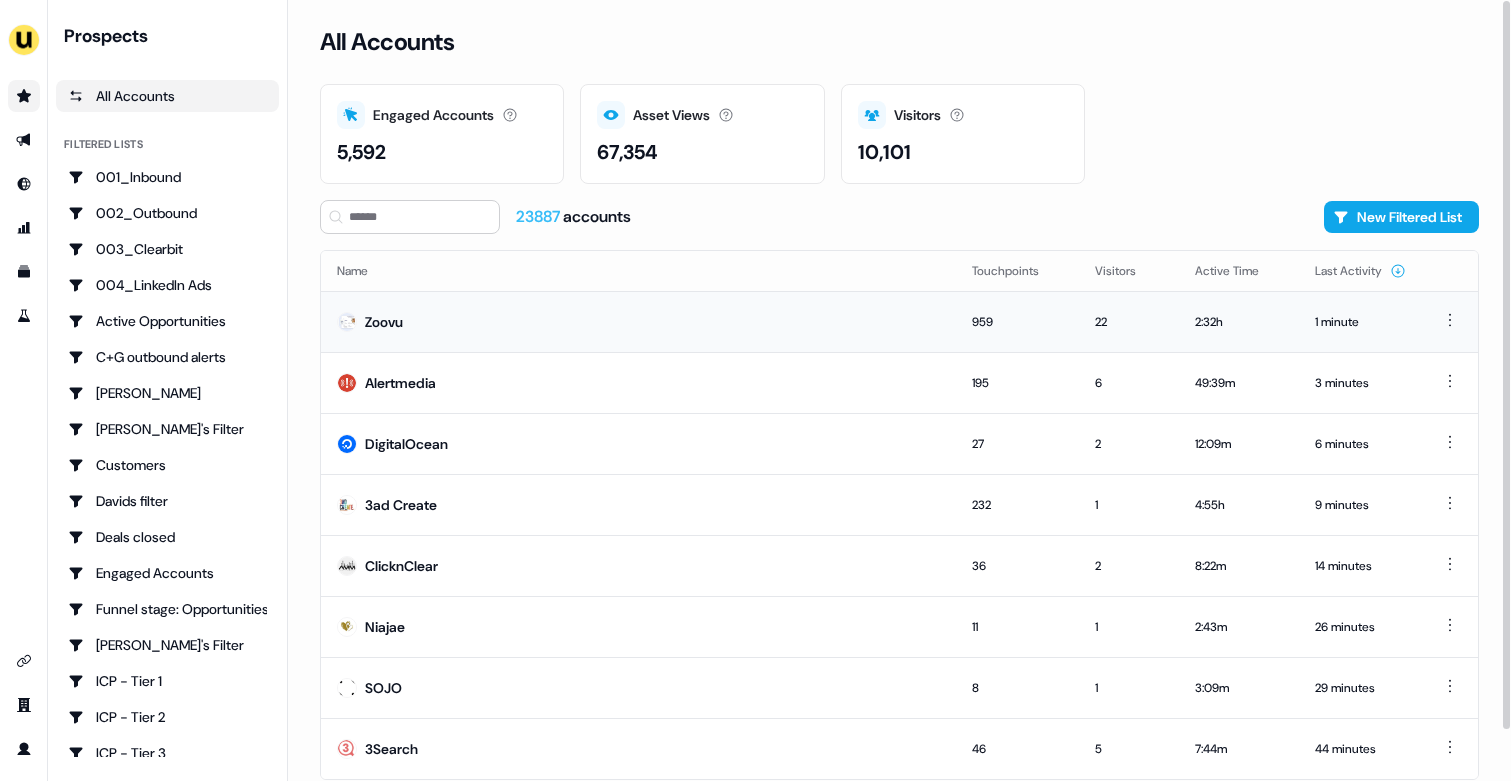 click on "Zoovu" at bounding box center (638, 321) 